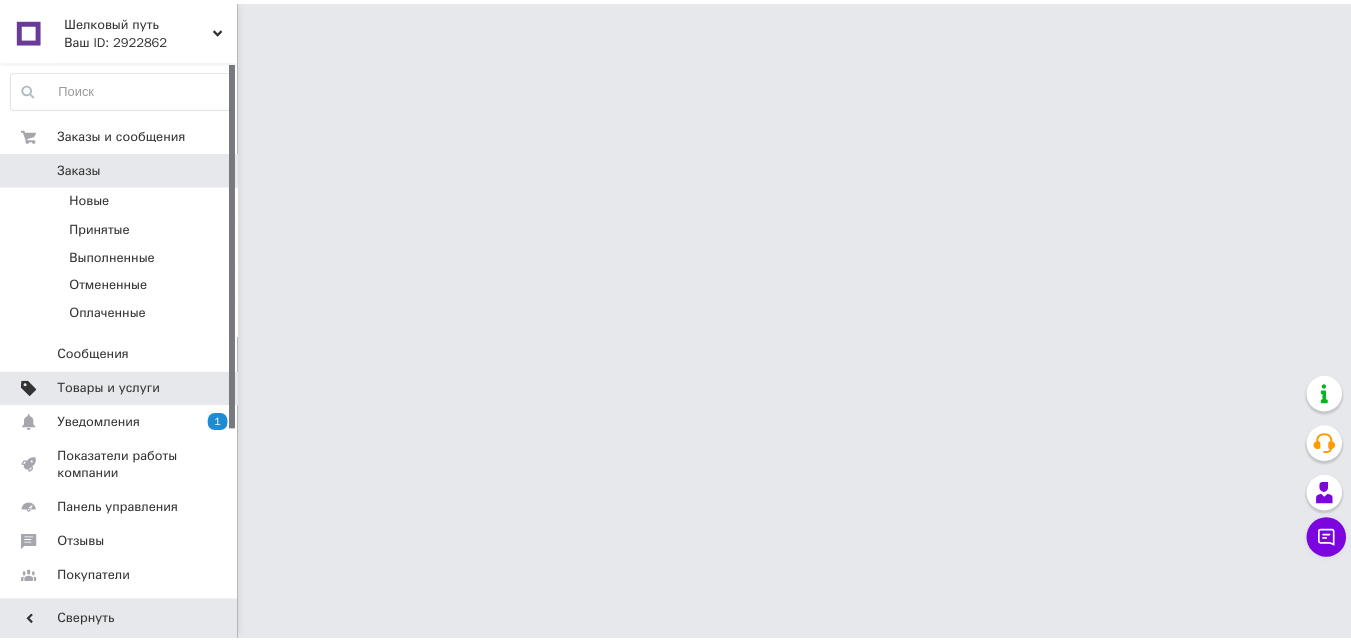 scroll, scrollTop: 0, scrollLeft: 0, axis: both 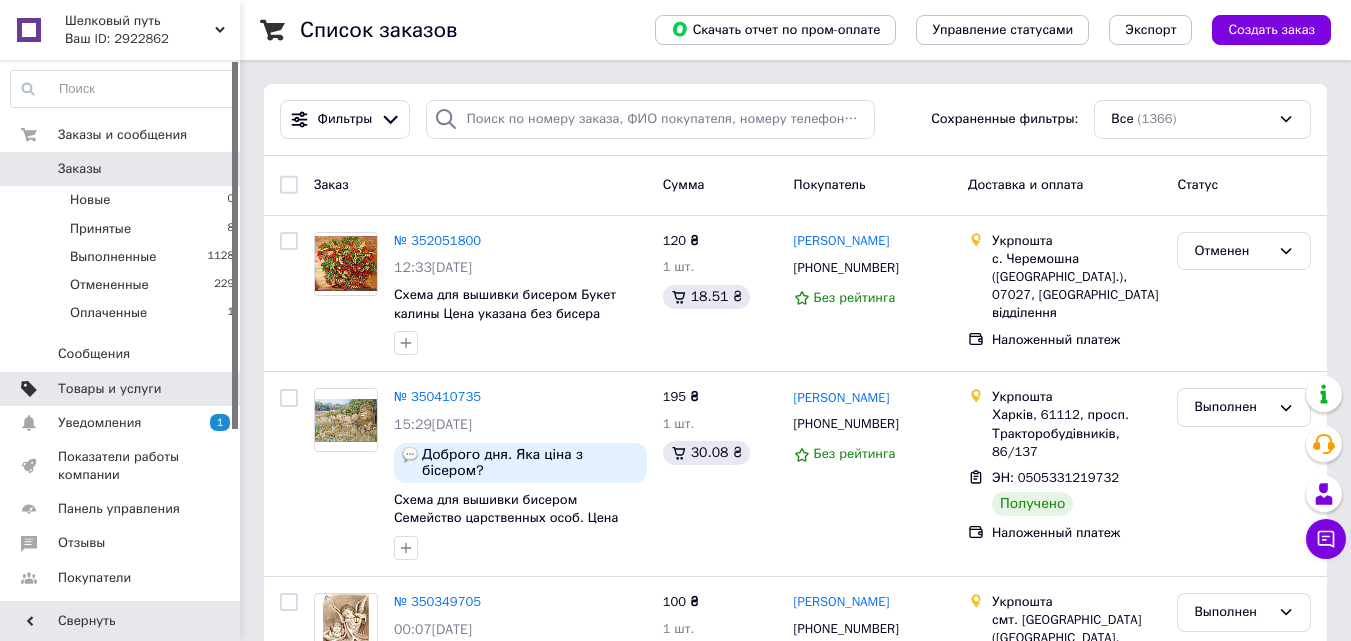 click on "Товары и услуги" at bounding box center (121, 389) 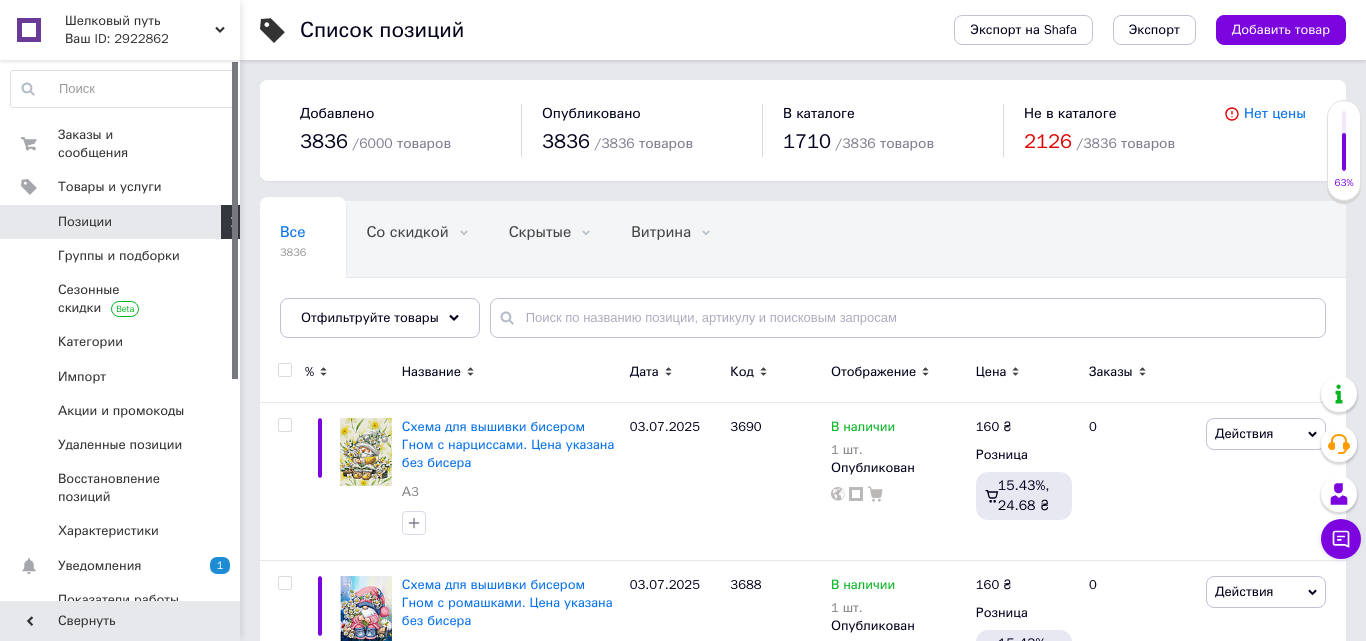 click on "Отфильтруйте товары" at bounding box center [380, 318] 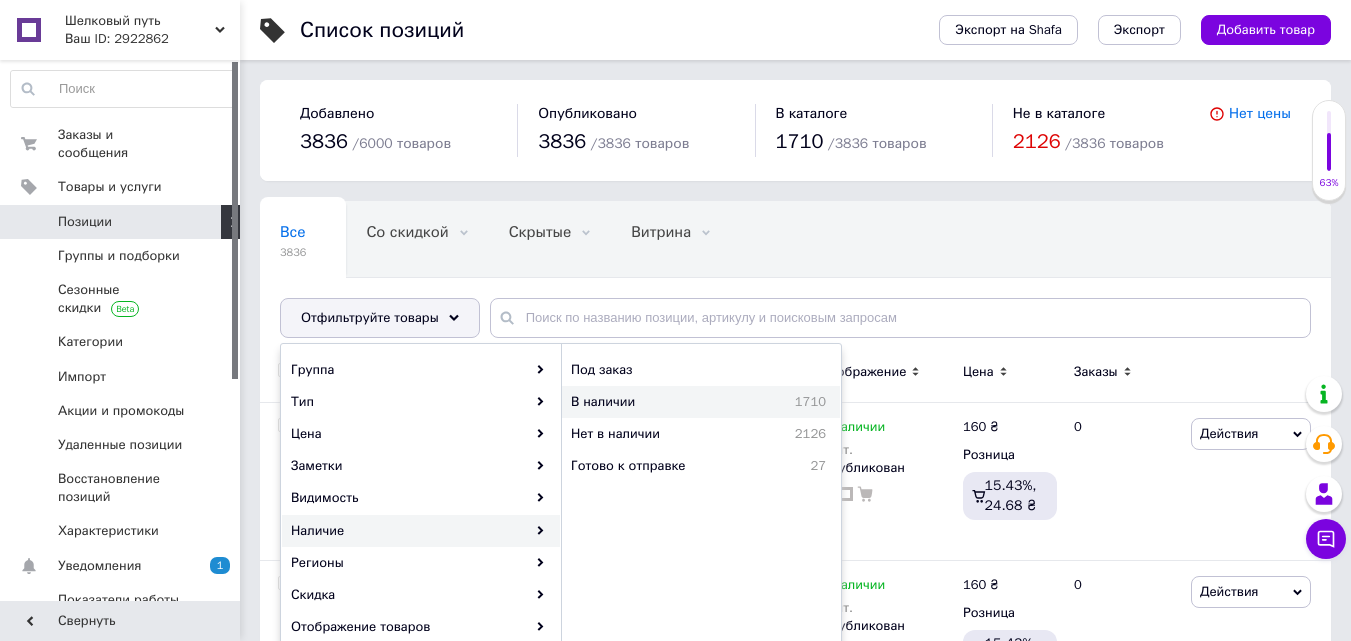 click on "В наличии" at bounding box center [648, 402] 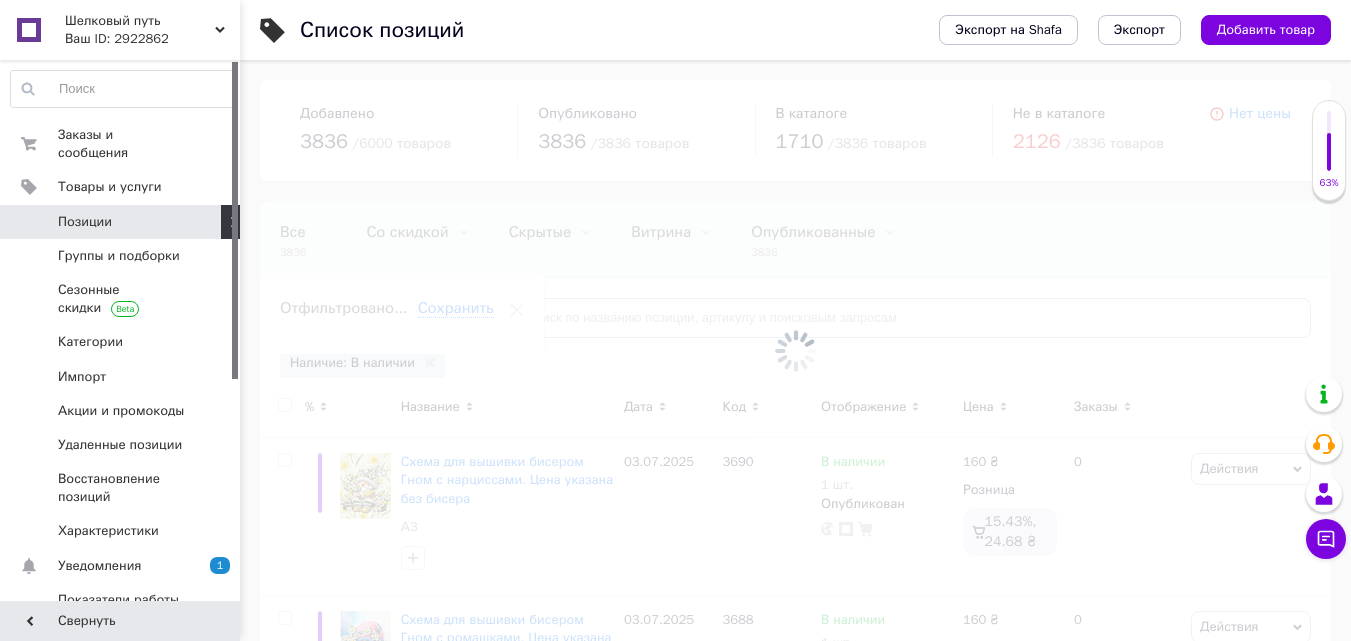 scroll, scrollTop: 0, scrollLeft: 24, axis: horizontal 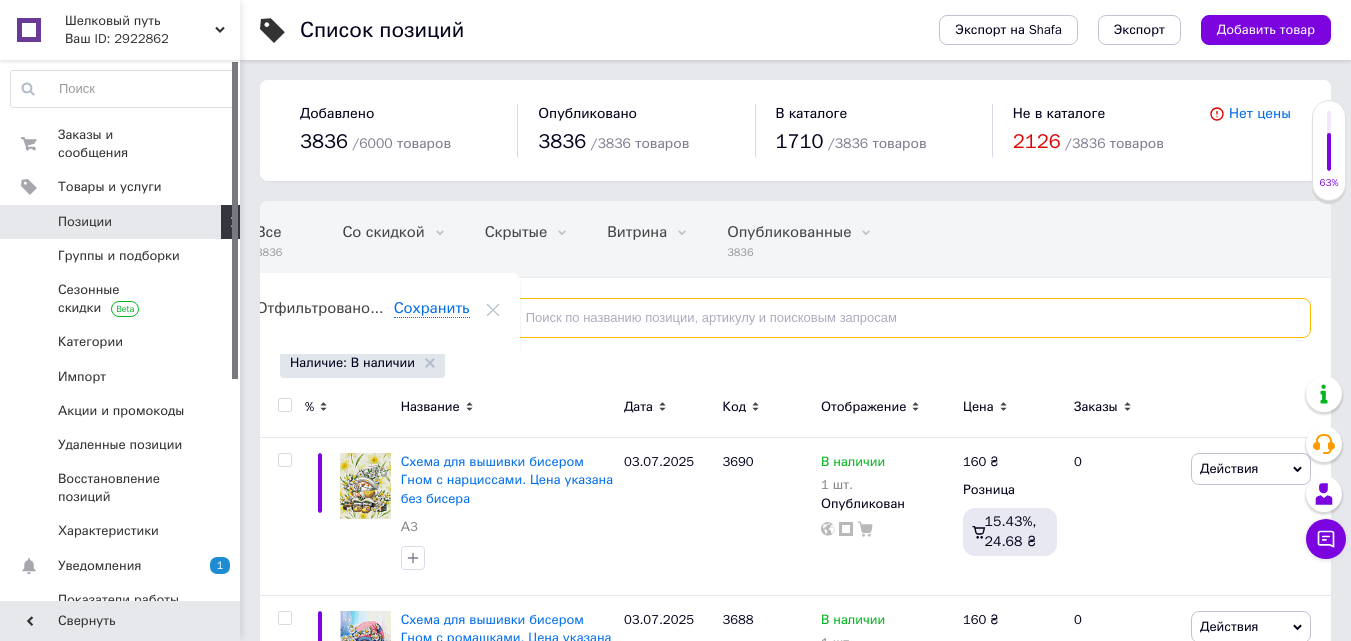 click at bounding box center (900, 318) 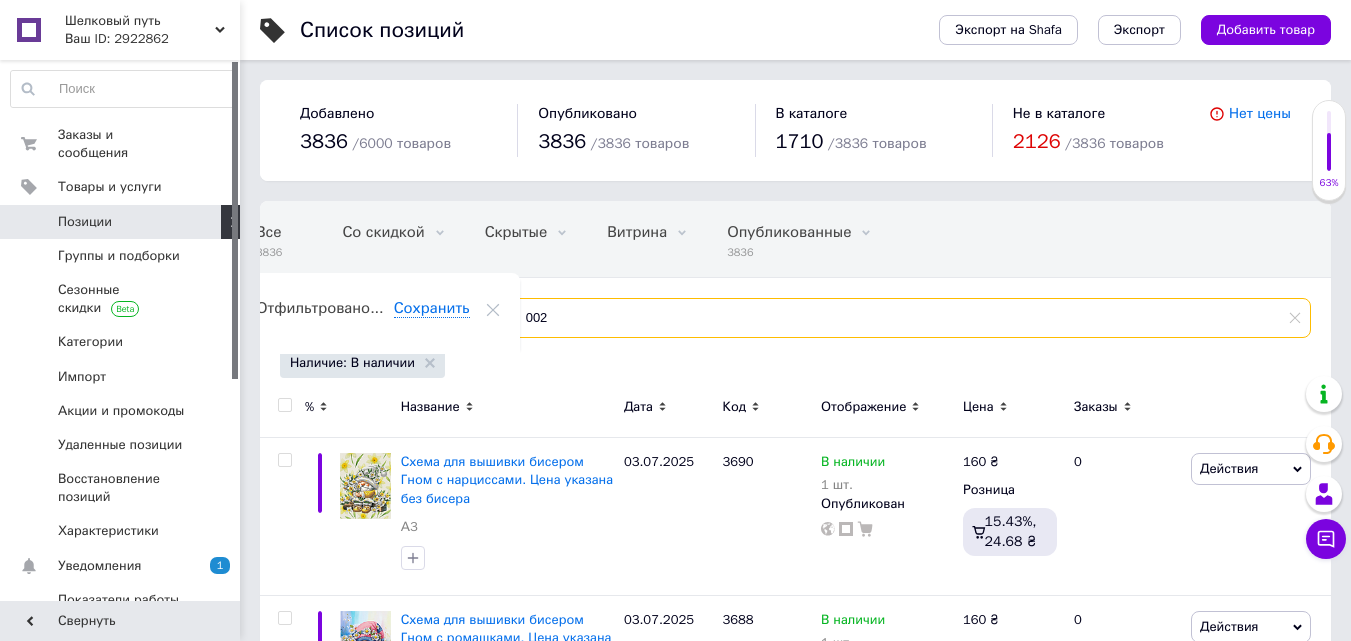 type on "002" 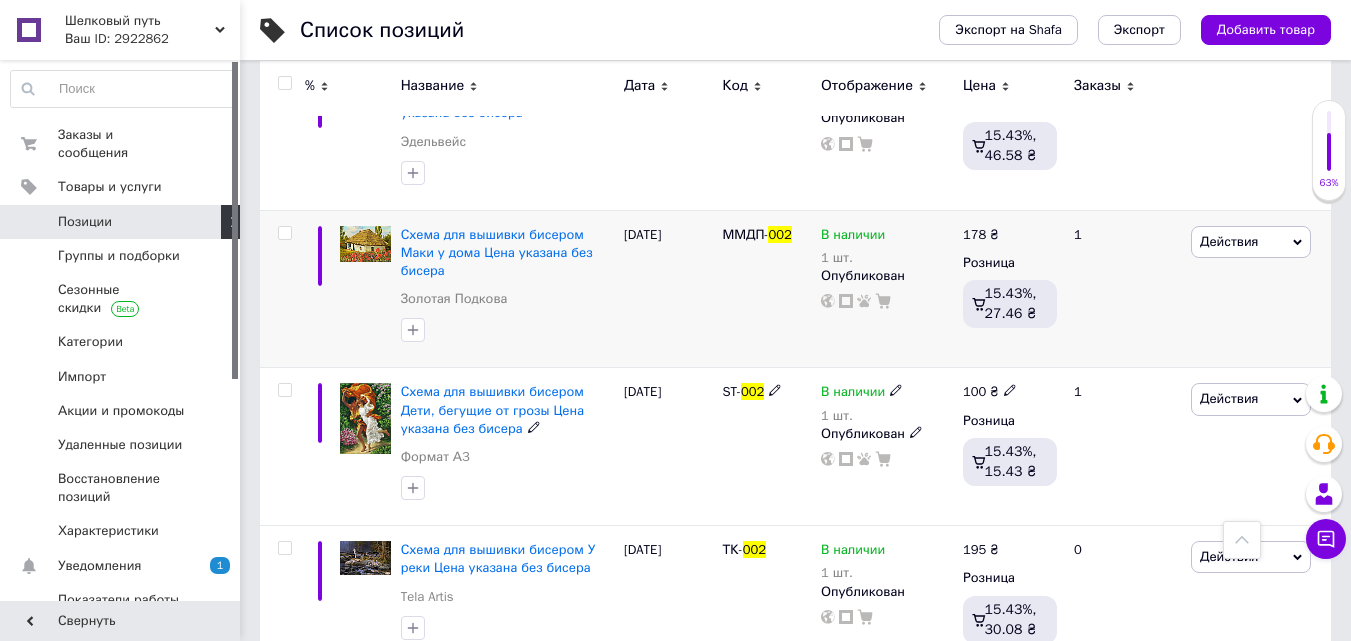 scroll, scrollTop: 730, scrollLeft: 0, axis: vertical 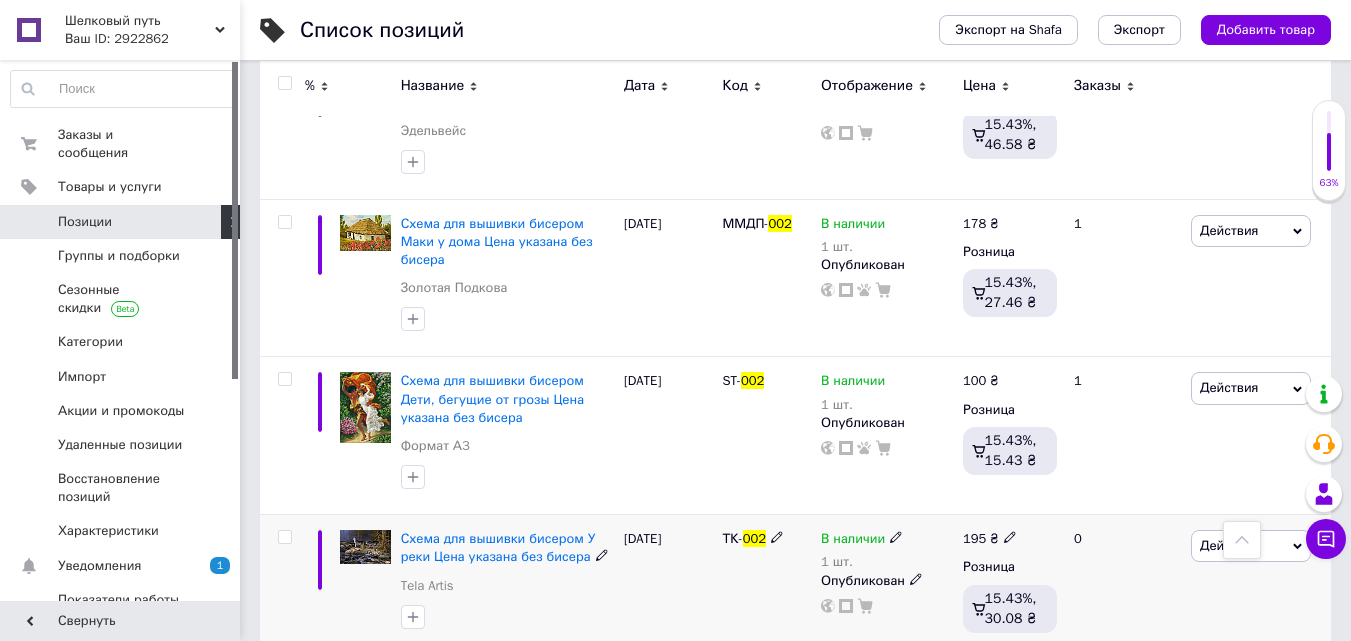 click 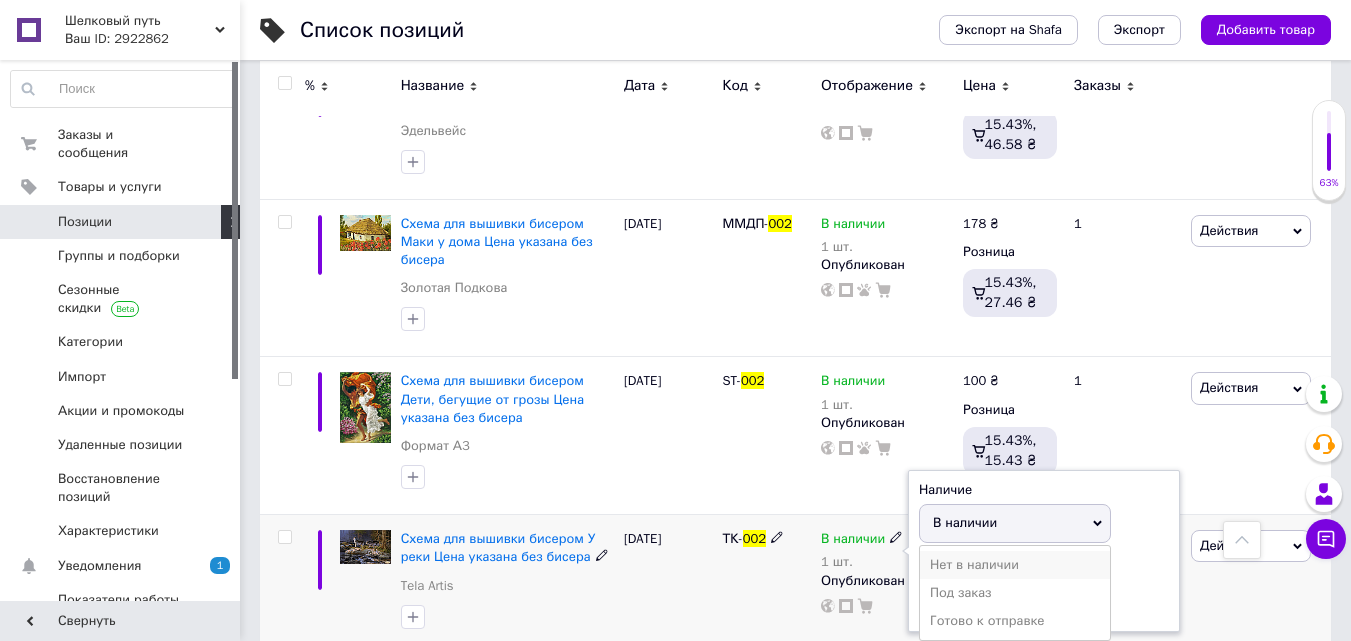 click on "Нет в наличии" at bounding box center (1015, 565) 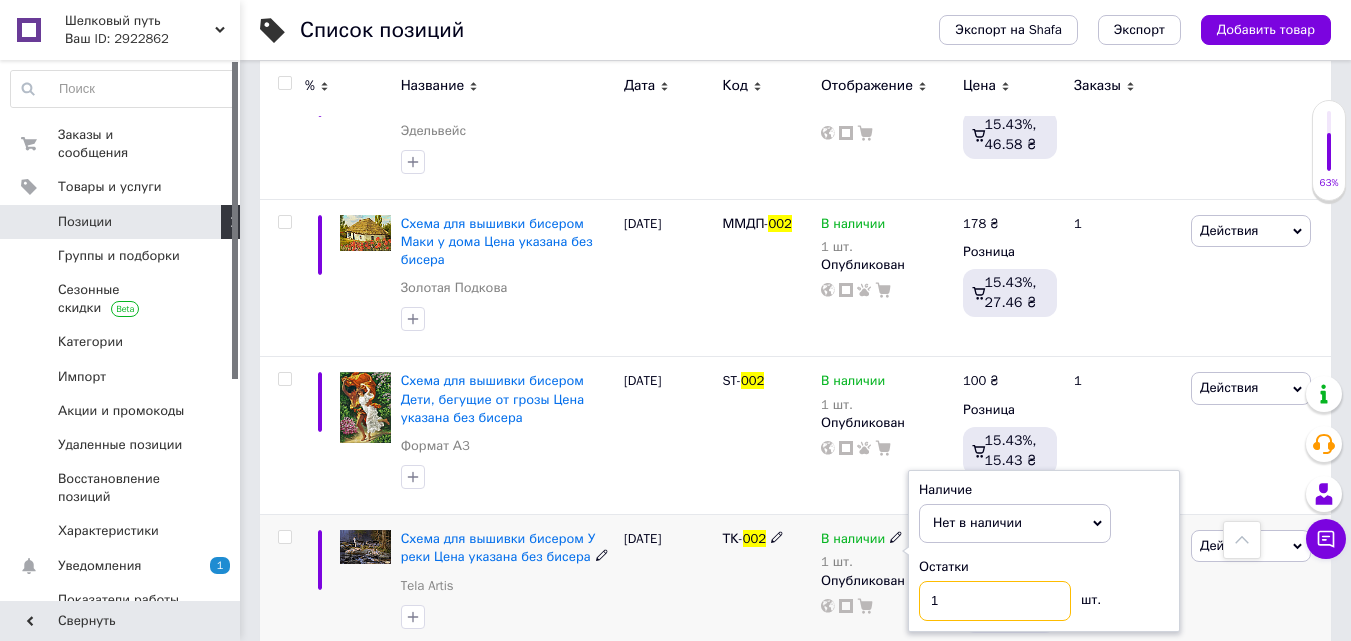 drag, startPoint x: 960, startPoint y: 562, endPoint x: 868, endPoint y: 565, distance: 92.0489 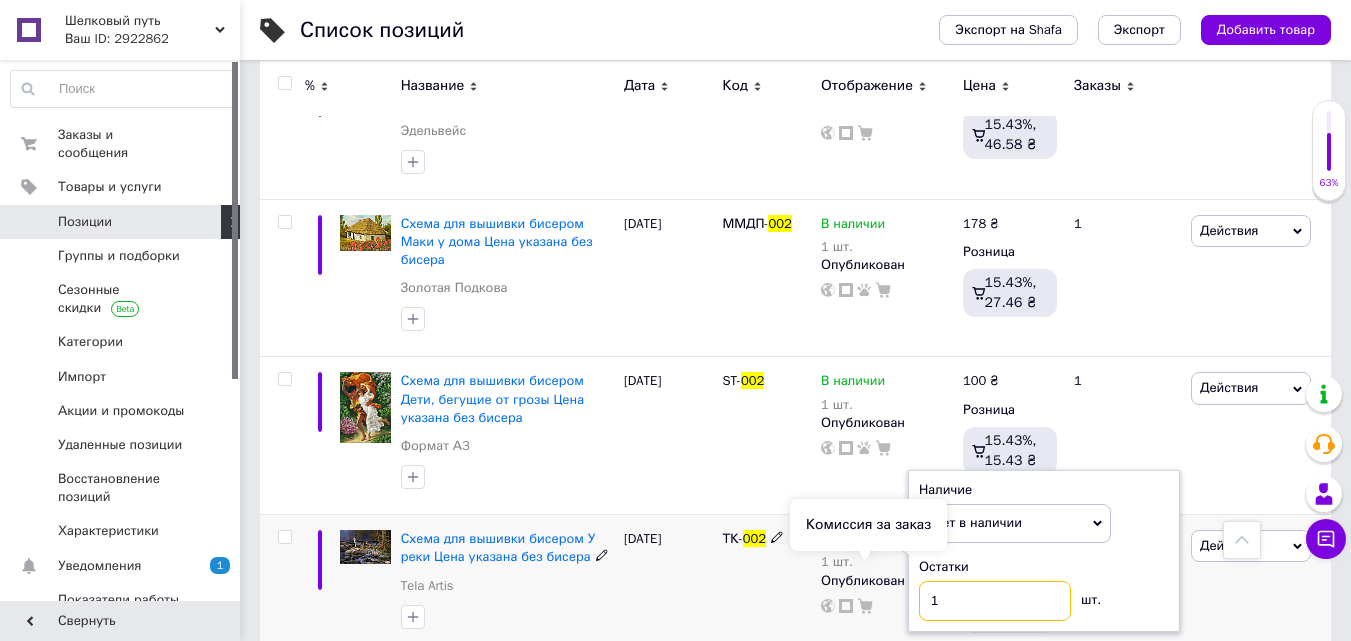 type on "0" 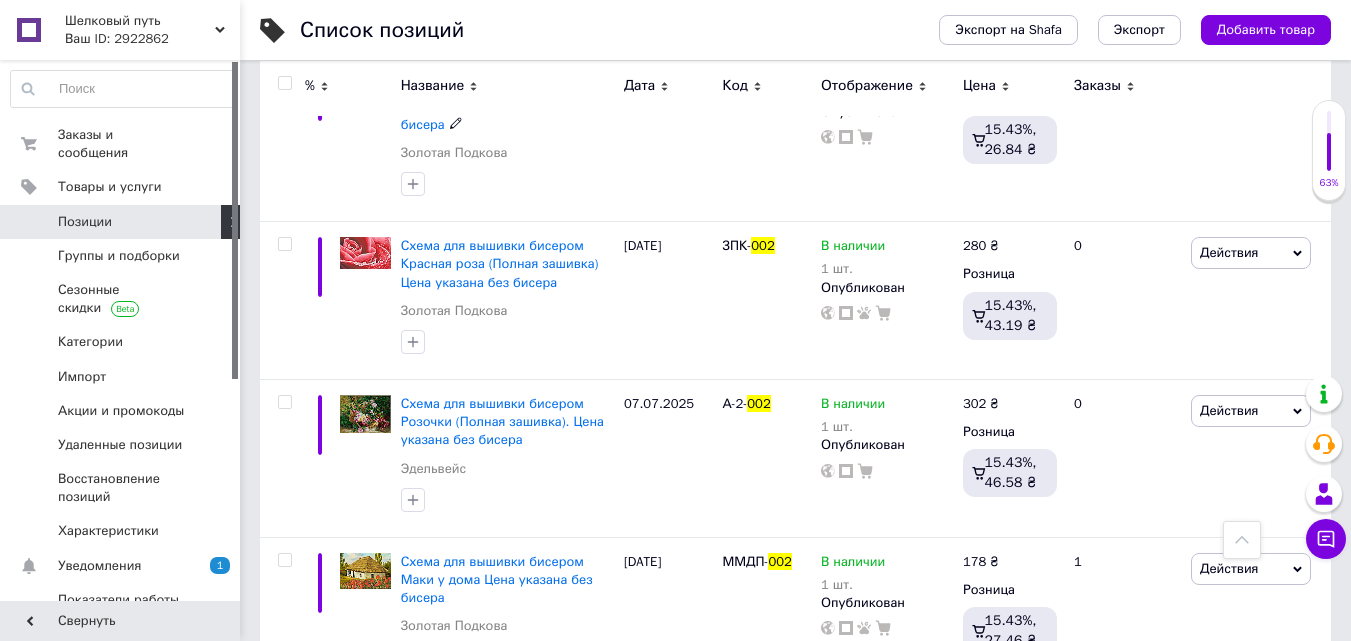 scroll, scrollTop: 0, scrollLeft: 0, axis: both 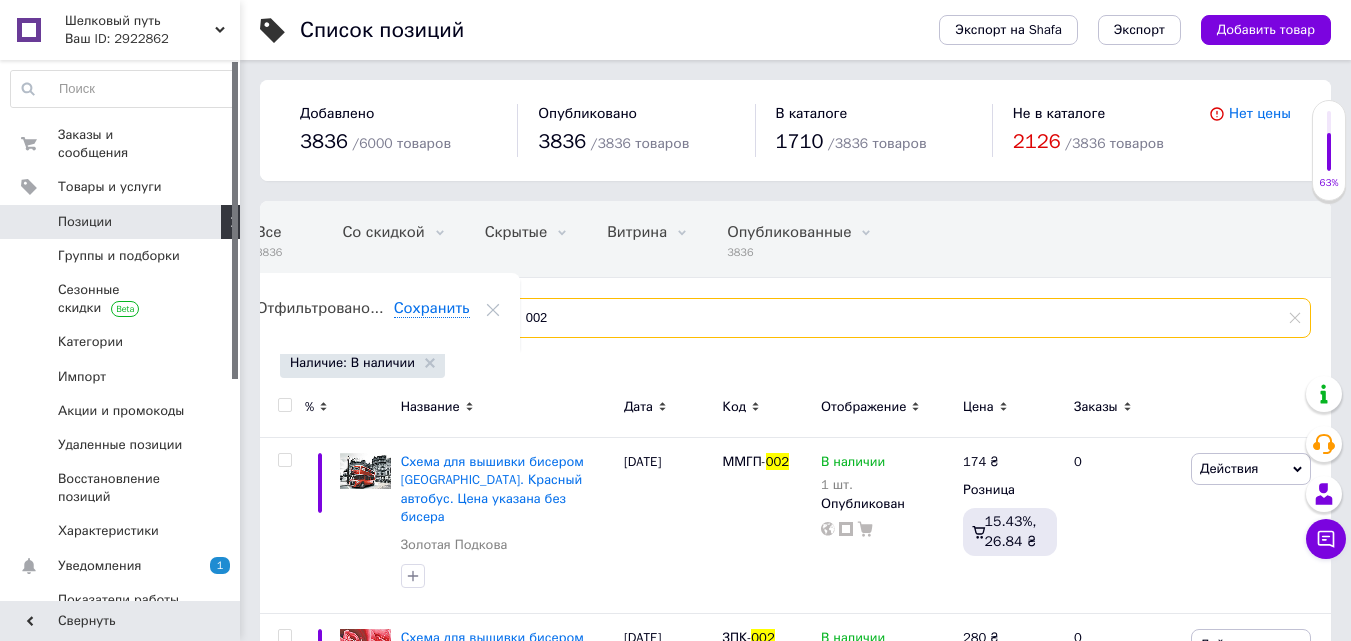 click on "002" at bounding box center [900, 318] 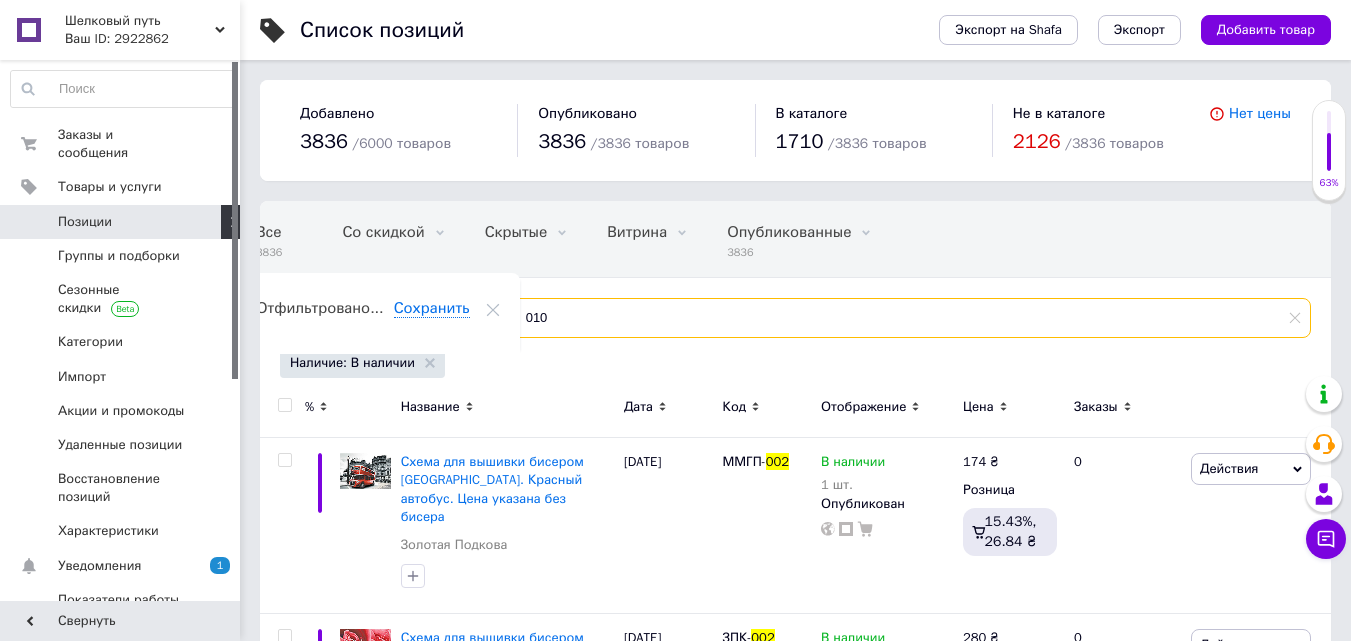 type on "010" 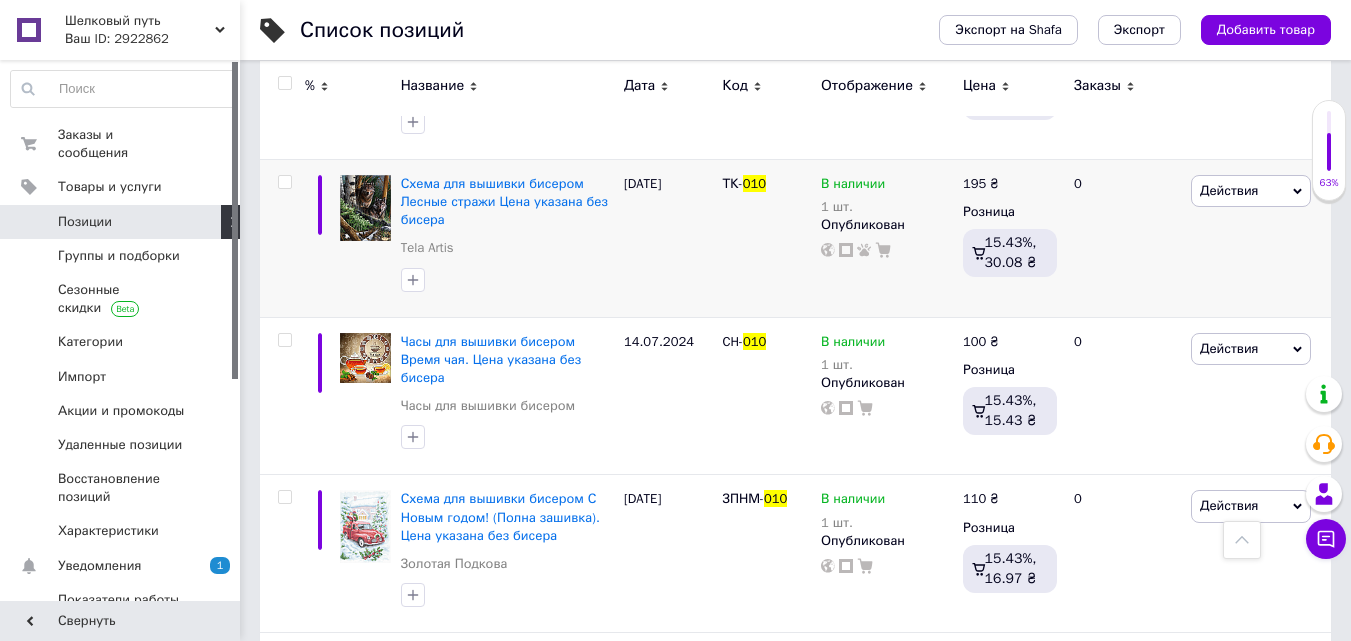 scroll, scrollTop: 900, scrollLeft: 0, axis: vertical 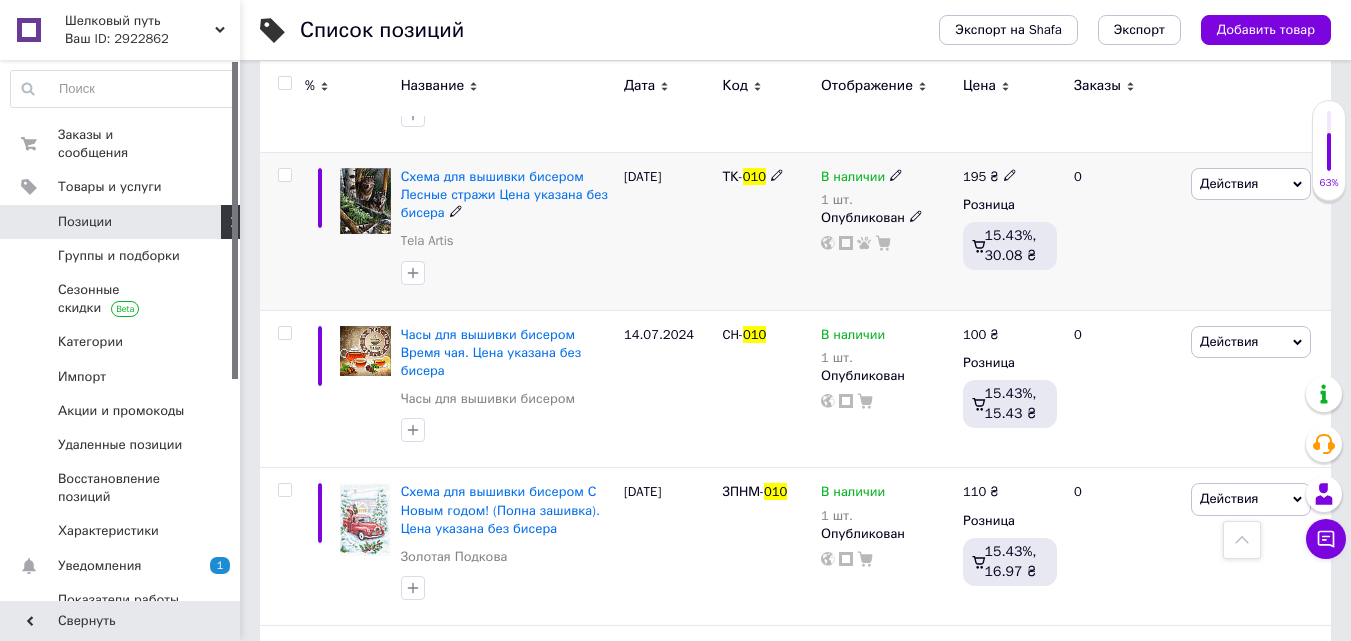 click 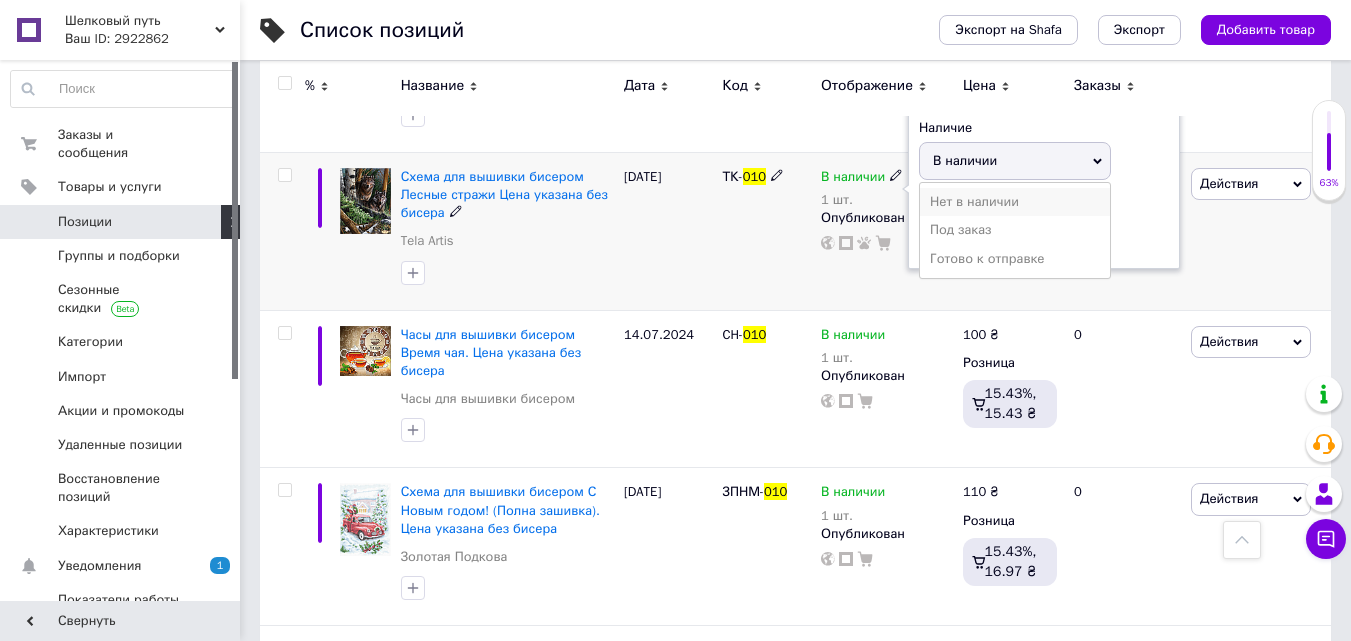 click on "Нет в наличии" at bounding box center (1015, 202) 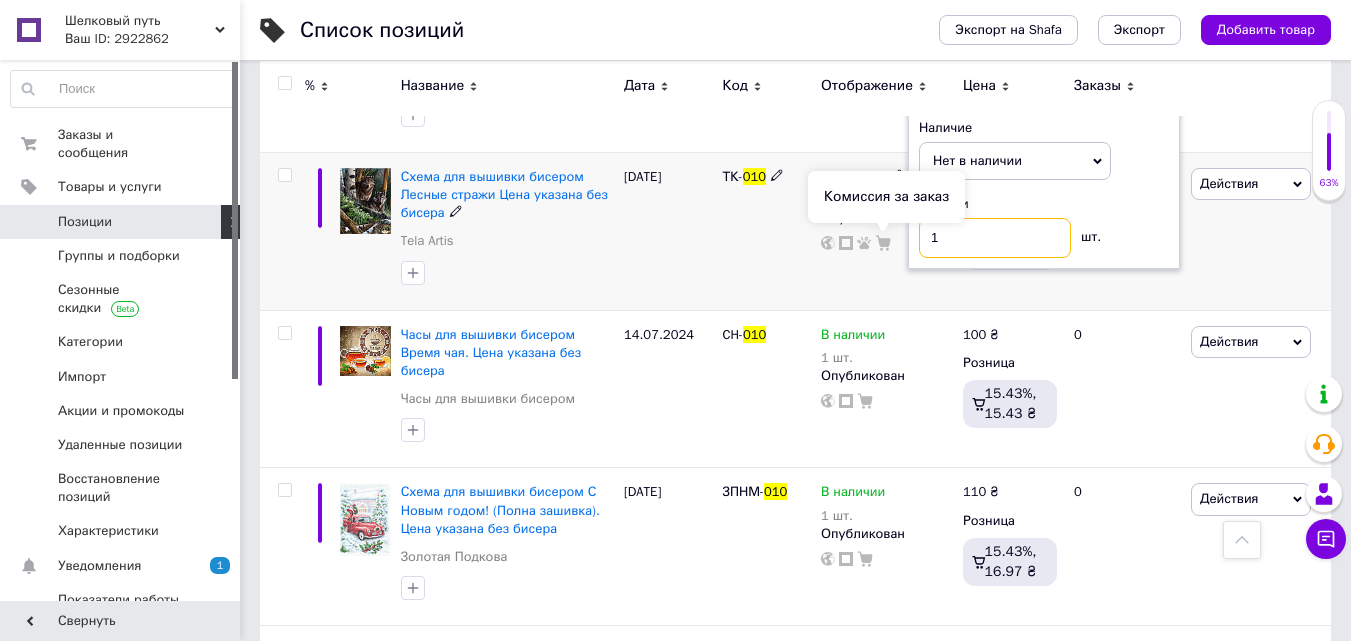 drag, startPoint x: 952, startPoint y: 231, endPoint x: 878, endPoint y: 246, distance: 75.50497 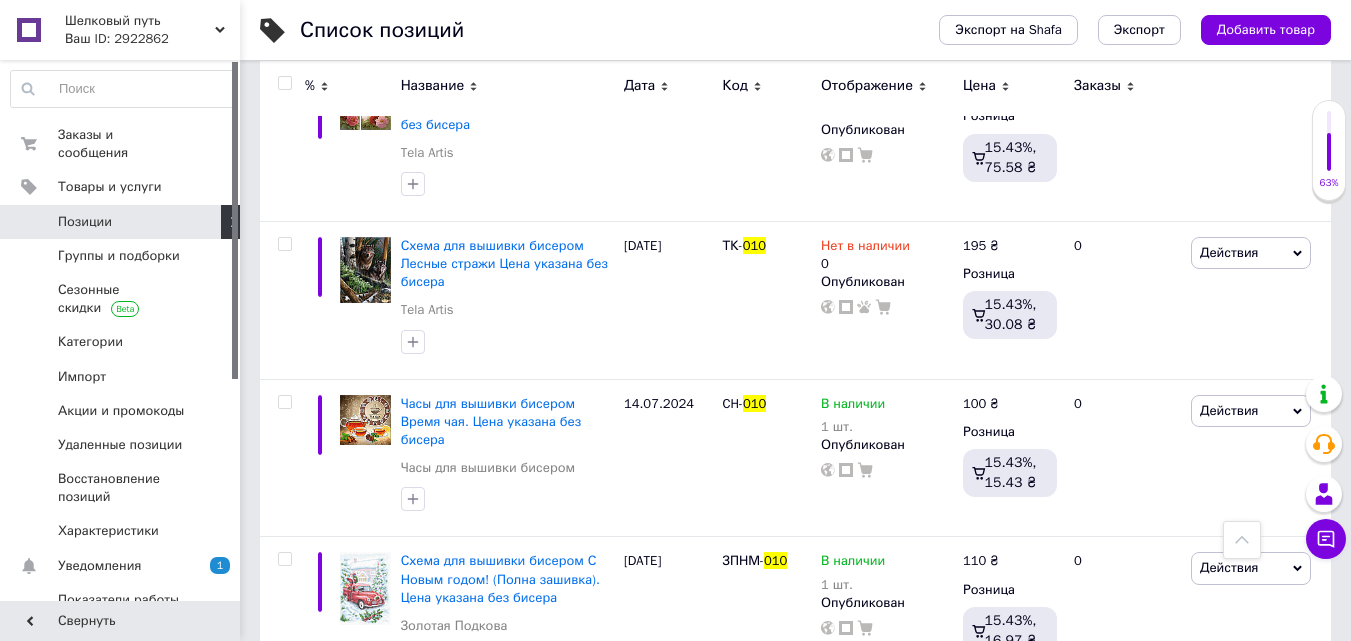 scroll, scrollTop: 0, scrollLeft: 0, axis: both 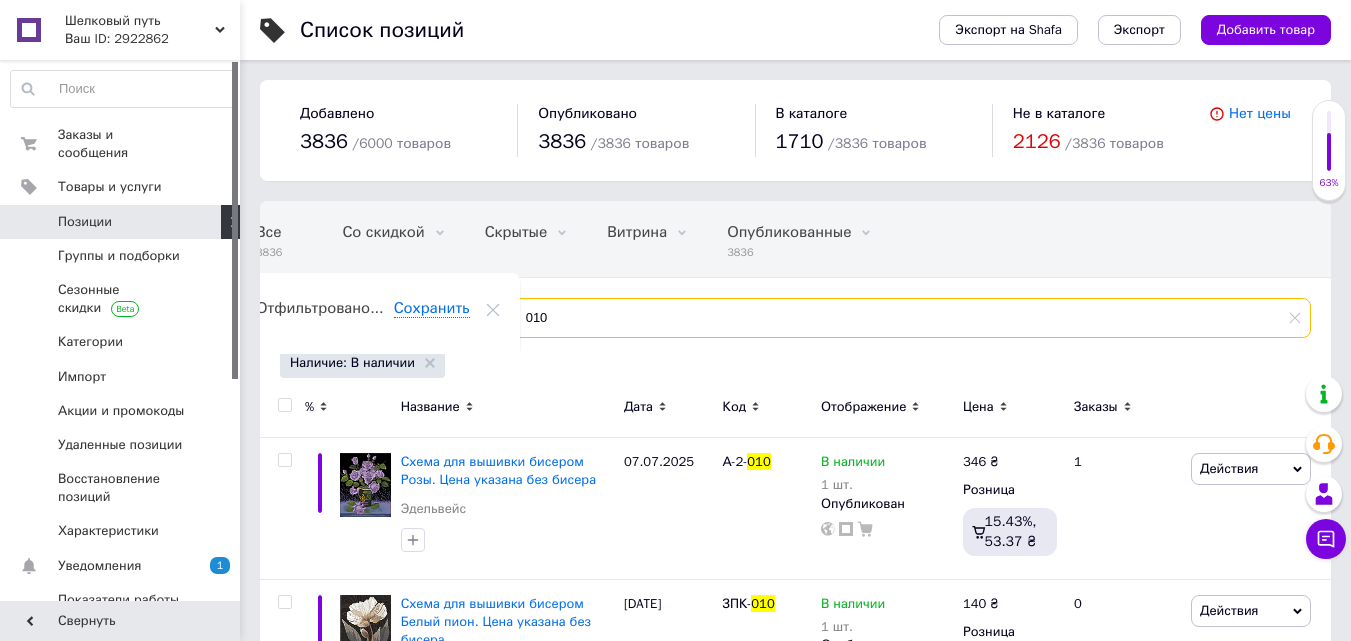 drag, startPoint x: 544, startPoint y: 311, endPoint x: 468, endPoint y: 316, distance: 76.1643 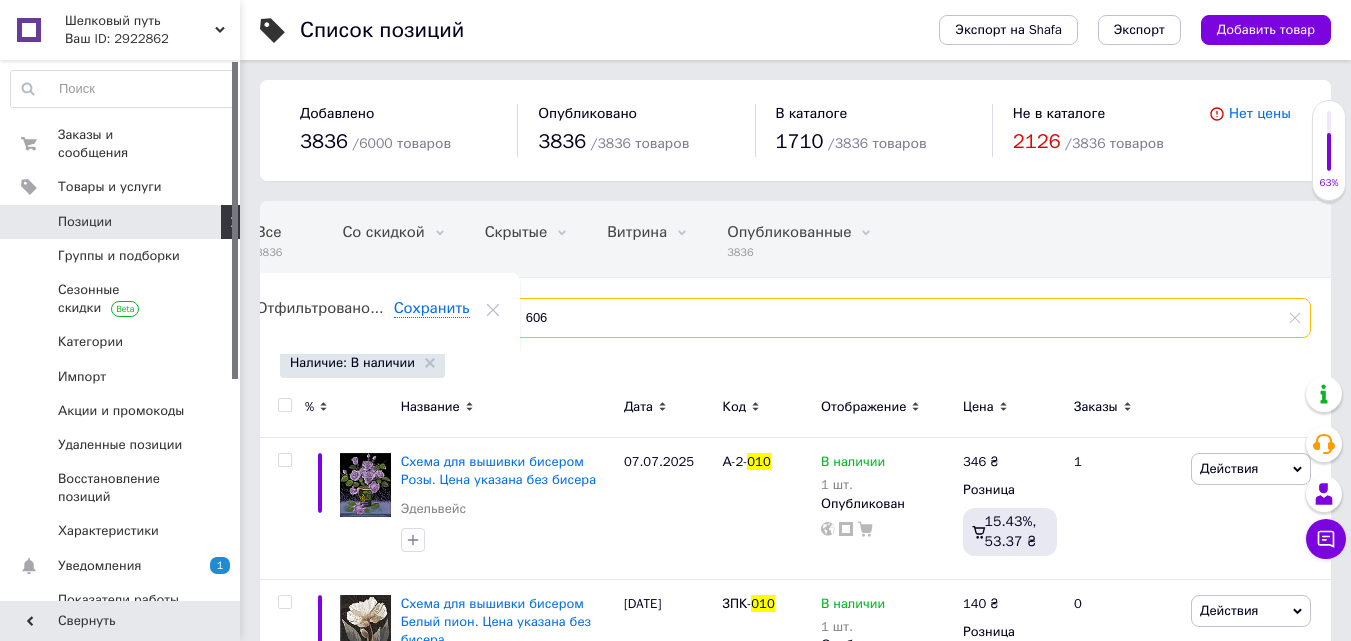 type on "606" 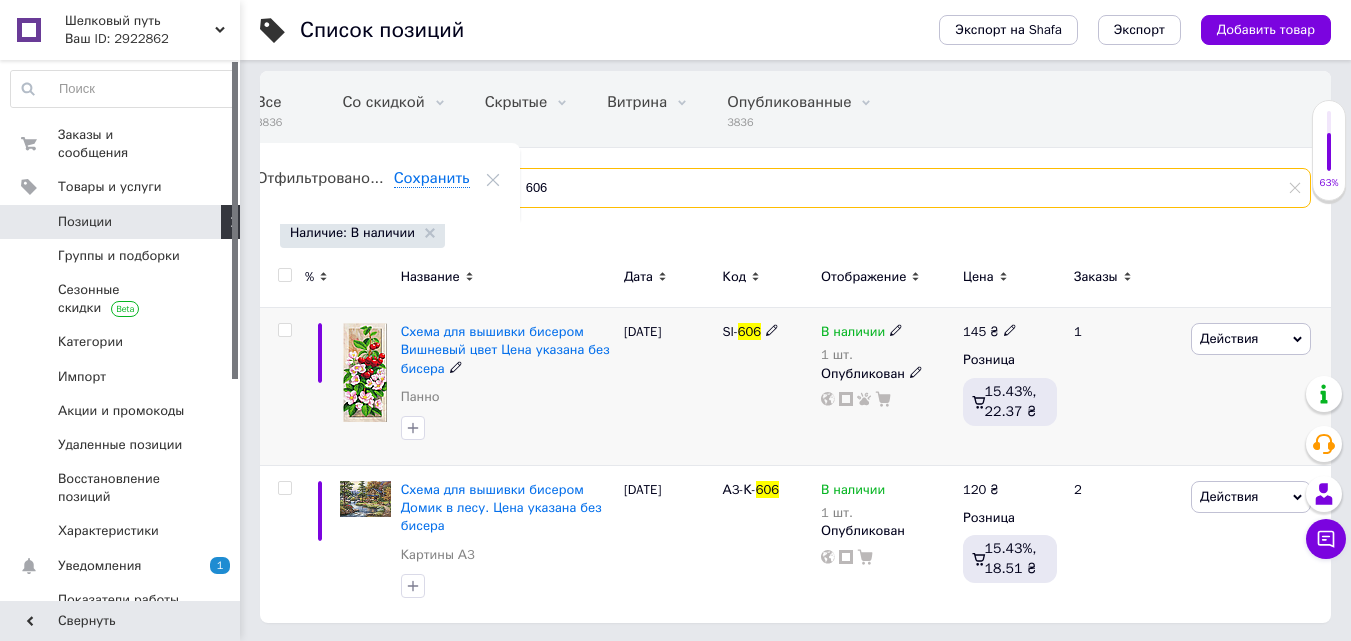 scroll, scrollTop: 132, scrollLeft: 0, axis: vertical 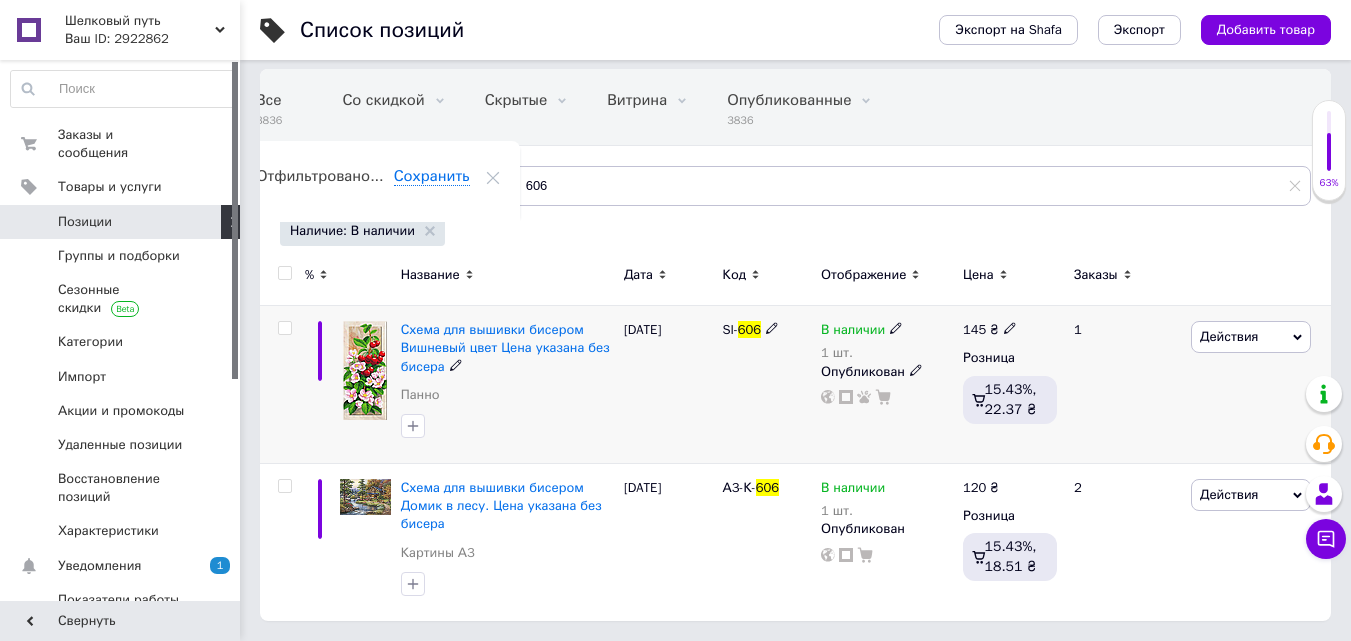 click 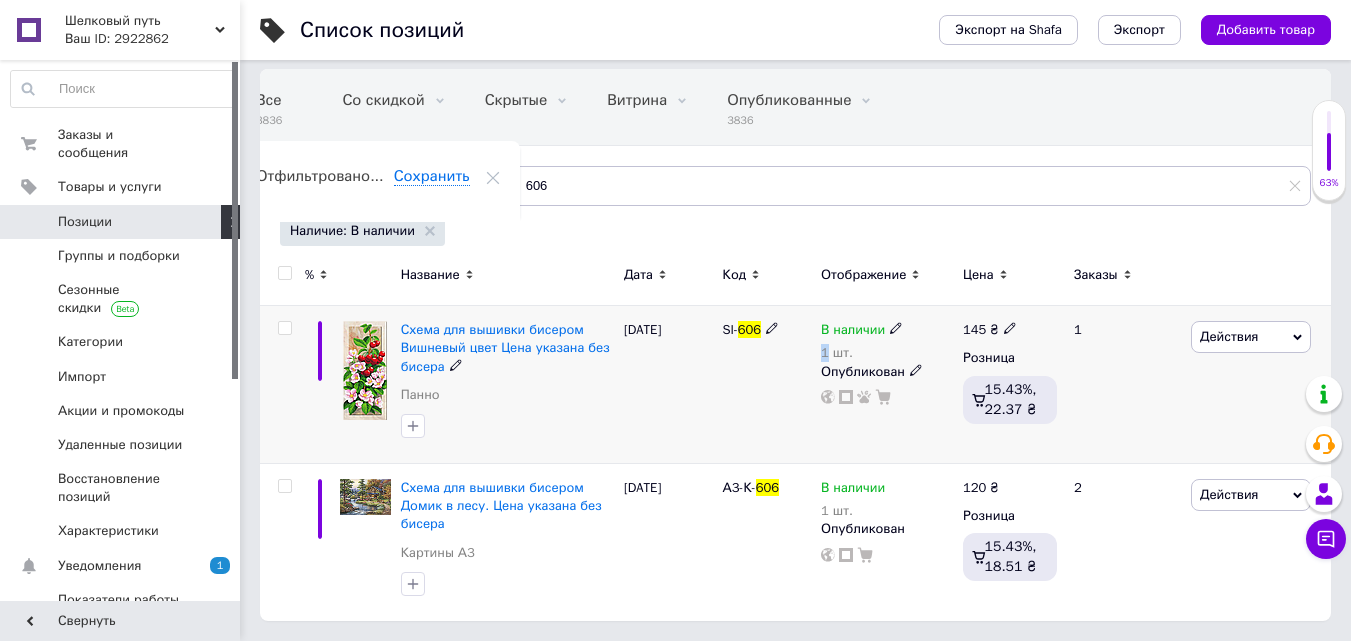 click 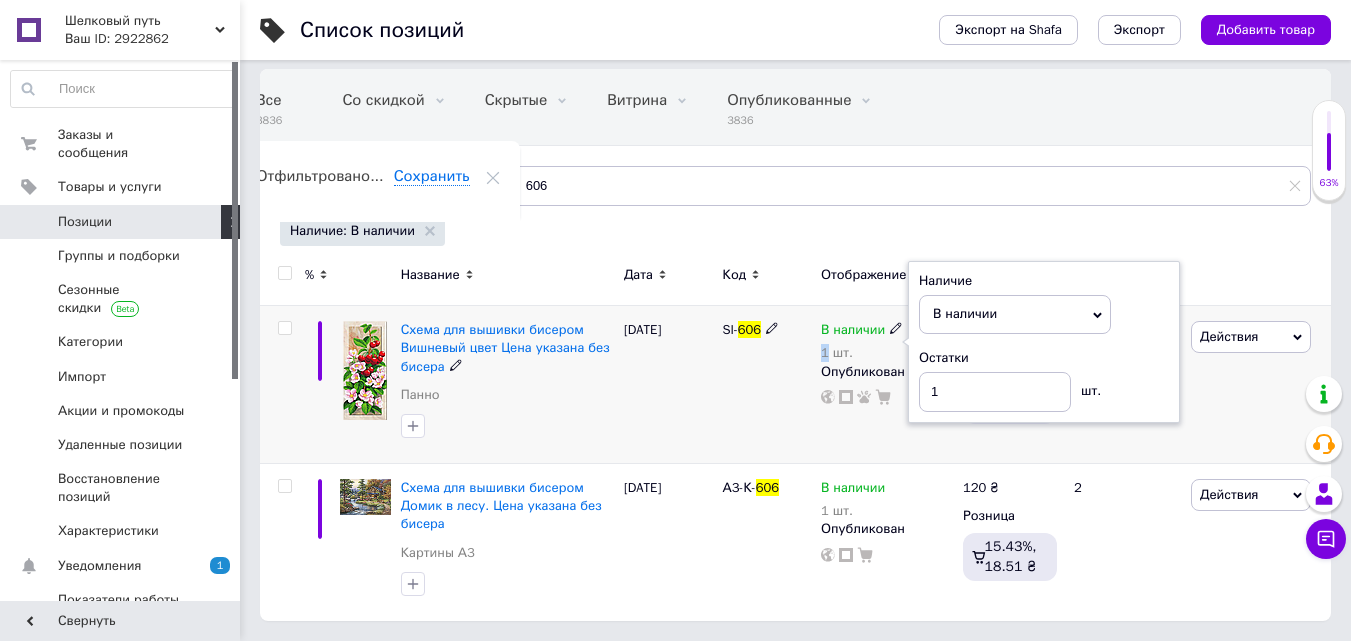 click on "В наличии" at bounding box center (965, 313) 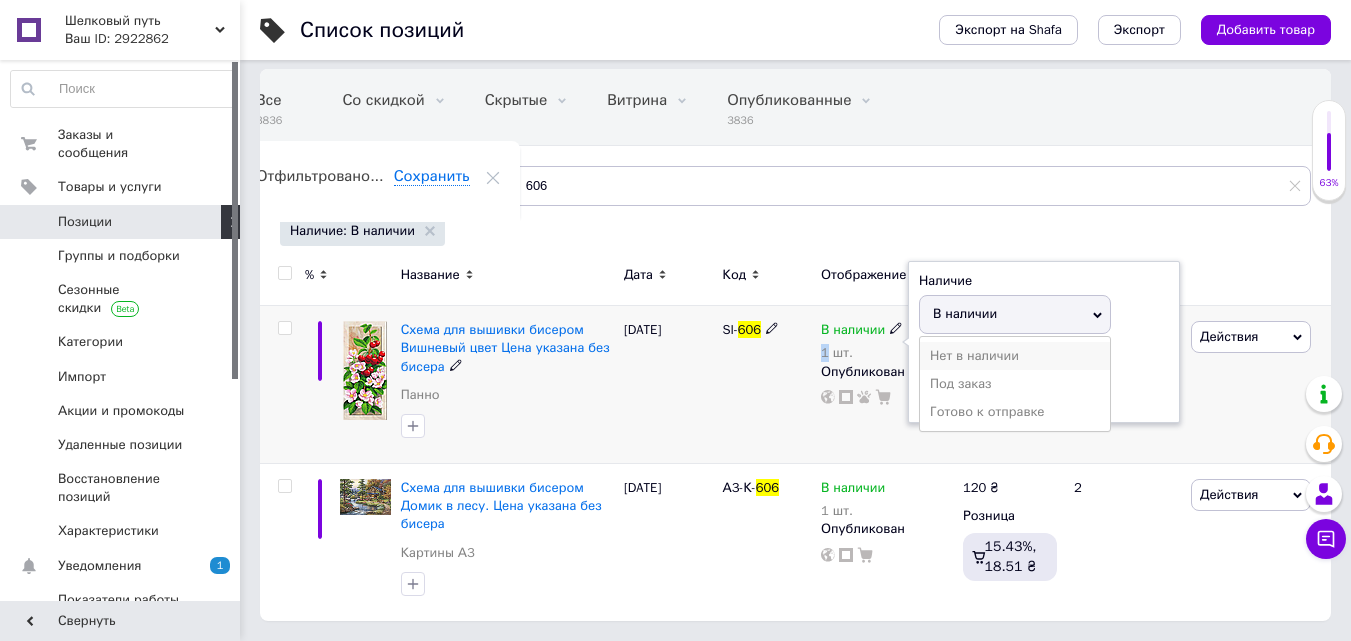 click on "Нет в наличии" at bounding box center (1015, 356) 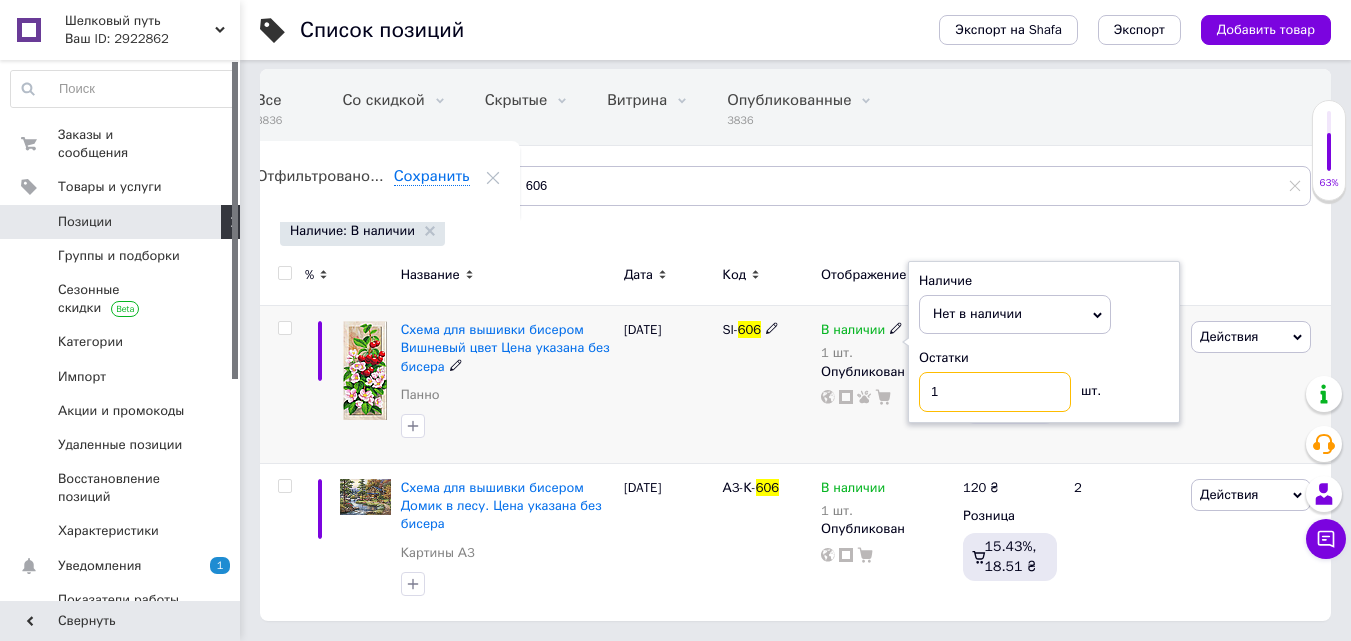 drag, startPoint x: 939, startPoint y: 390, endPoint x: 885, endPoint y: 403, distance: 55.542778 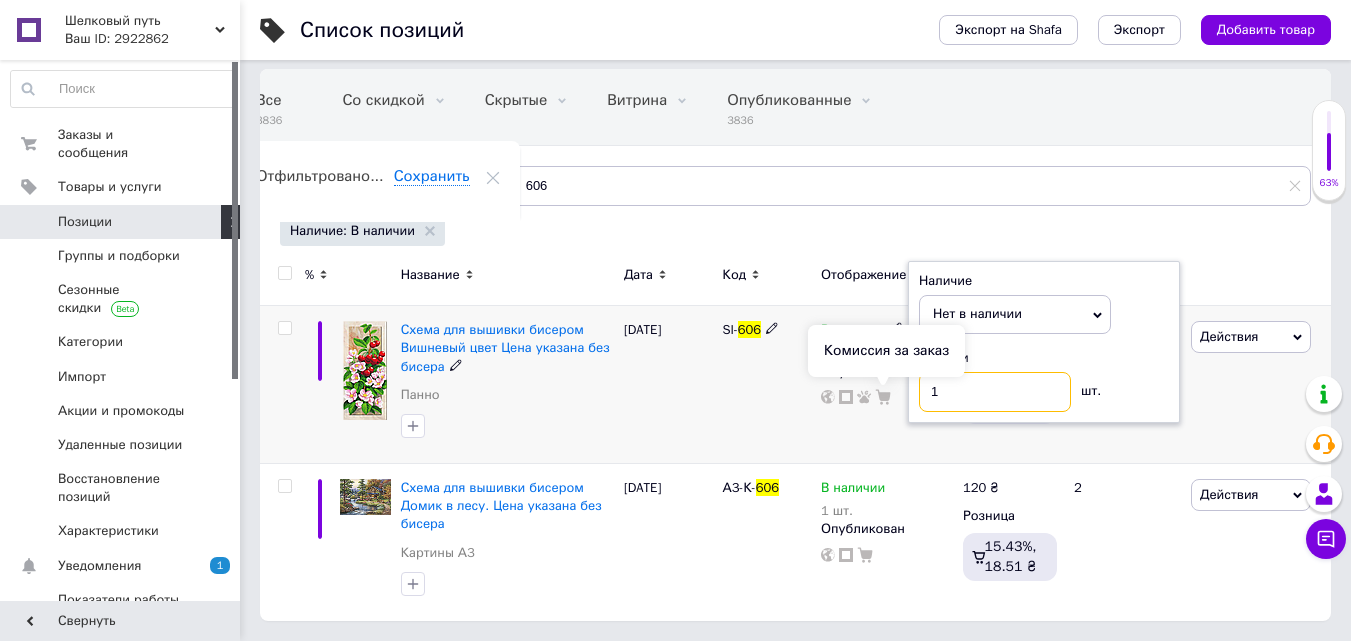 type on "0" 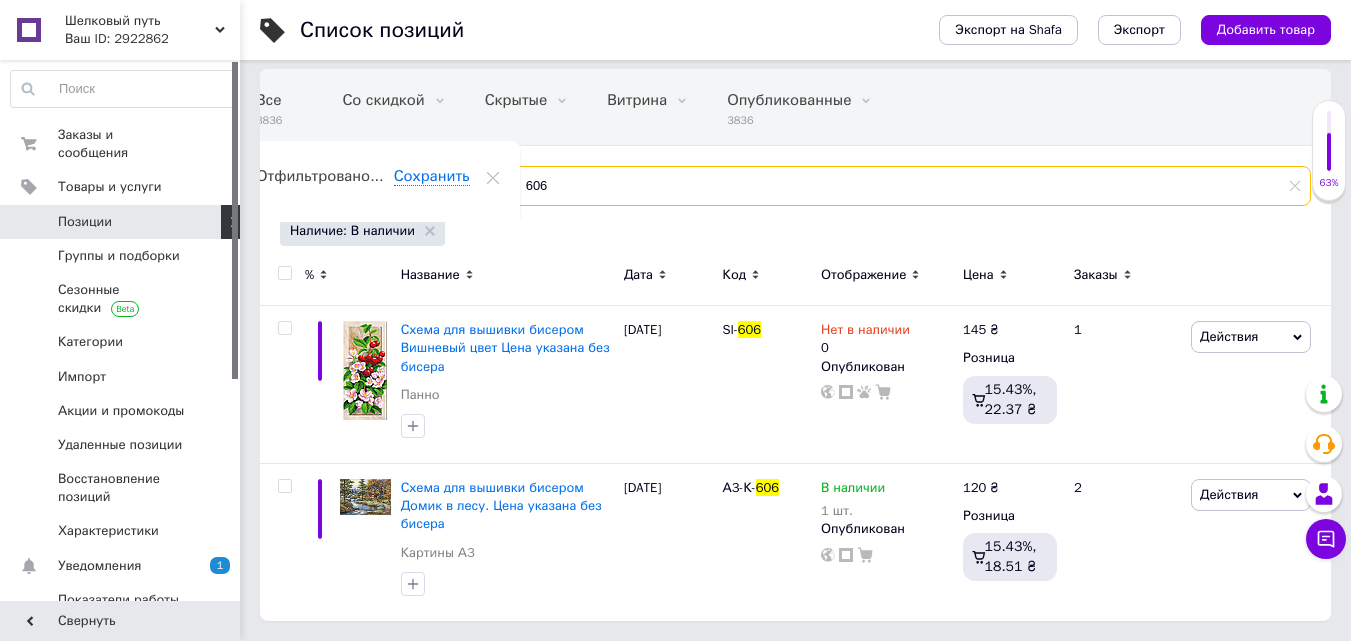 click on "606" at bounding box center [900, 186] 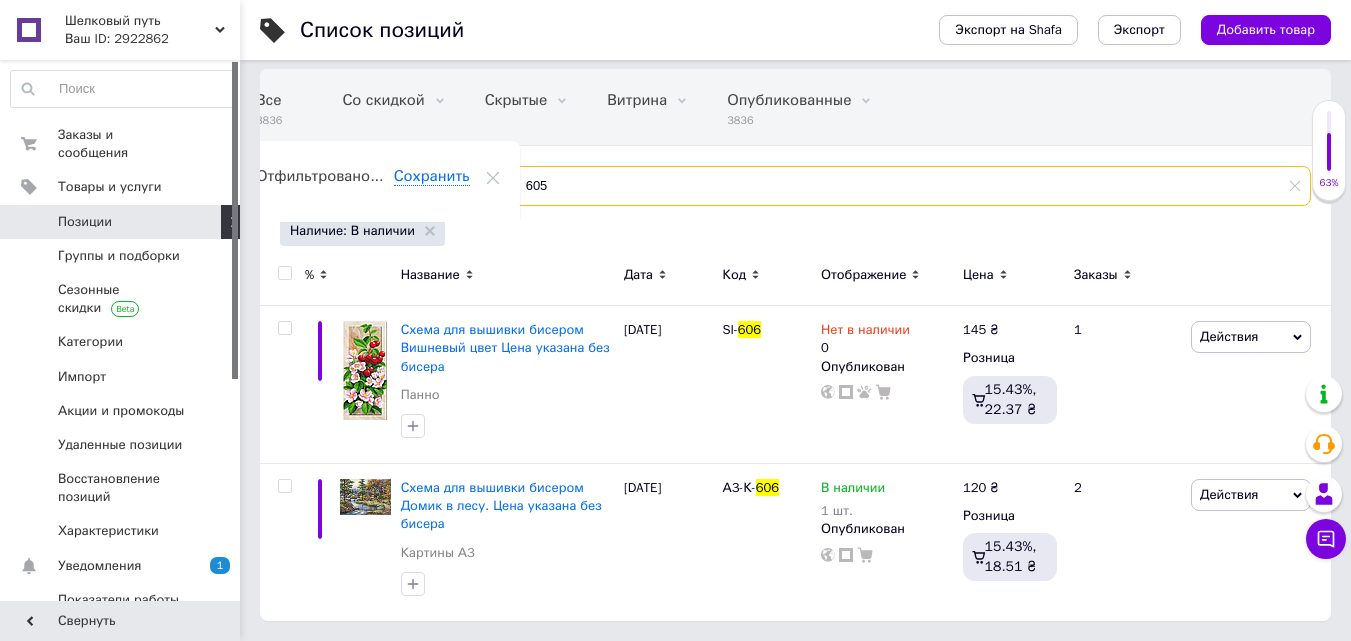 type on "605" 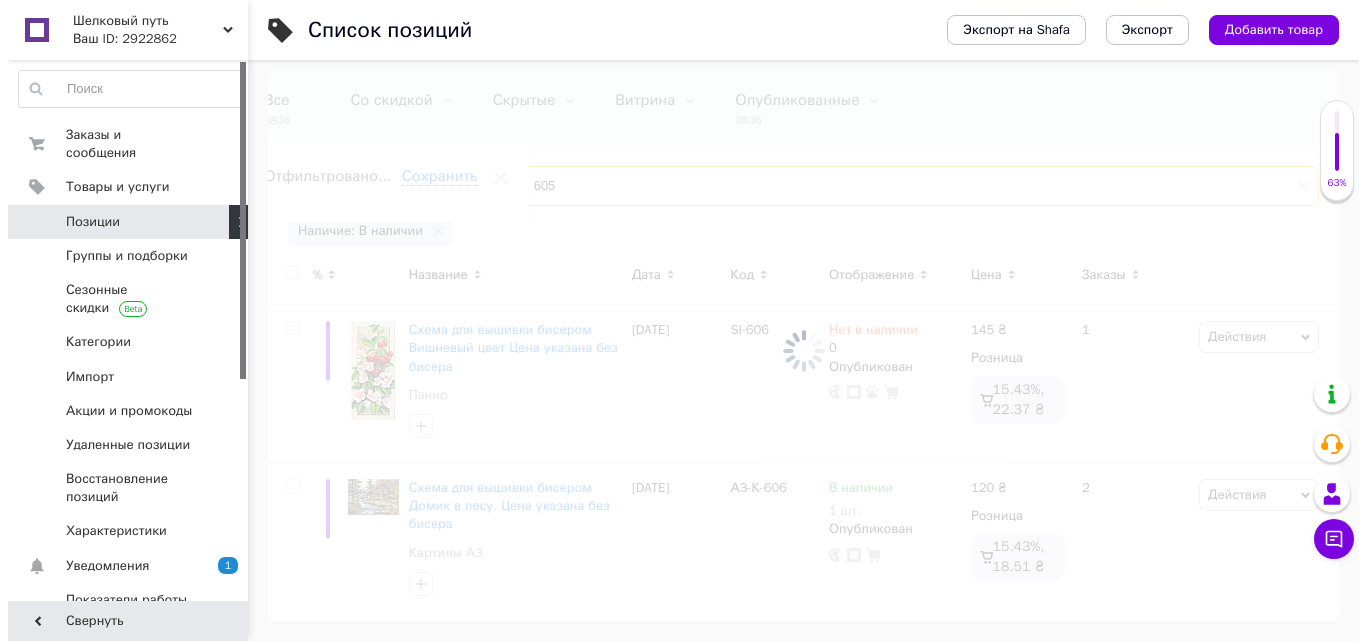 scroll, scrollTop: 0, scrollLeft: 0, axis: both 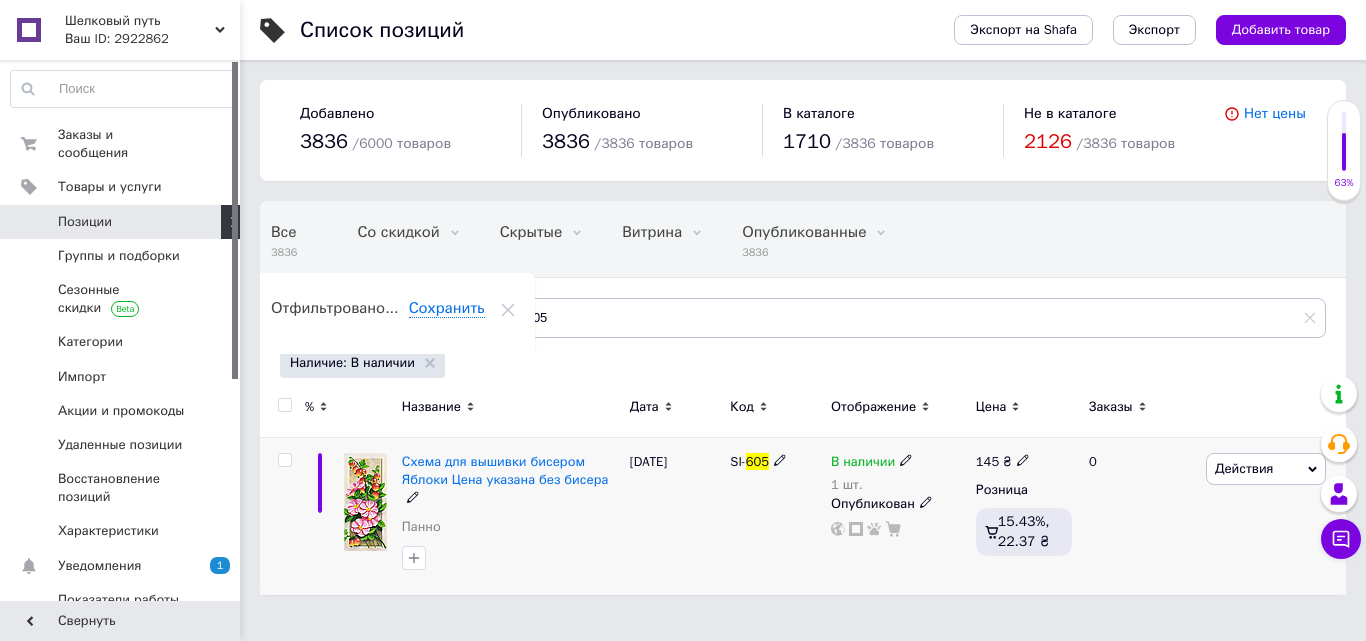 drag, startPoint x: 902, startPoint y: 454, endPoint x: 903, endPoint y: 465, distance: 11.045361 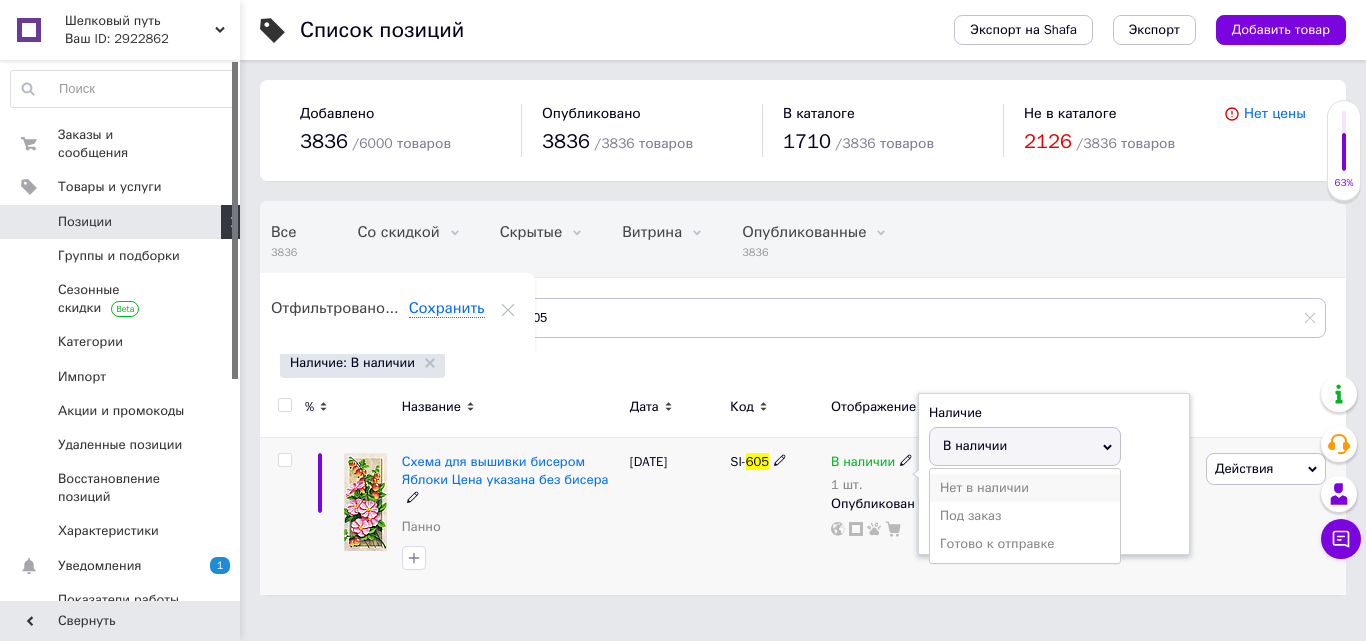 click on "Нет в наличии" at bounding box center (1025, 488) 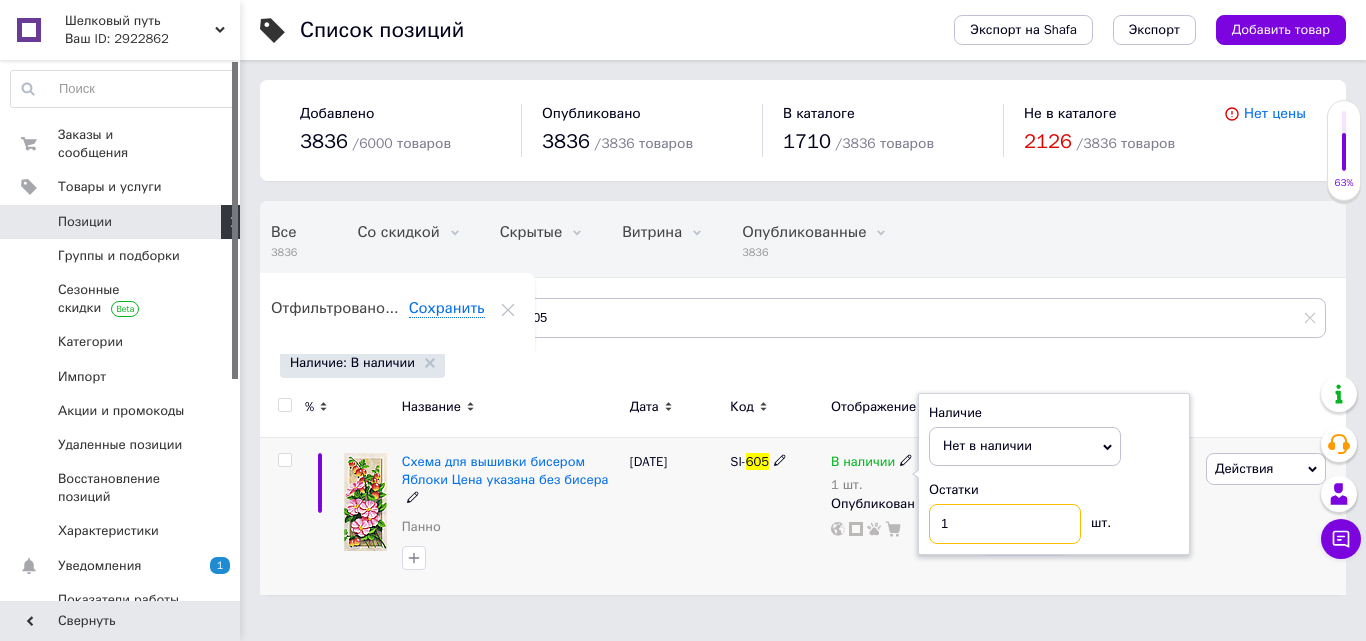 drag, startPoint x: 967, startPoint y: 530, endPoint x: 862, endPoint y: 525, distance: 105.11898 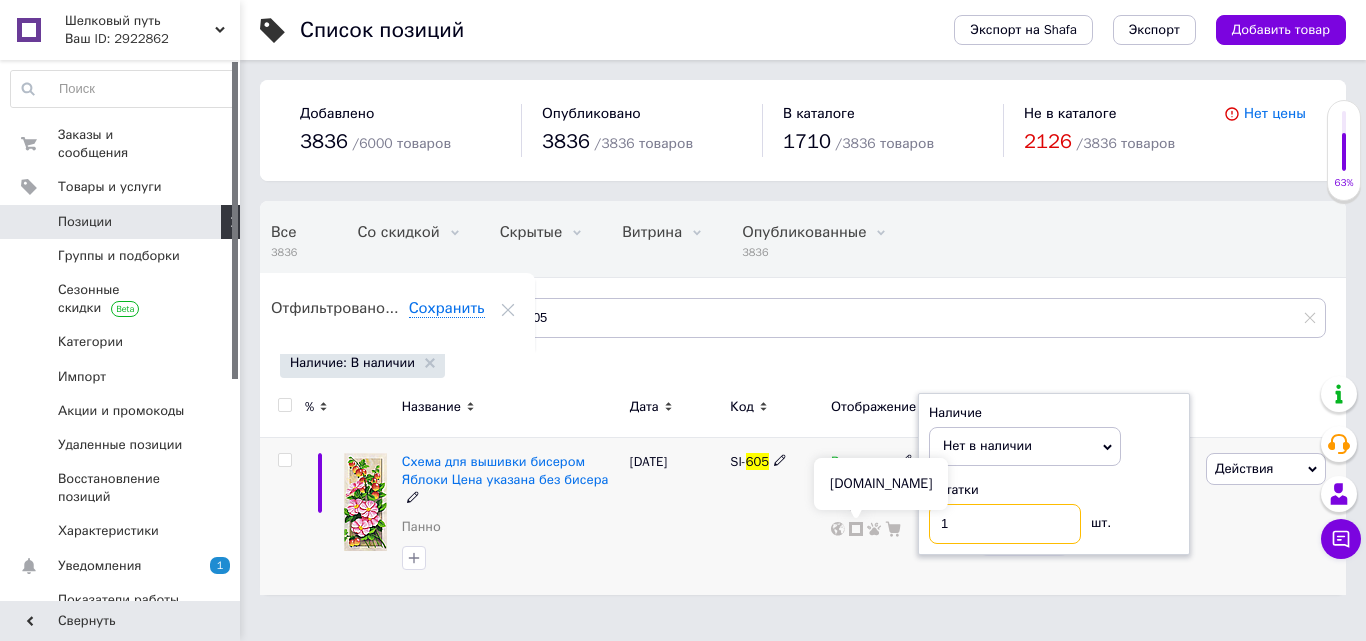 type on "0" 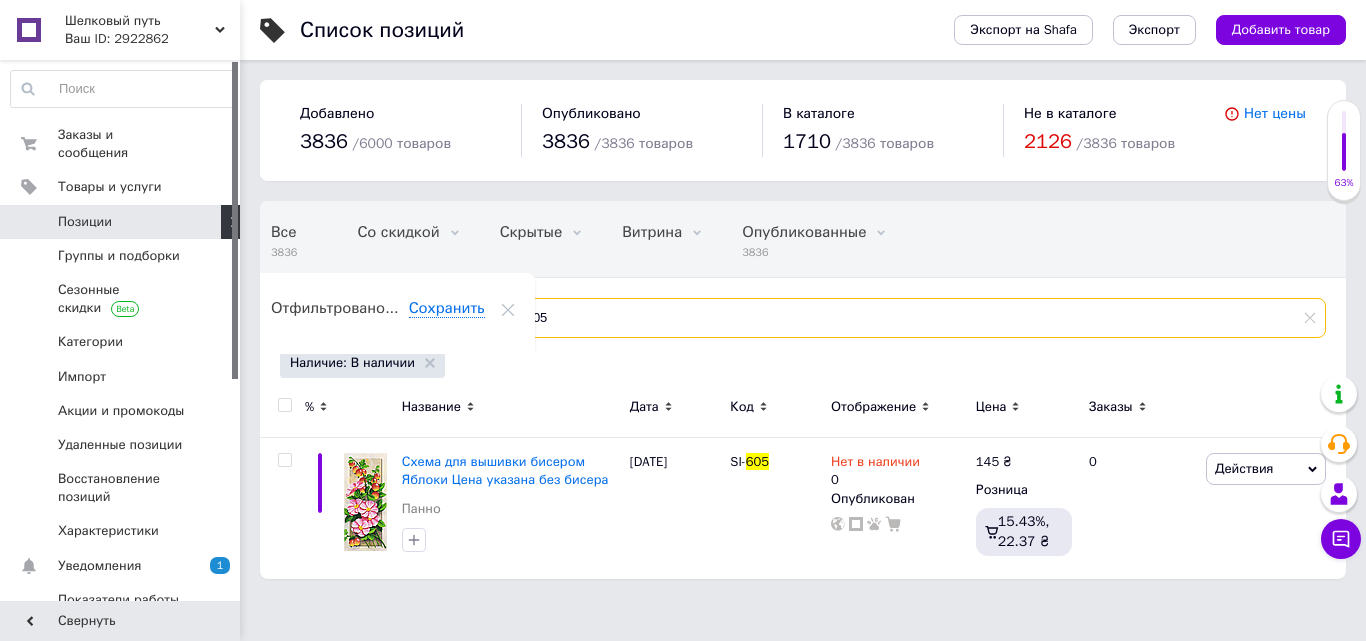 drag, startPoint x: 516, startPoint y: 311, endPoint x: 453, endPoint y: 293, distance: 65.52099 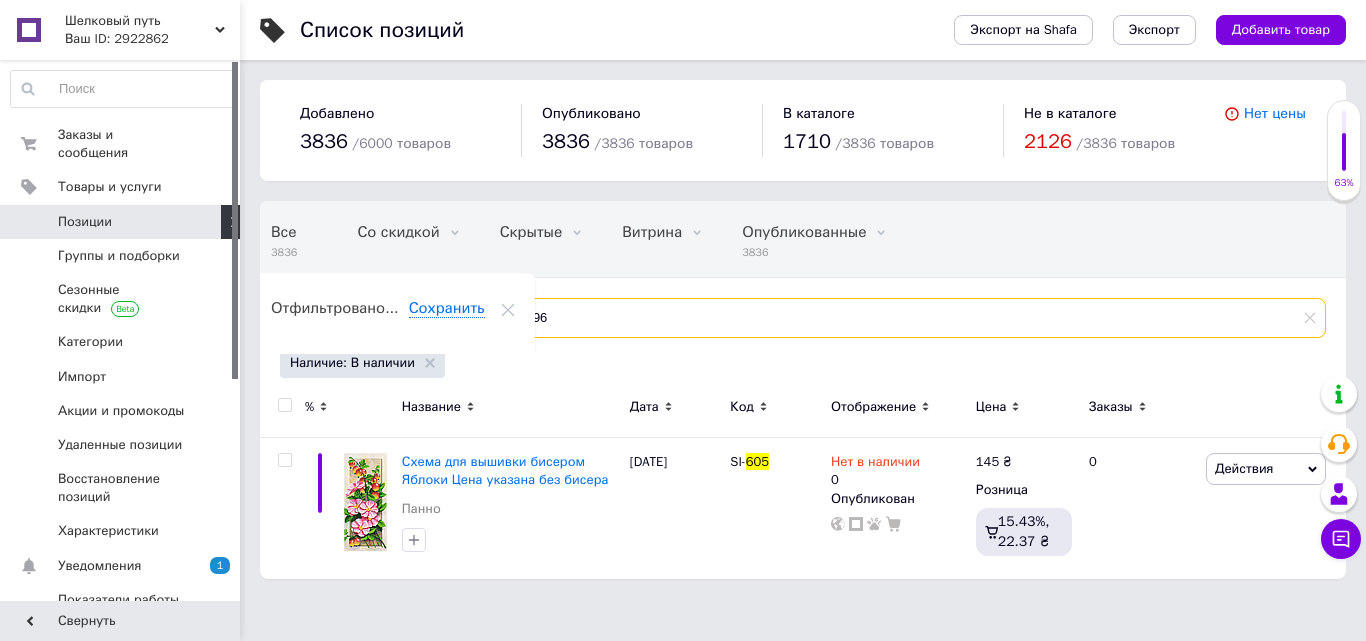 type on "496" 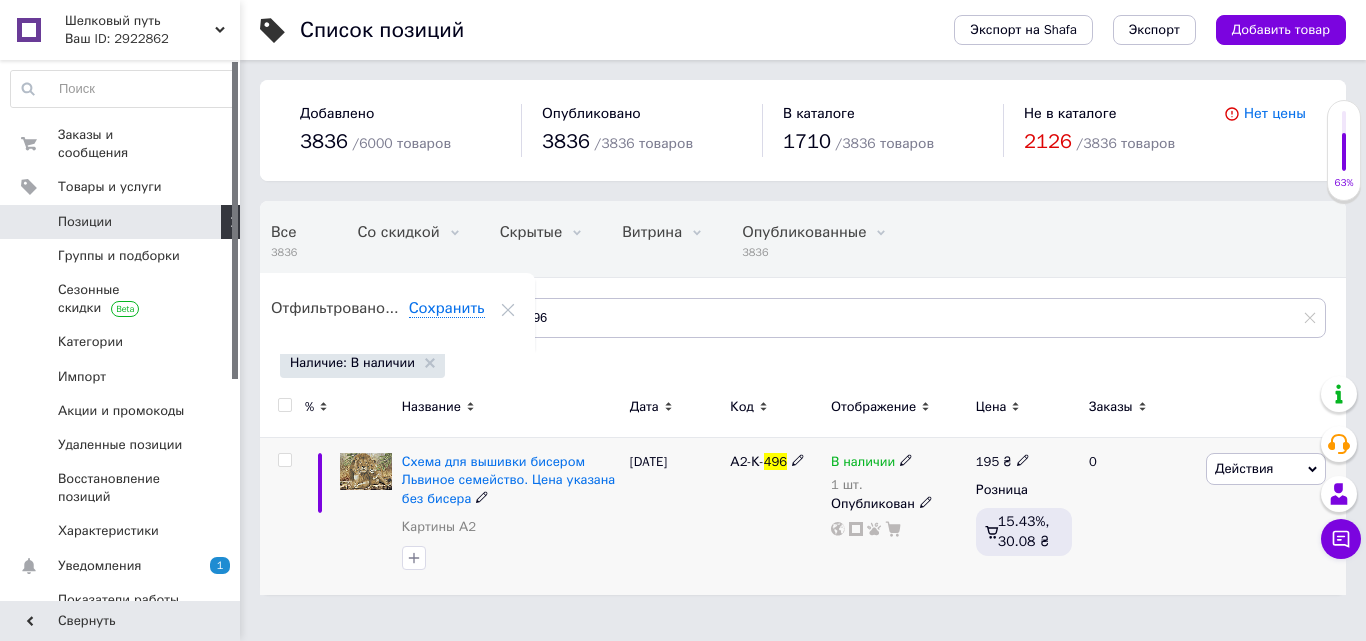 click 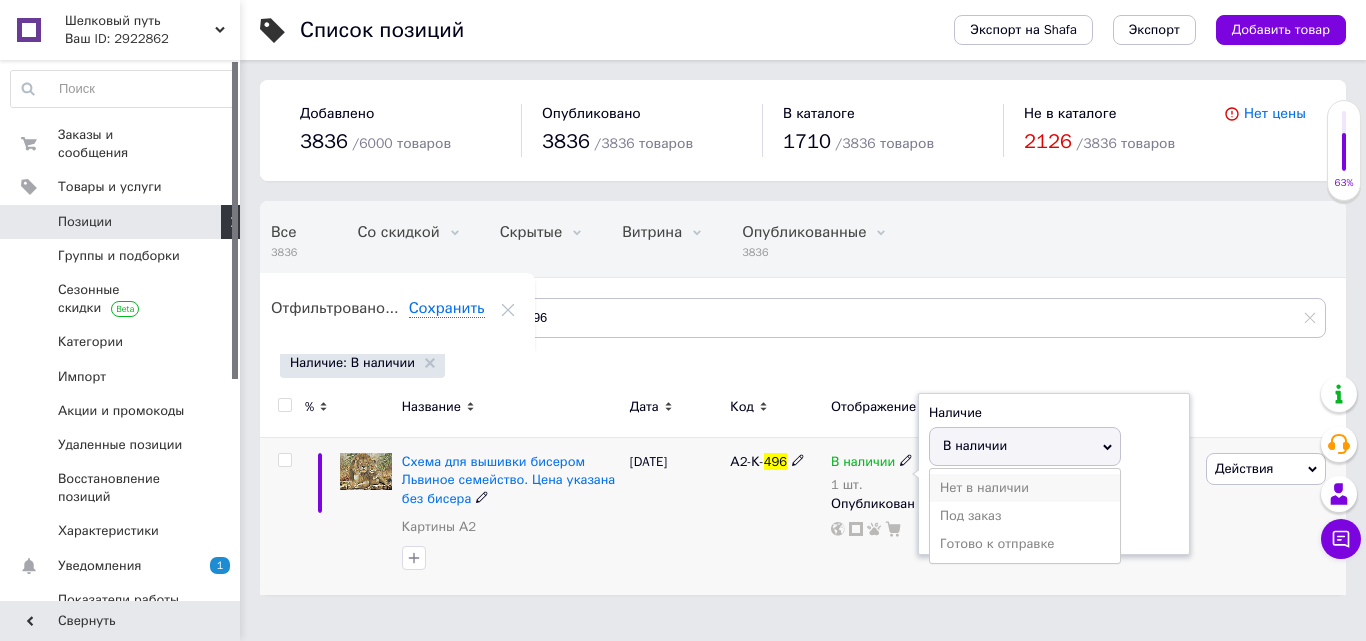 click on "Нет в наличии" at bounding box center [1025, 488] 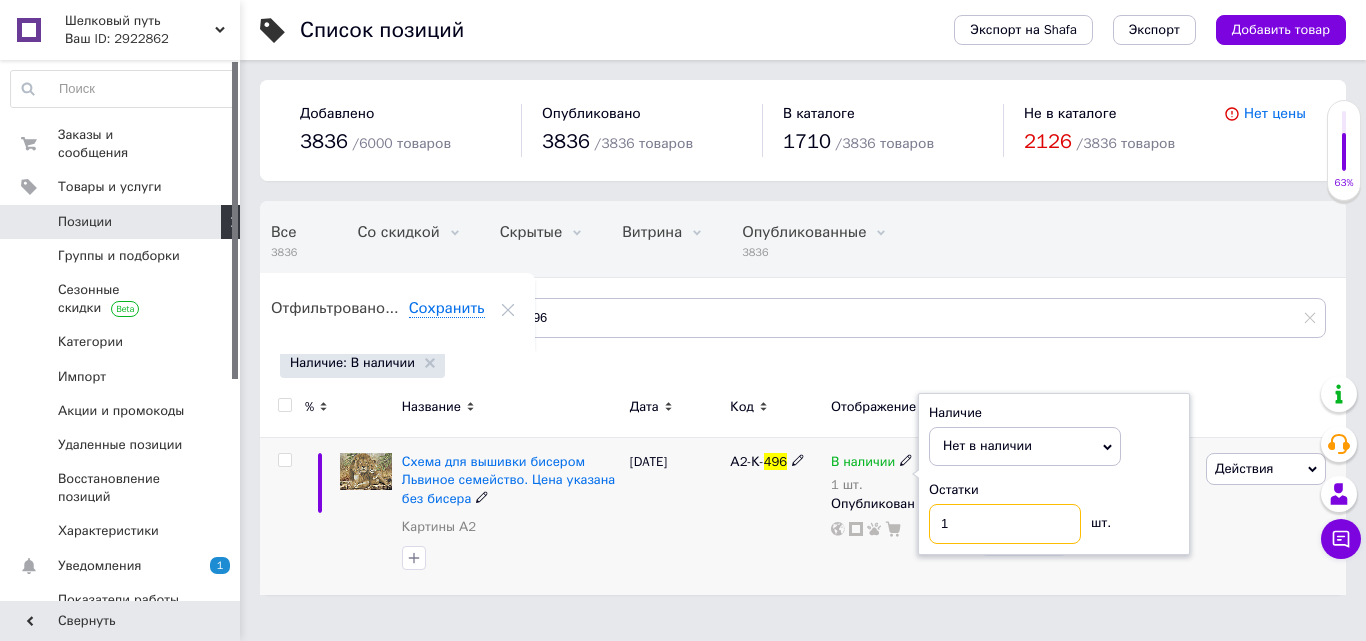 drag, startPoint x: 936, startPoint y: 532, endPoint x: 908, endPoint y: 548, distance: 32.24903 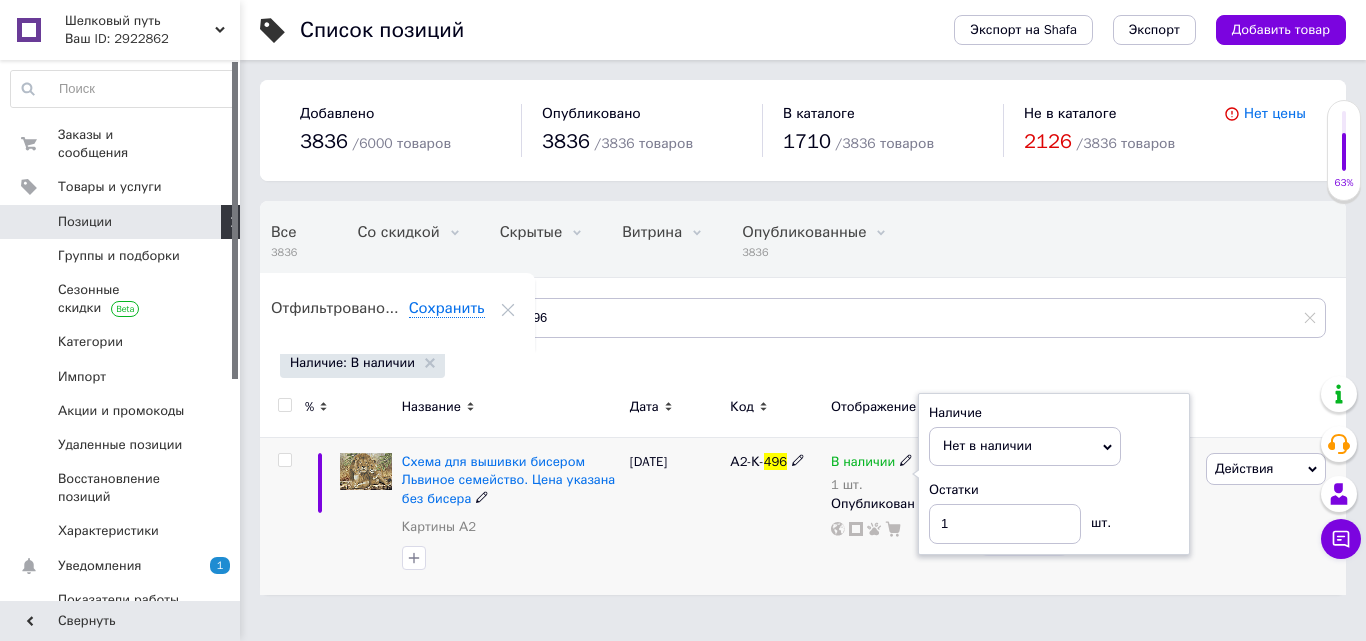 click on "В наличии 1 шт. Наличие Нет в наличии В наличии Под заказ Готово к отправке Остатки 1 шт. Опубликован" at bounding box center [898, 516] 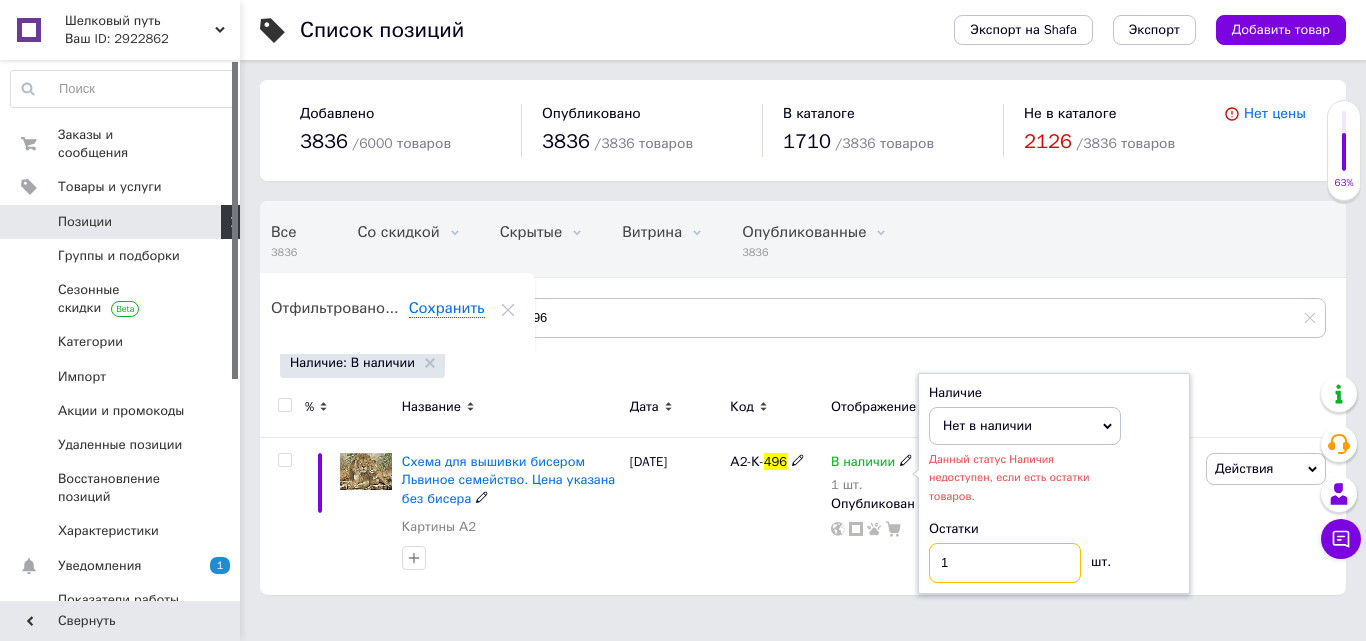 drag, startPoint x: 981, startPoint y: 546, endPoint x: 818, endPoint y: 481, distance: 175.4822 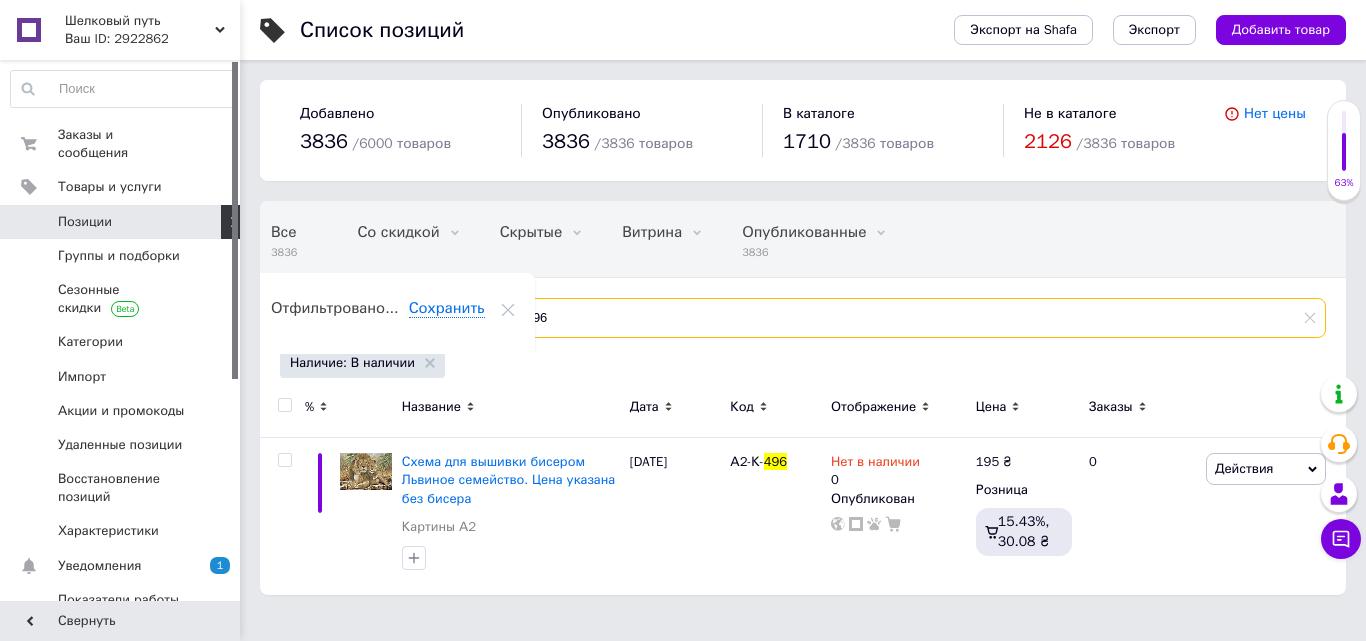 click on "496" at bounding box center (908, 318) 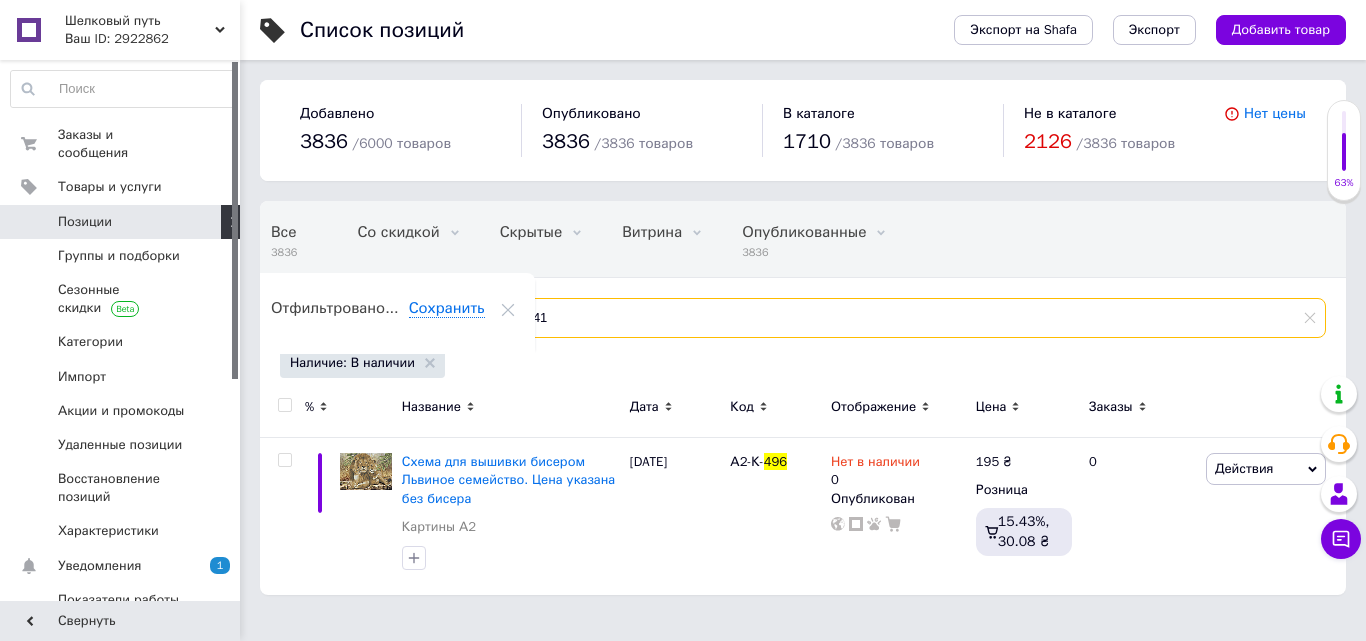 type on "641" 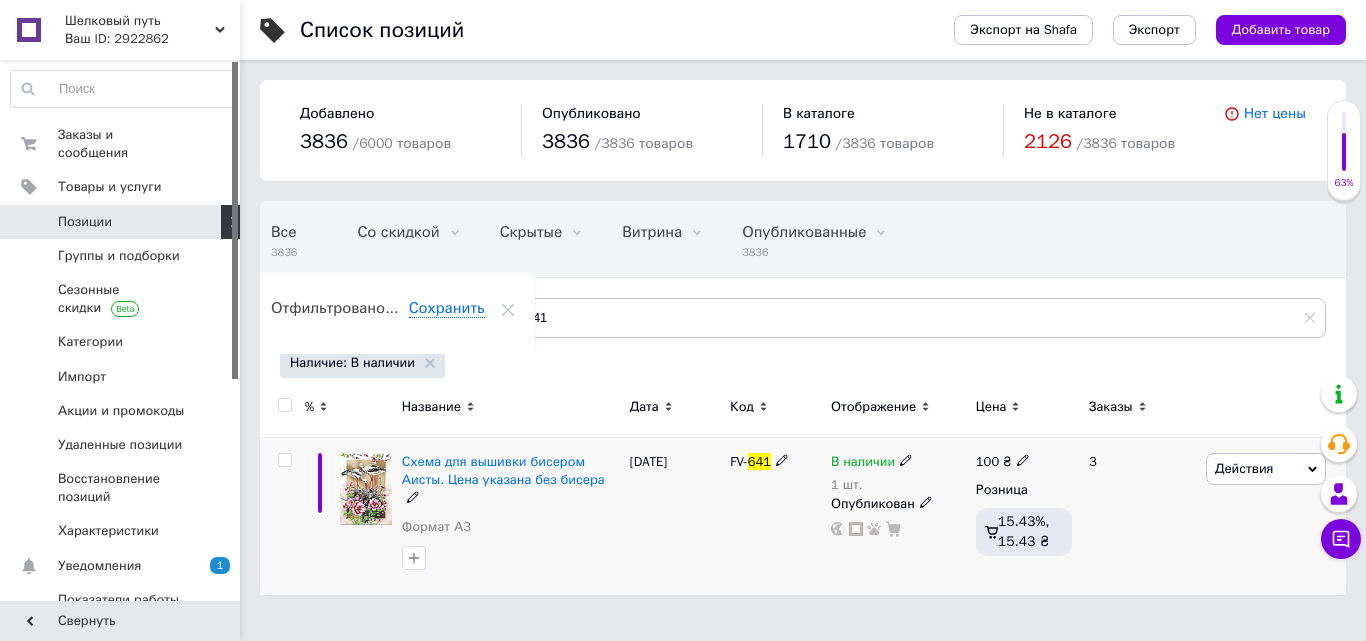click 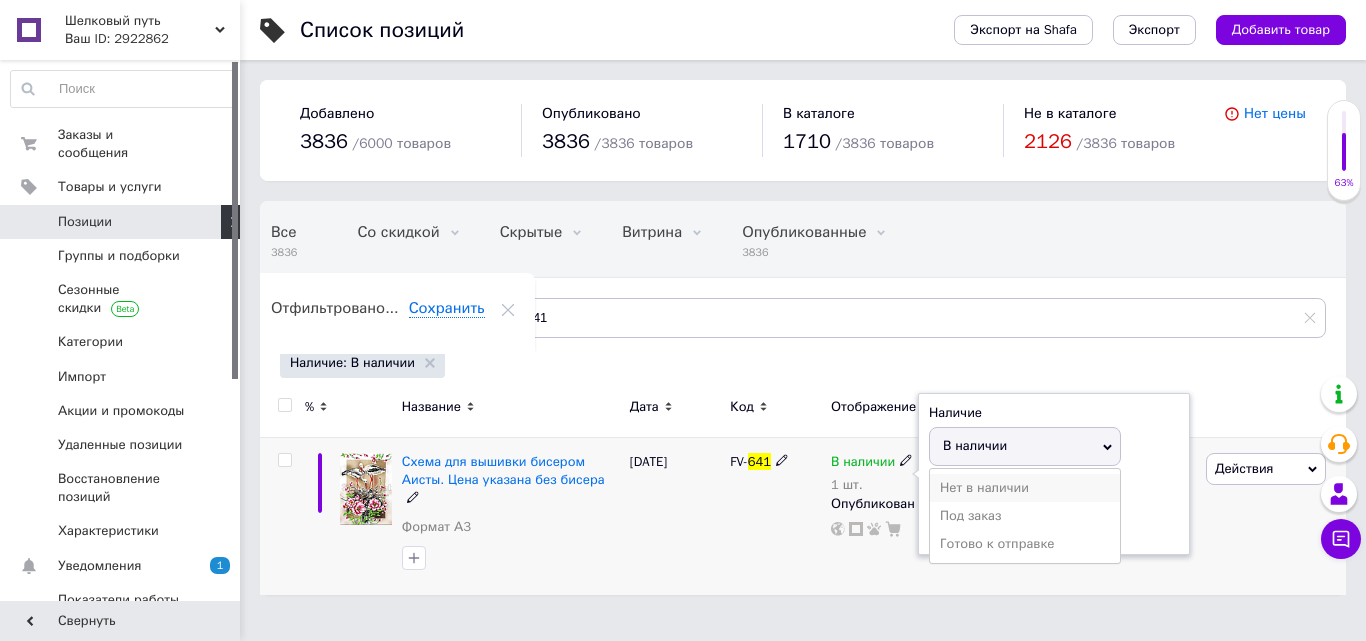 click on "Нет в наличии" at bounding box center (1025, 488) 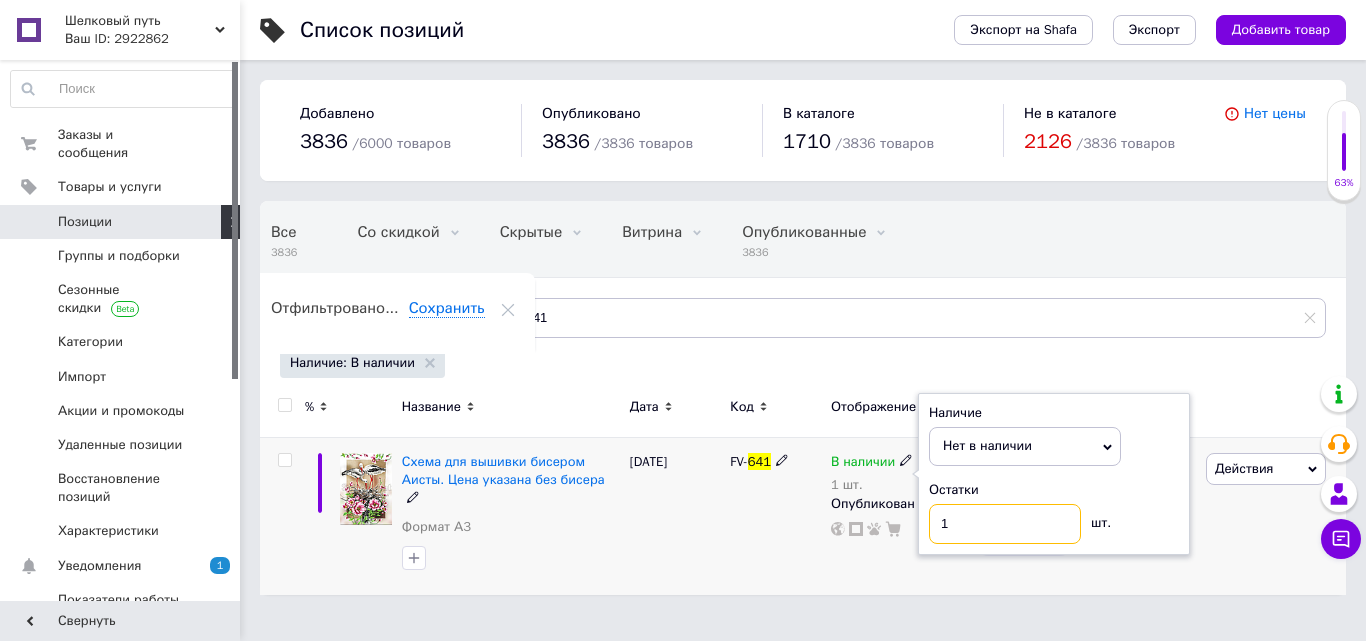 drag, startPoint x: 949, startPoint y: 534, endPoint x: 871, endPoint y: 536, distance: 78.025635 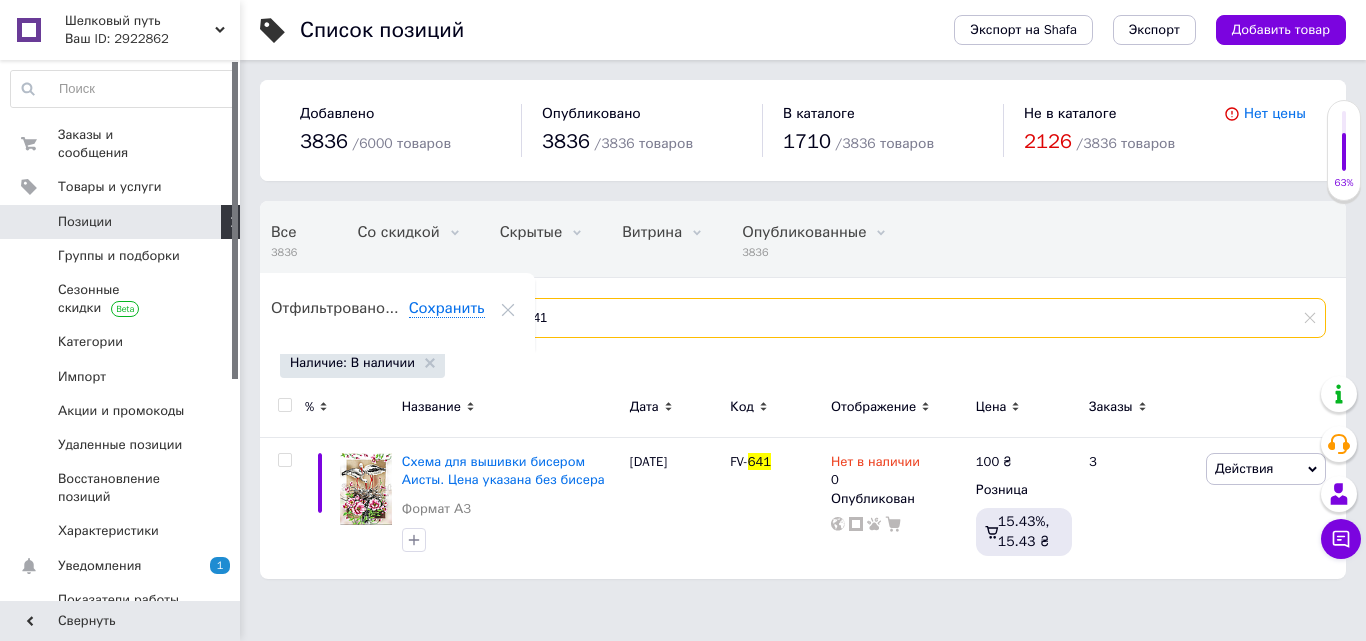 drag, startPoint x: 576, startPoint y: 313, endPoint x: 422, endPoint y: 316, distance: 154.02922 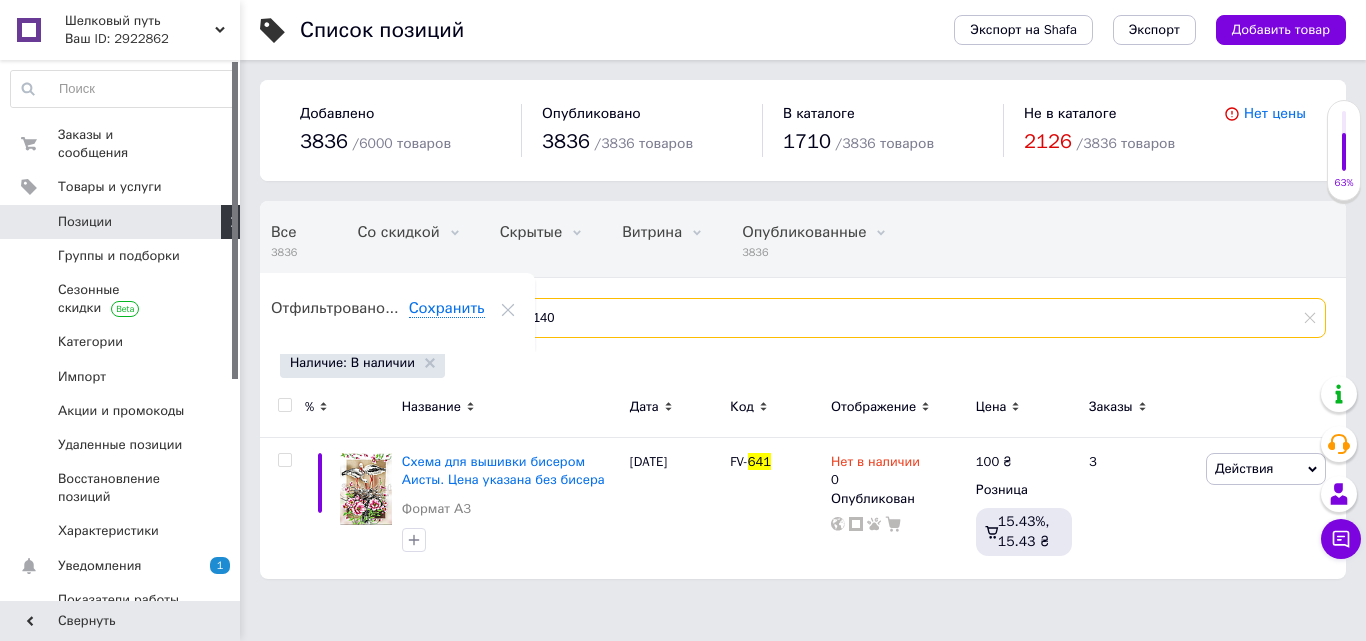 type on "3140" 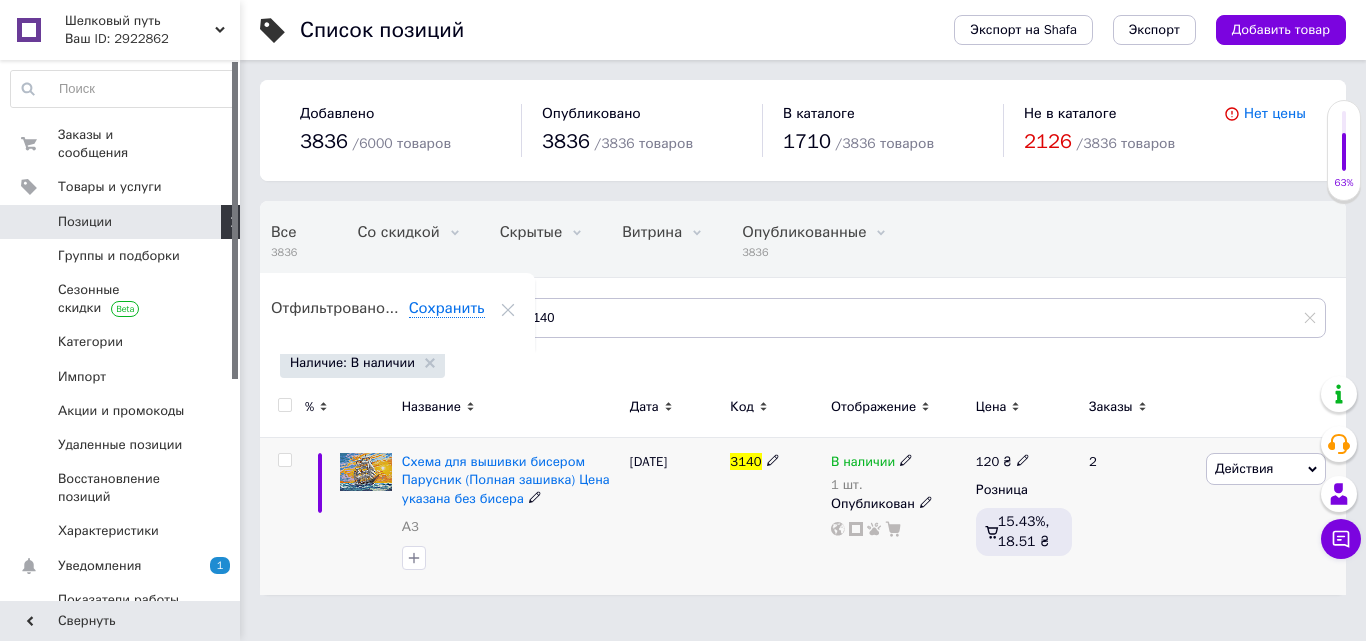 click 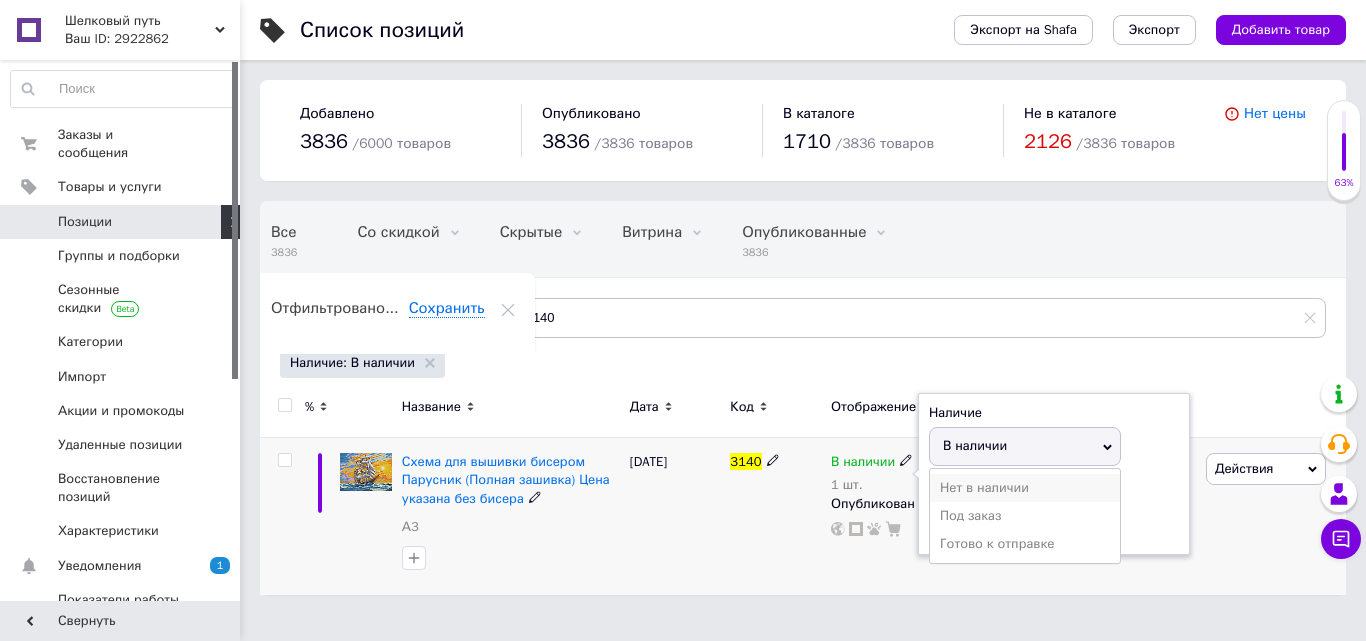click on "Нет в наличии" at bounding box center [1025, 488] 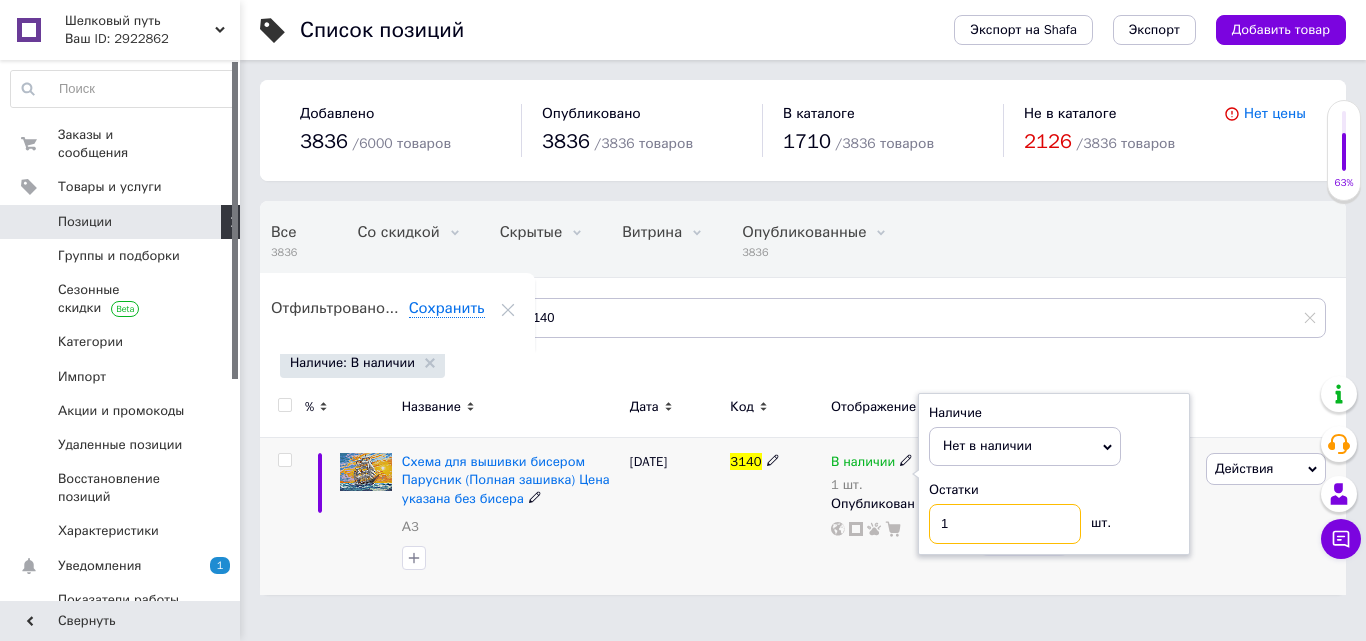 click on "1" at bounding box center (1005, 524) 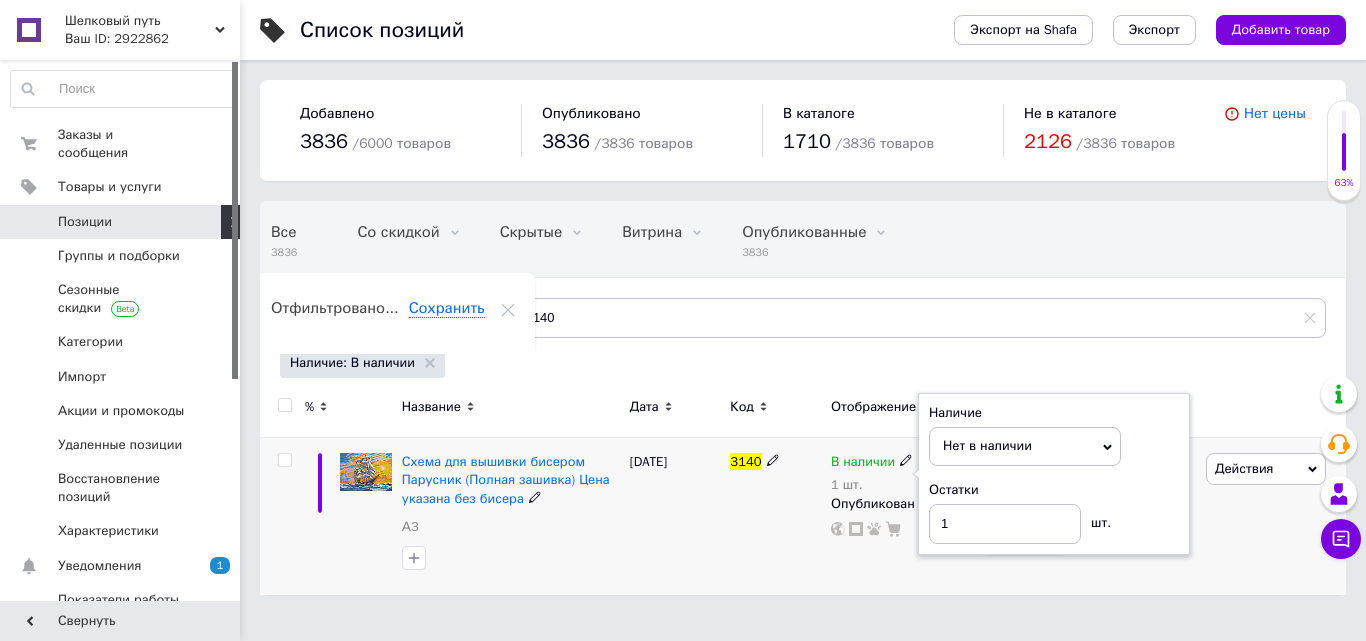 click on "3140" at bounding box center [775, 516] 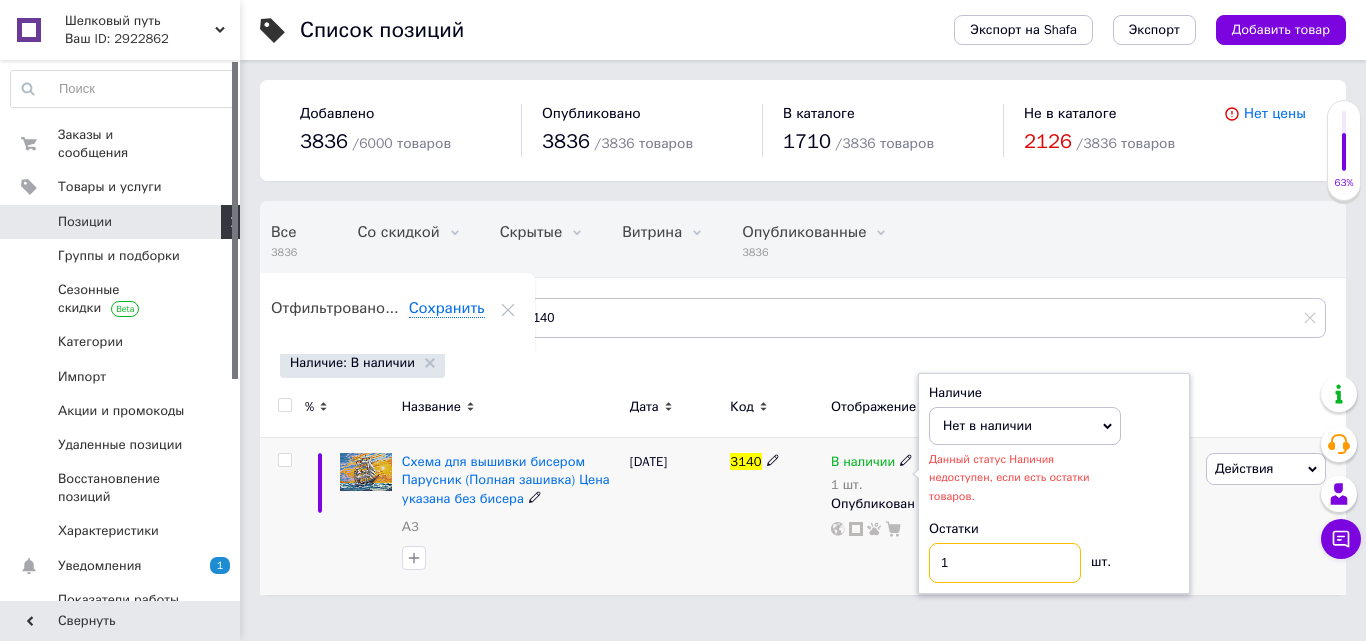 drag, startPoint x: 968, startPoint y: 554, endPoint x: 768, endPoint y: 545, distance: 200.2024 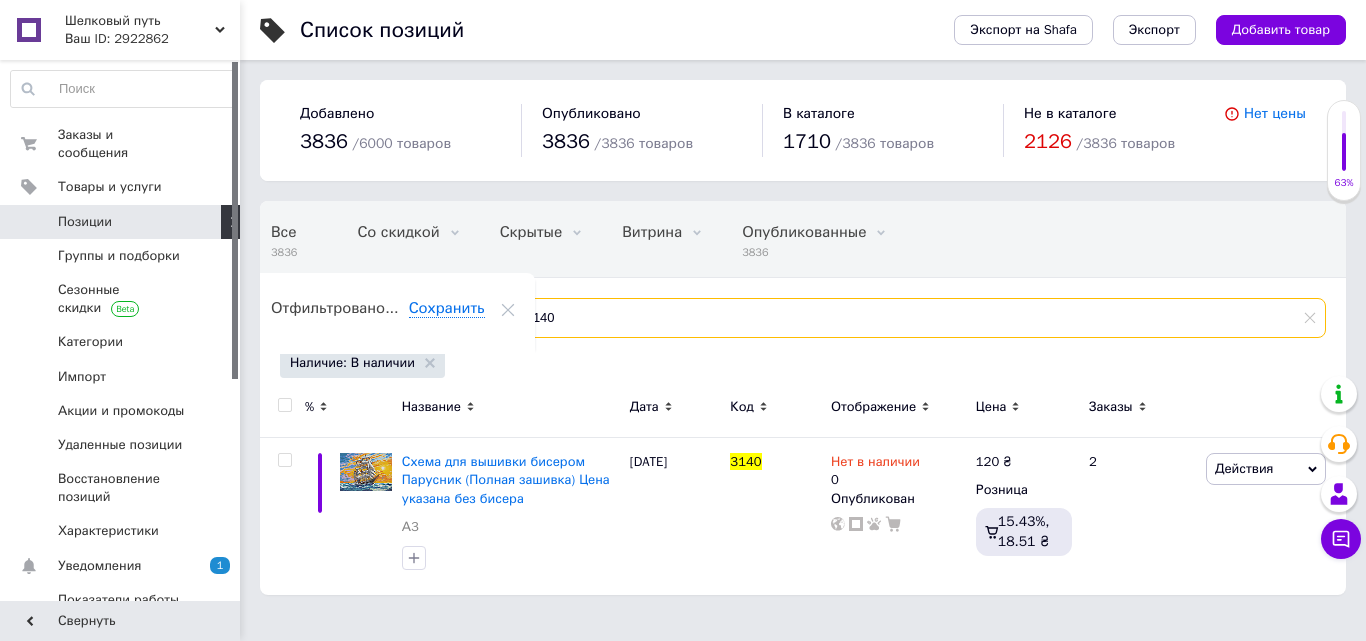 drag, startPoint x: 568, startPoint y: 324, endPoint x: 233, endPoint y: 249, distance: 343.29288 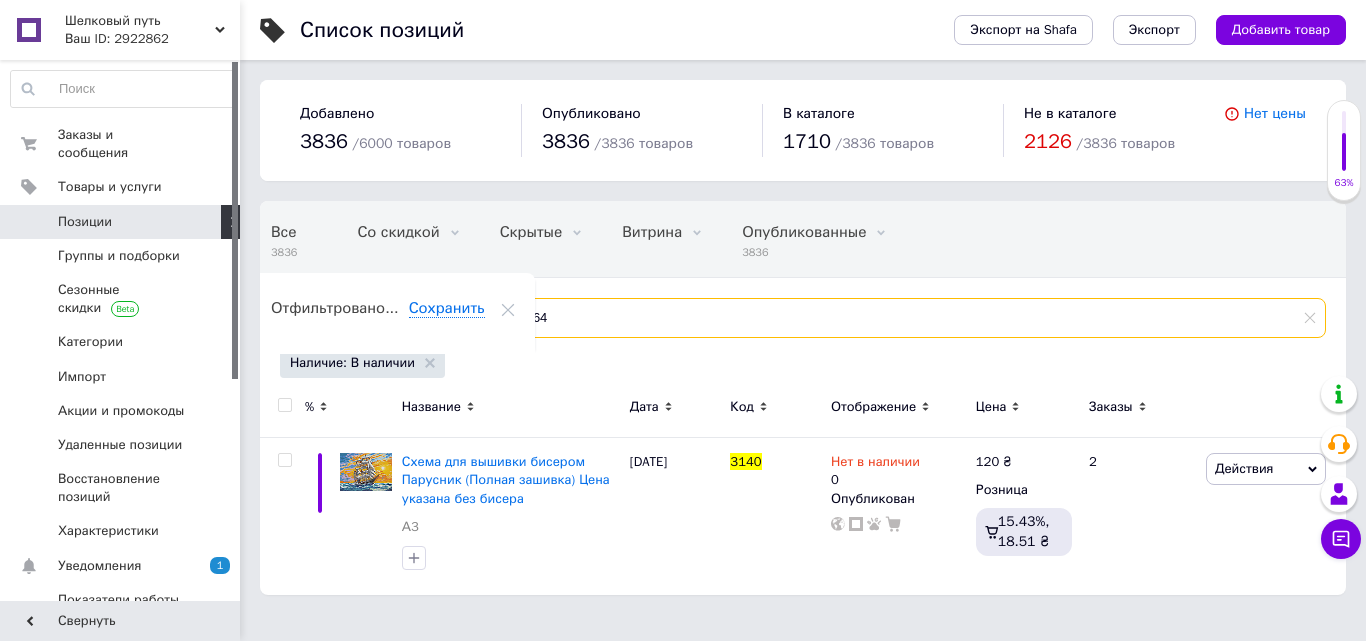type on "364" 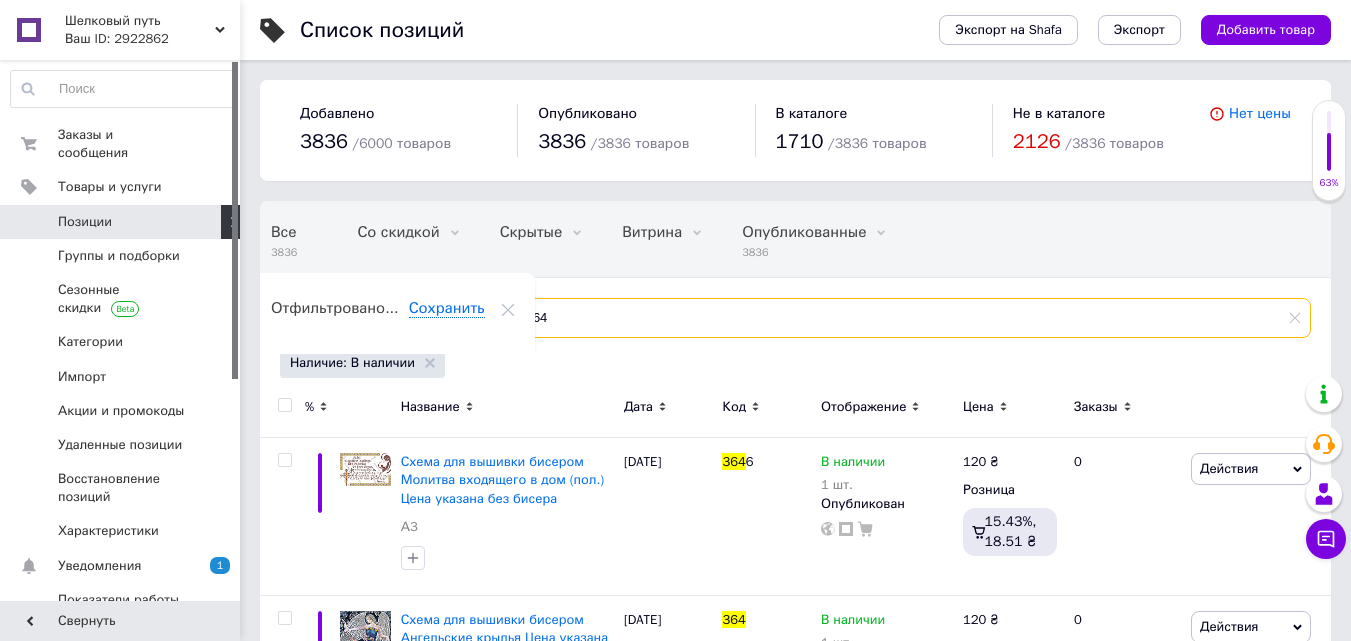 scroll, scrollTop: 0, scrollLeft: 24, axis: horizontal 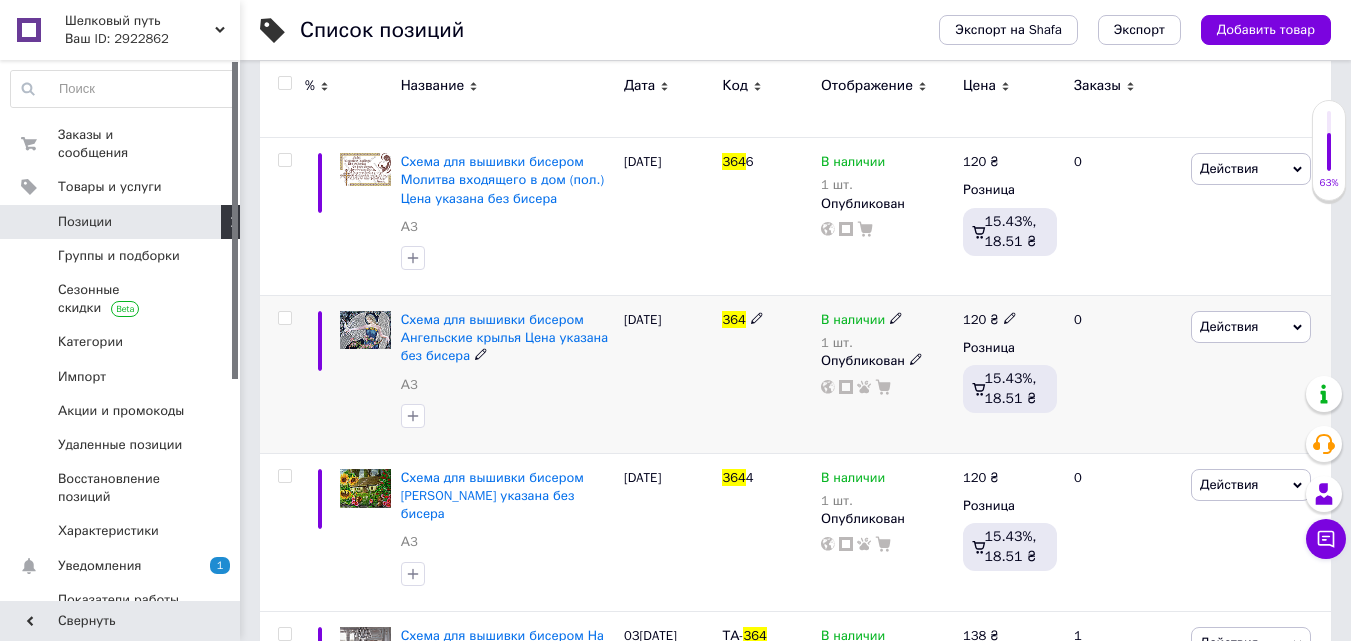 click on "В наличии" at bounding box center [862, 320] 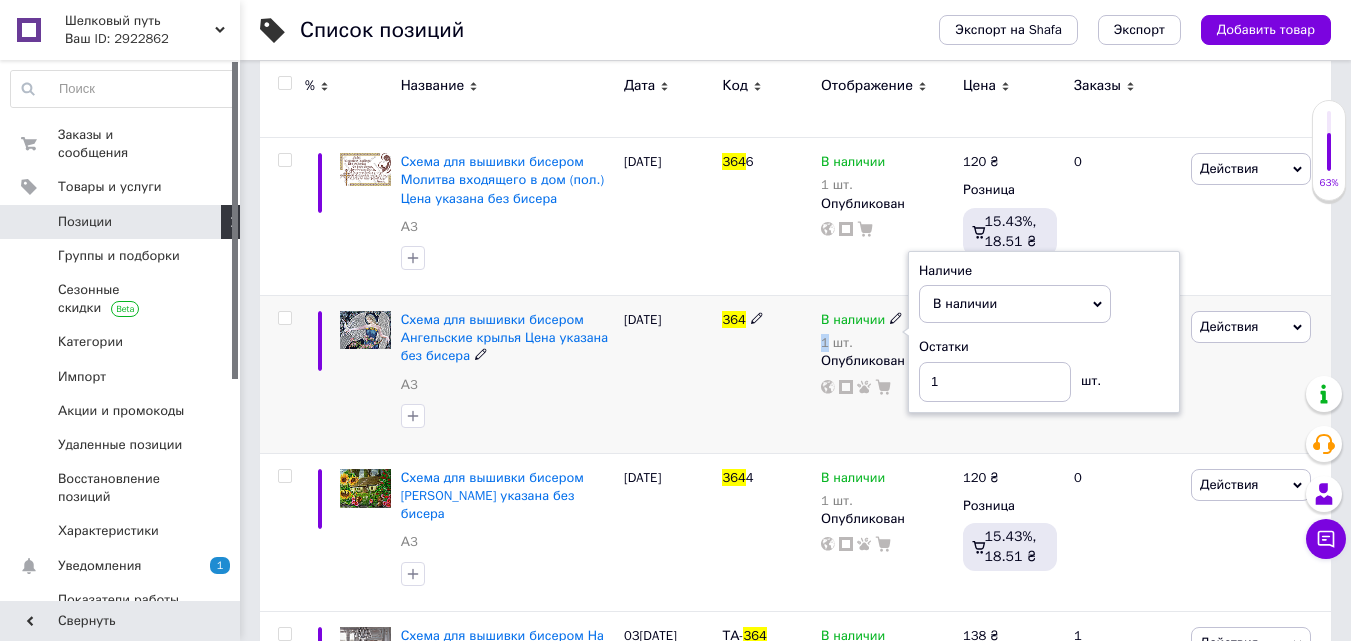 click on "В наличии" at bounding box center (965, 303) 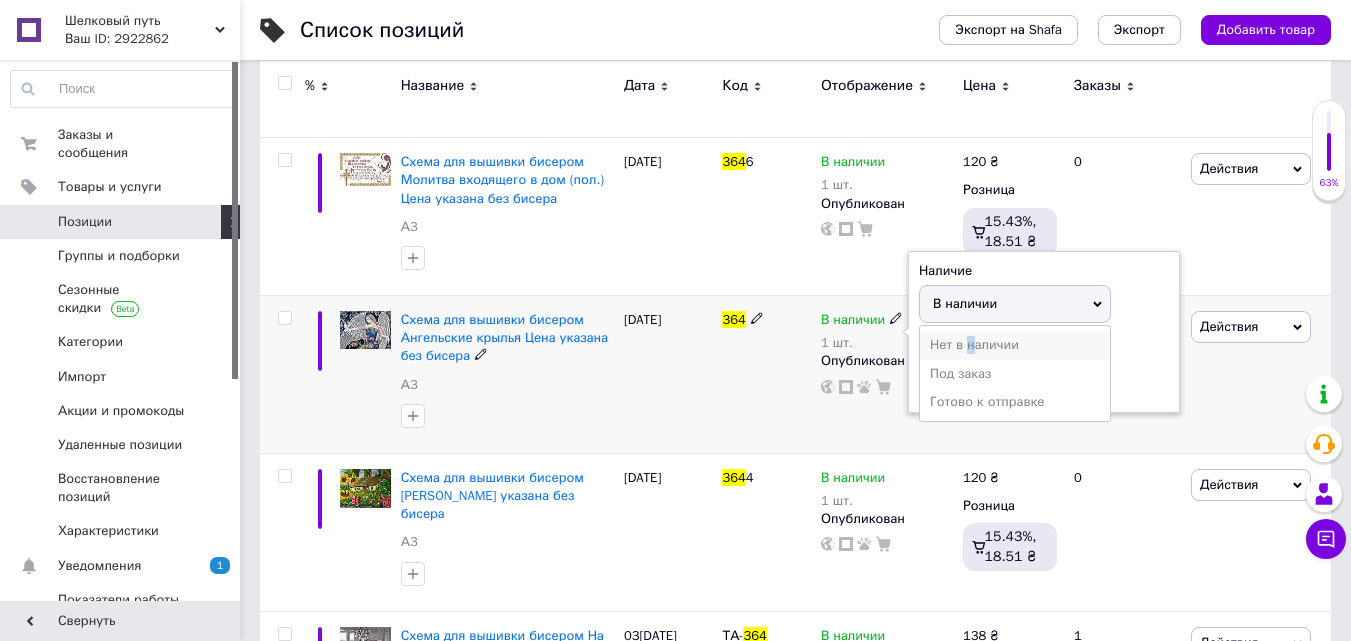 click on "Нет в наличии" at bounding box center (1015, 345) 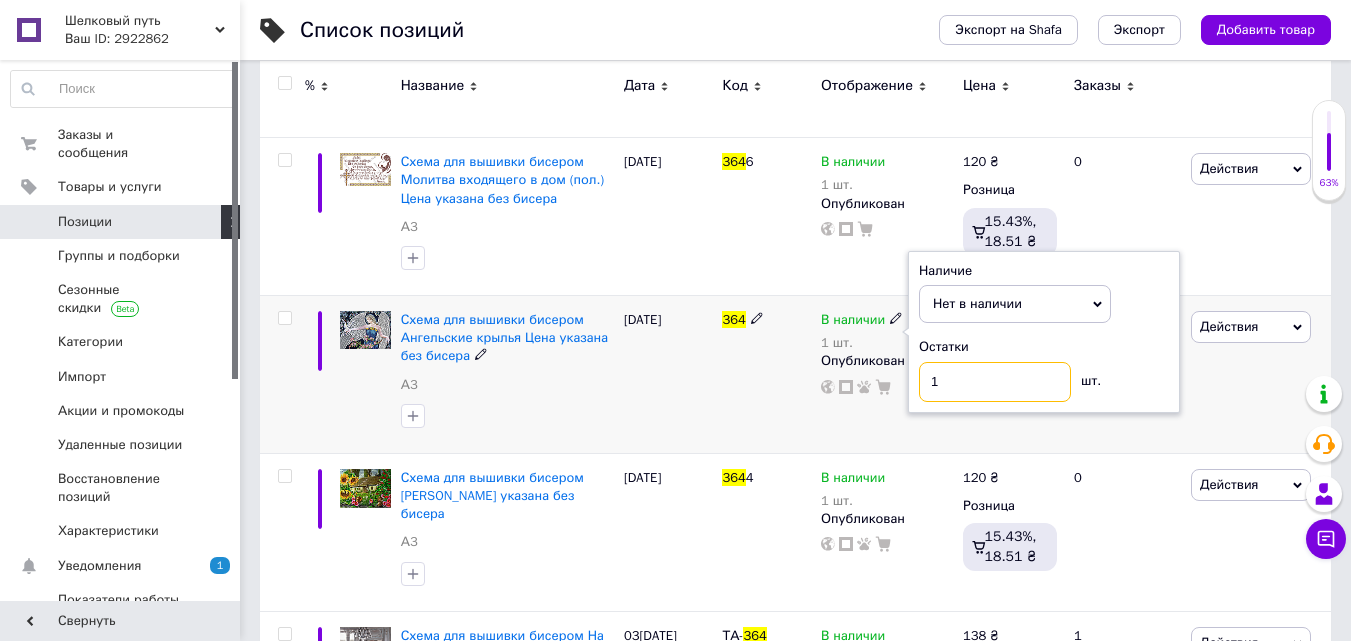 drag, startPoint x: 954, startPoint y: 379, endPoint x: 886, endPoint y: 407, distance: 73.53911 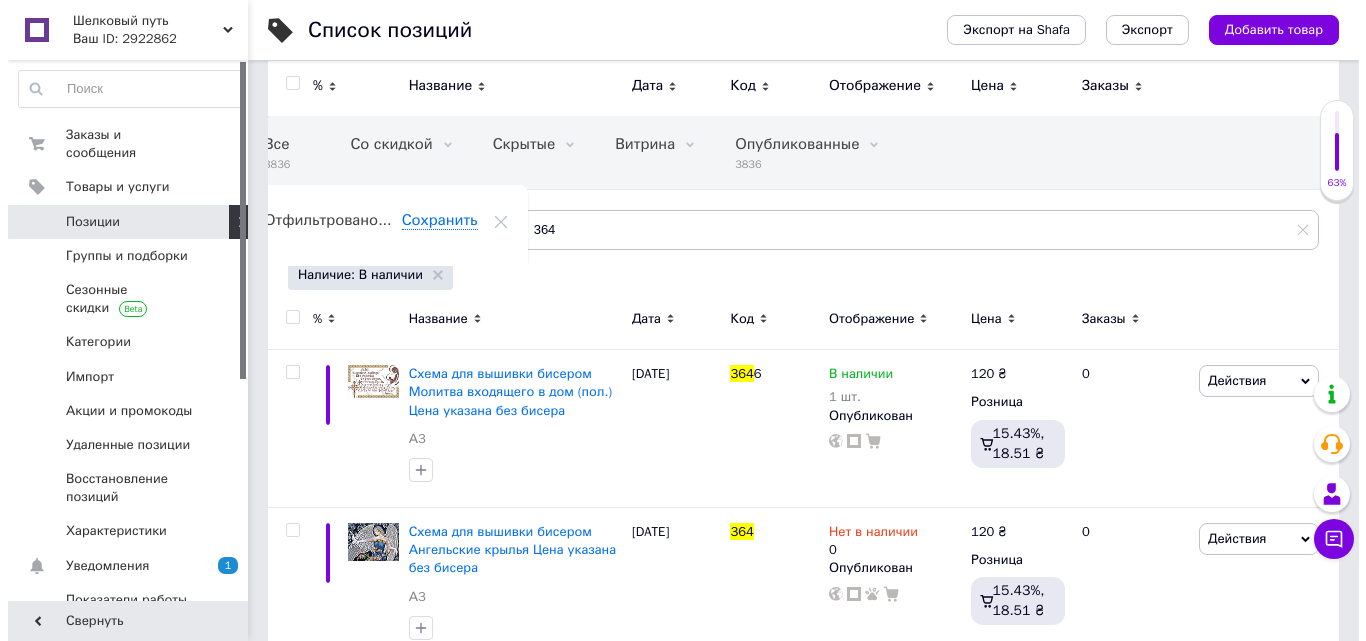 scroll, scrollTop: 0, scrollLeft: 0, axis: both 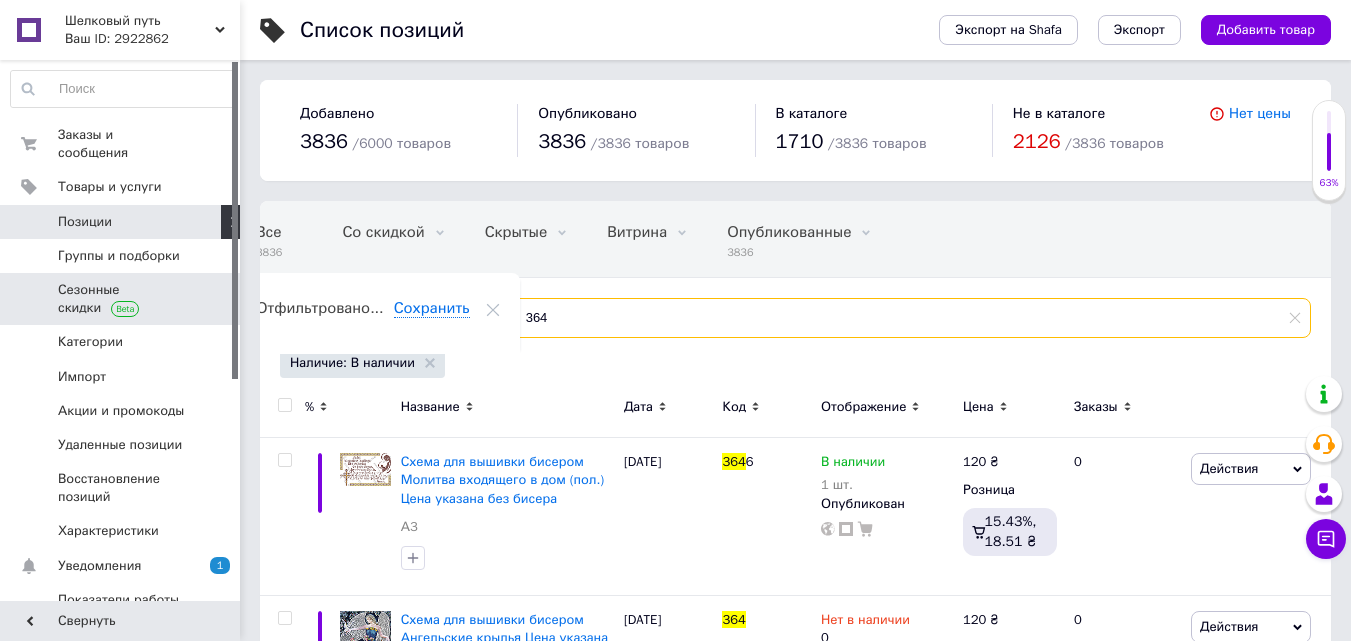 drag, startPoint x: 572, startPoint y: 310, endPoint x: 165, endPoint y: 277, distance: 408.33563 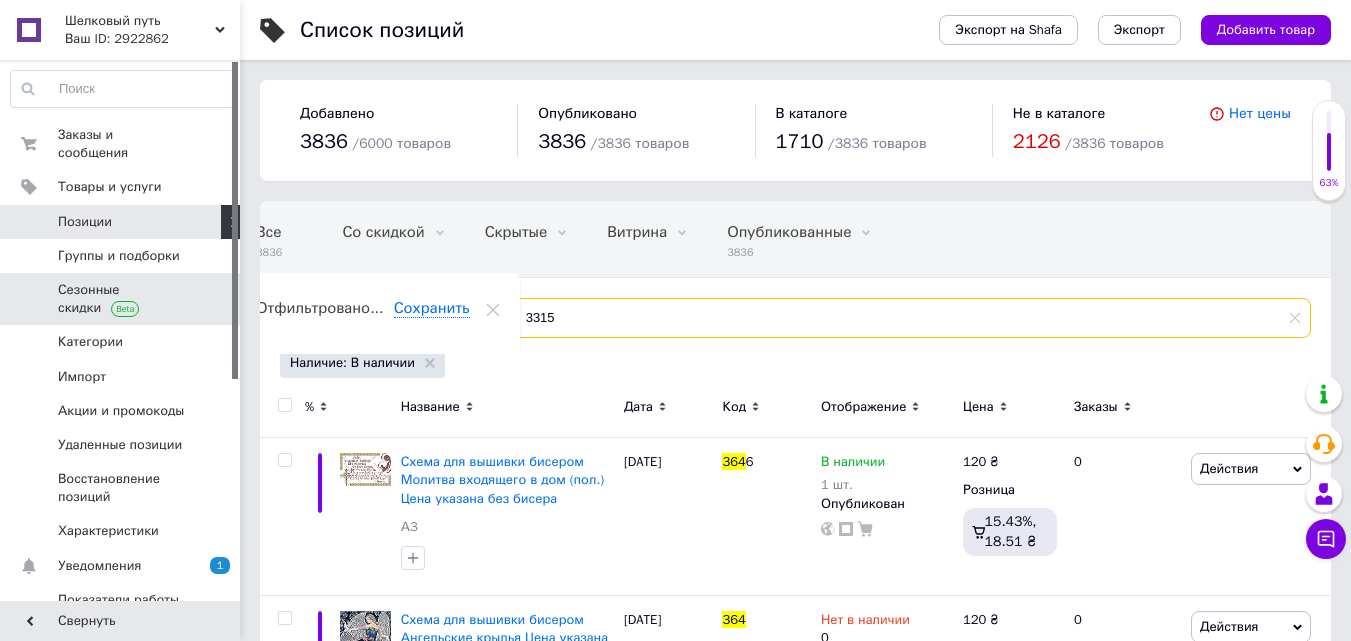 type on "3315" 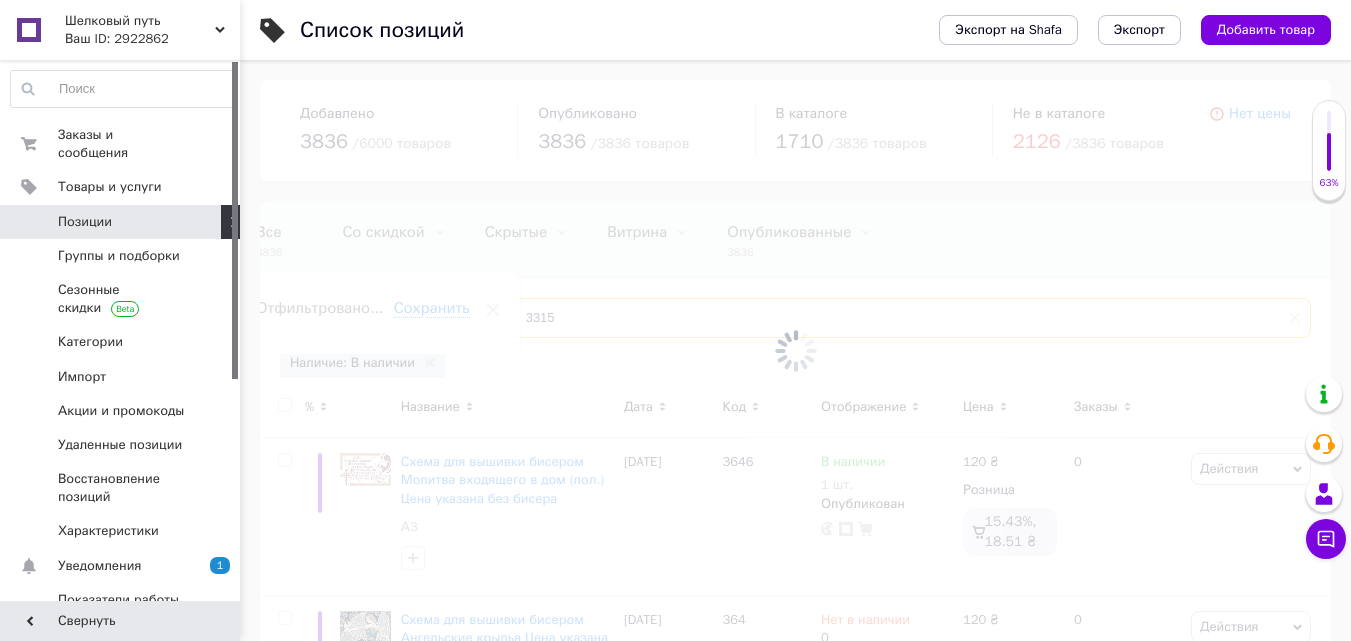 scroll, scrollTop: 0, scrollLeft: 9, axis: horizontal 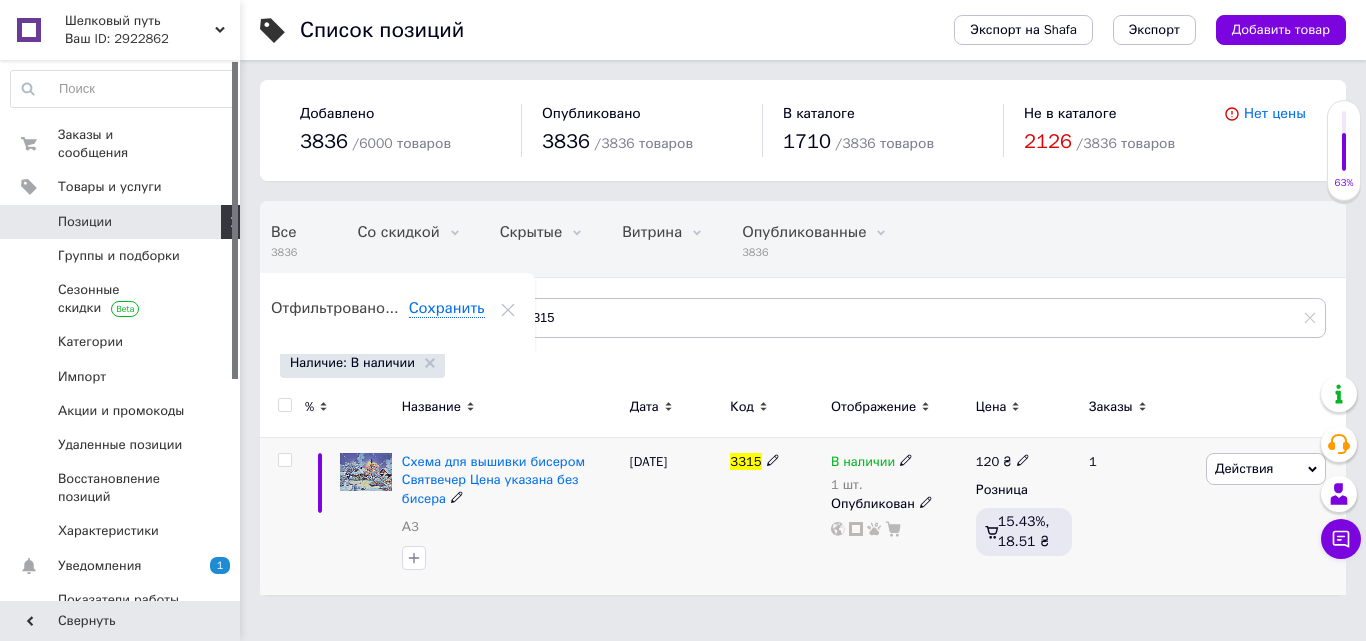 click on "В наличии" at bounding box center (872, 462) 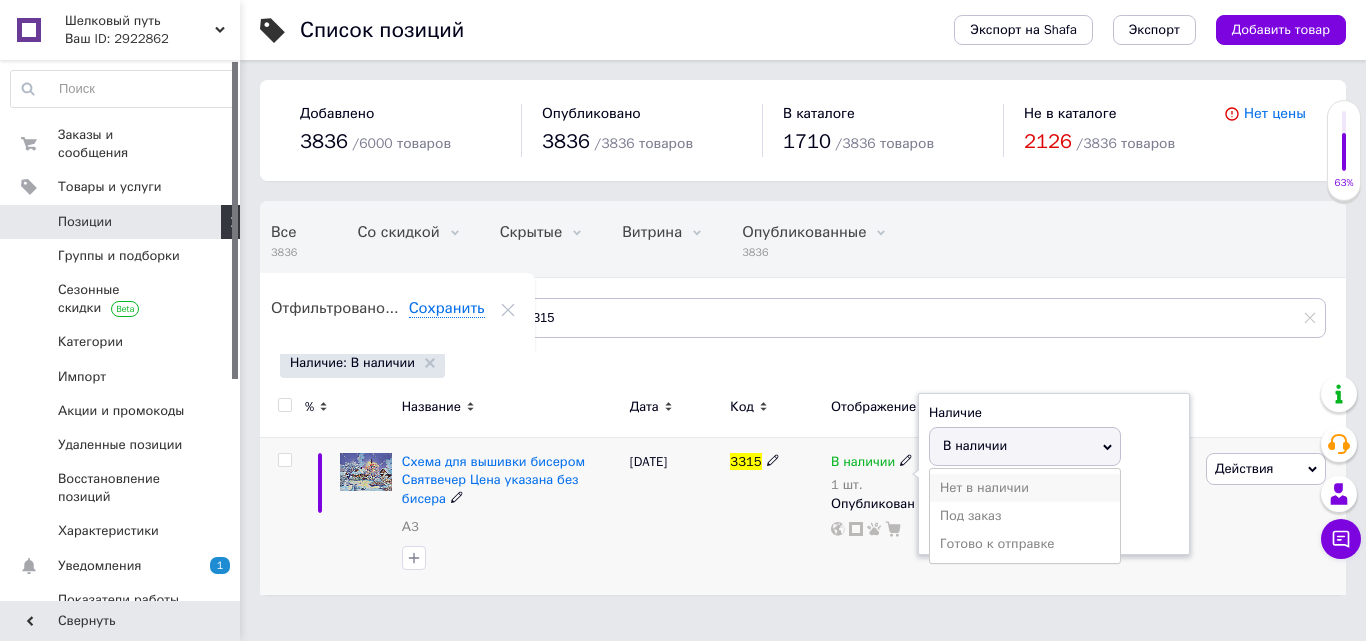 click on "Нет в наличии" at bounding box center (1025, 488) 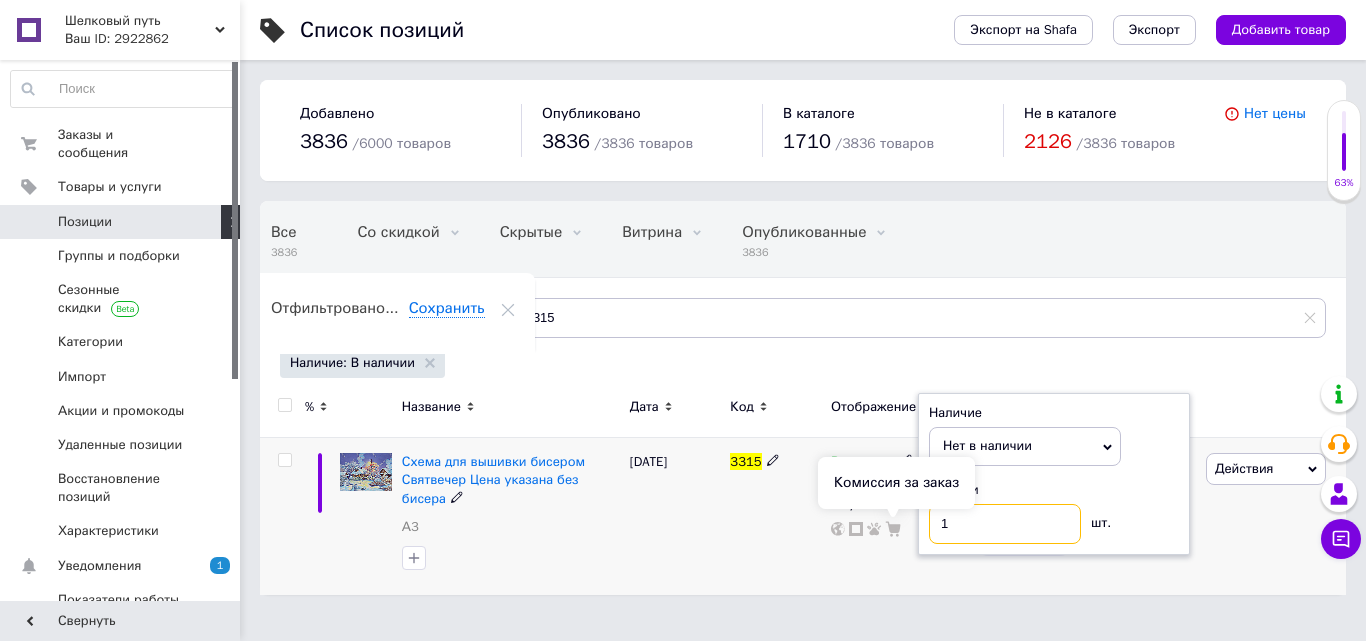drag, startPoint x: 957, startPoint y: 524, endPoint x: 818, endPoint y: 524, distance: 139 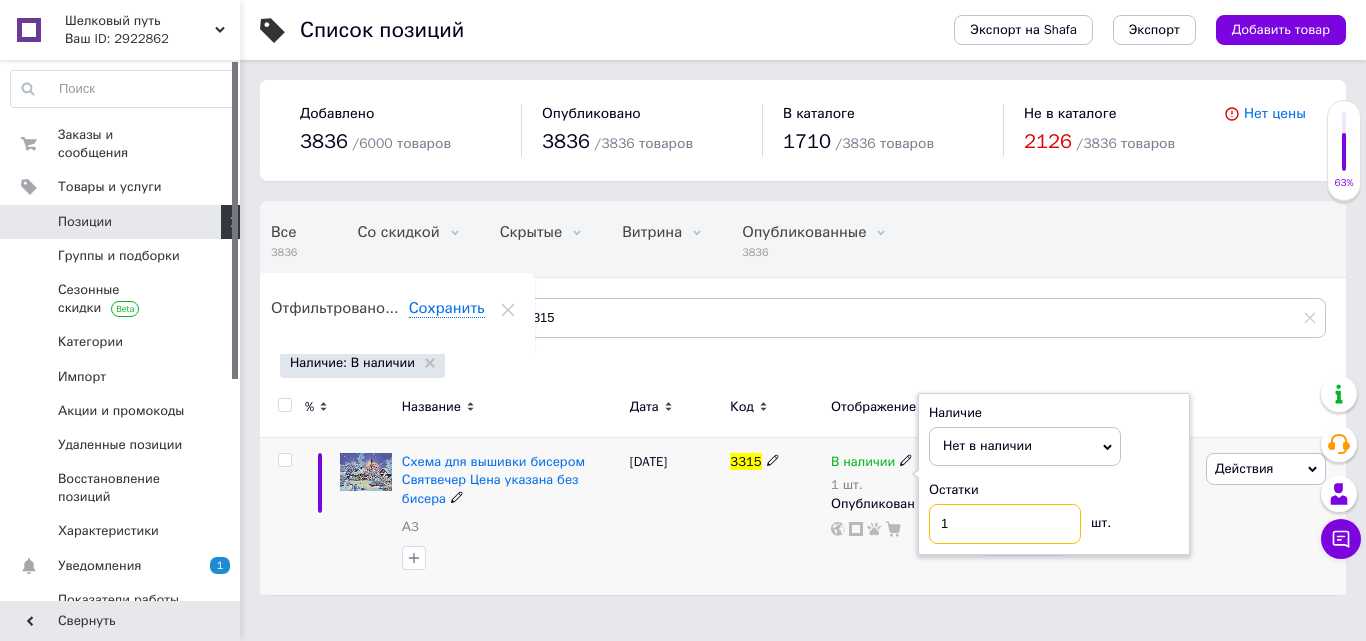 type on "0" 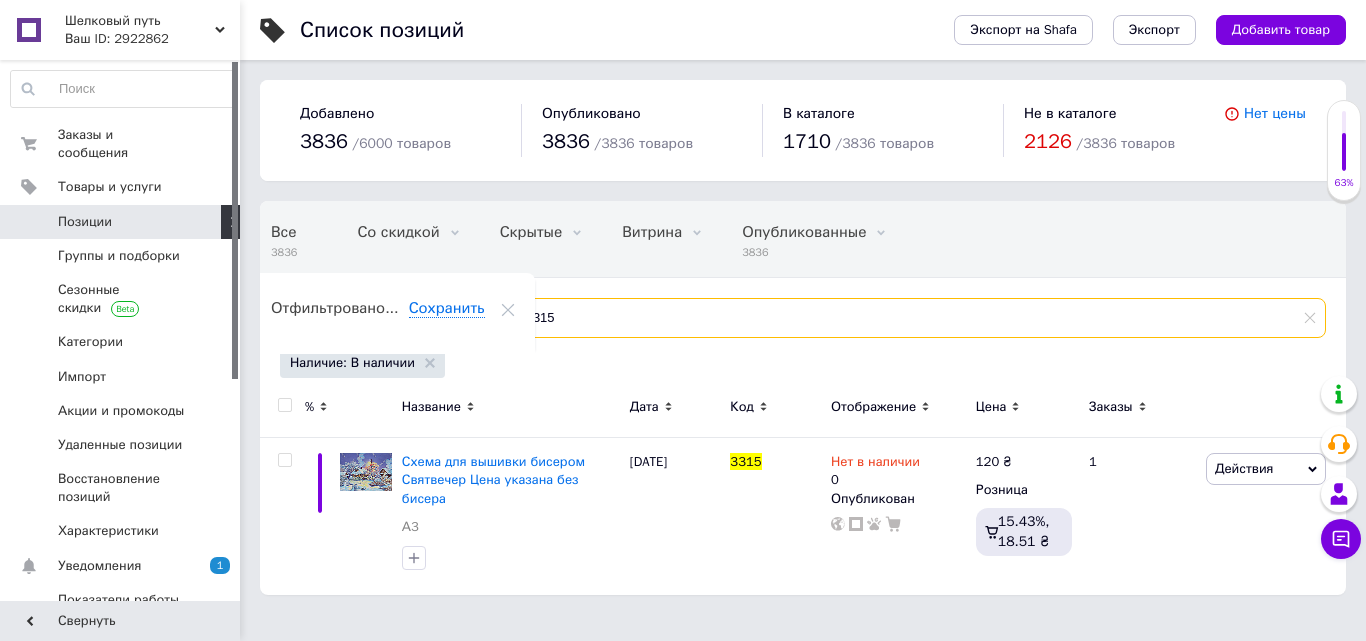 drag, startPoint x: 564, startPoint y: 325, endPoint x: 280, endPoint y: 286, distance: 286.6653 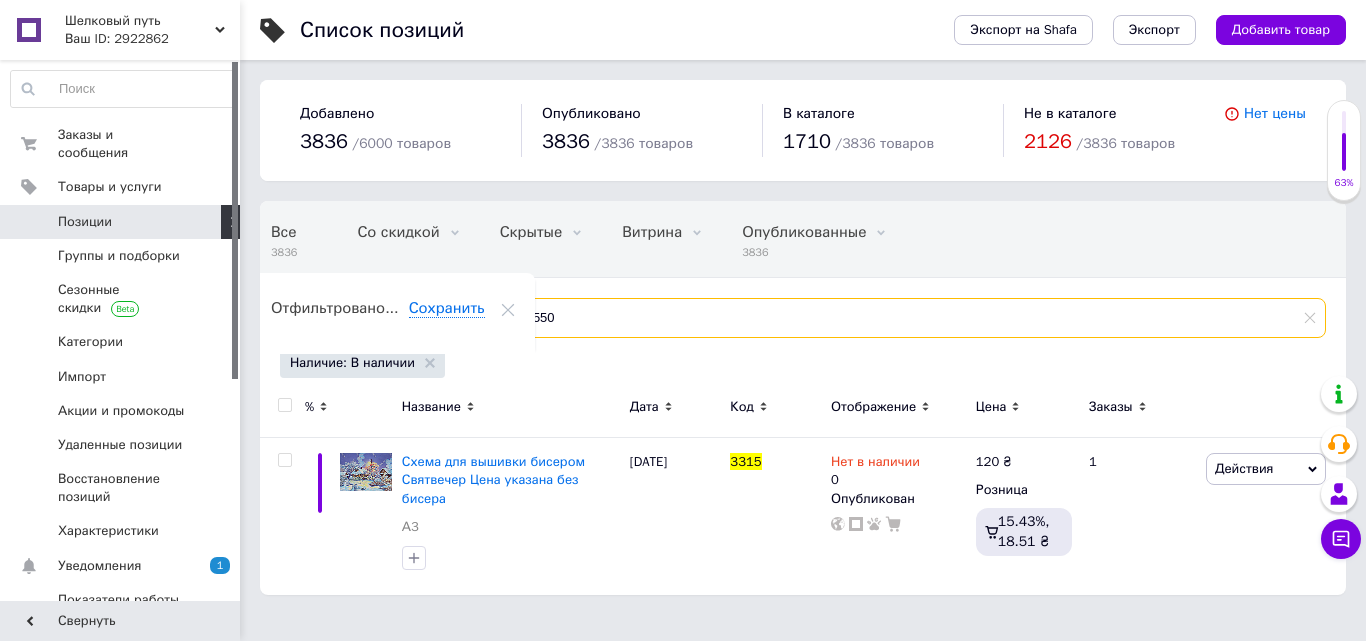type on "1550" 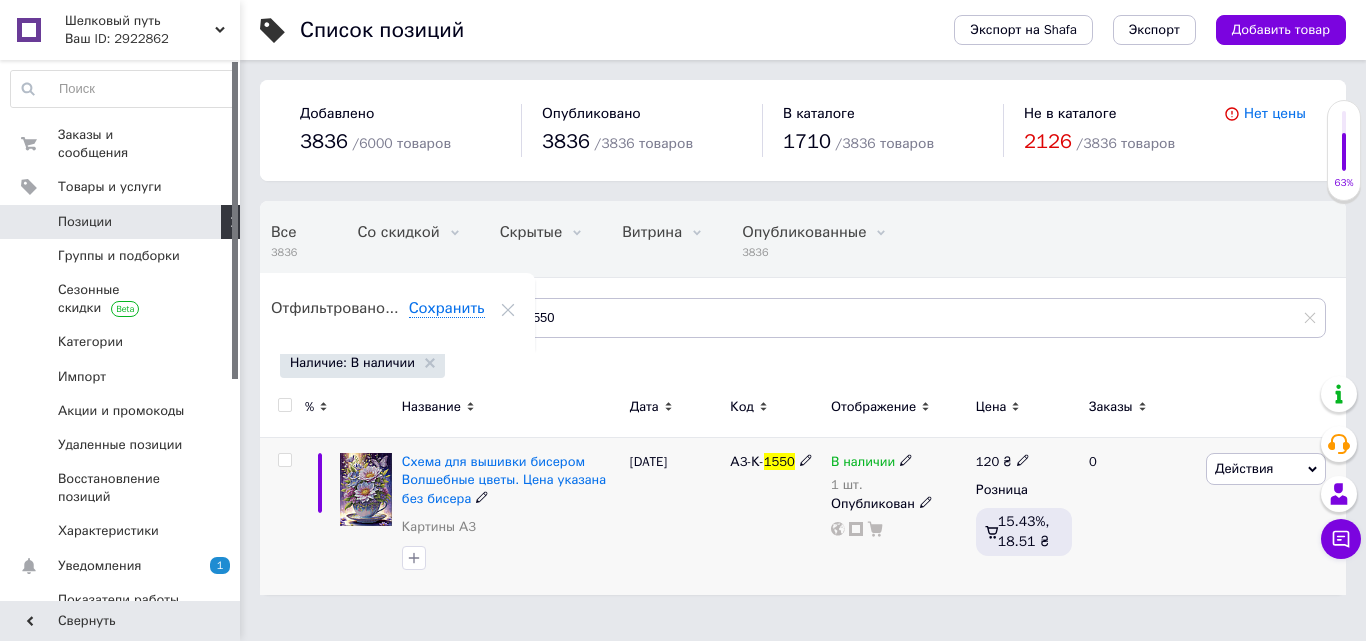click at bounding box center (906, 460) 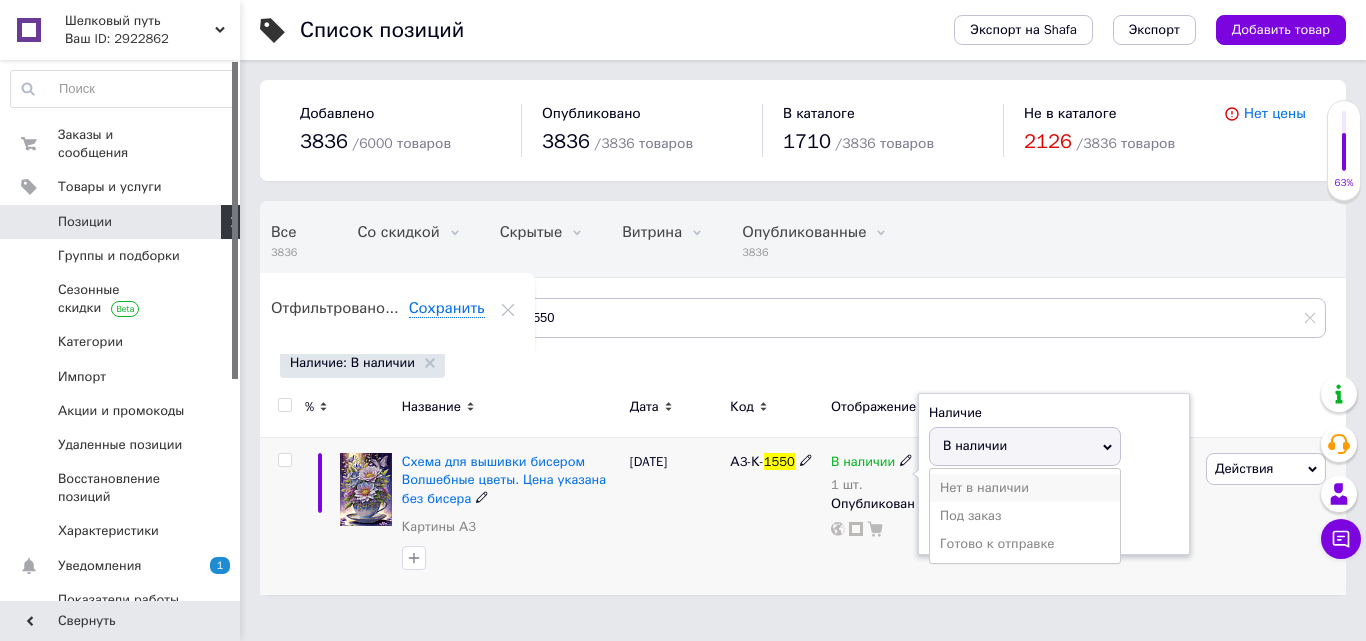 click on "Нет в наличии" at bounding box center (1025, 488) 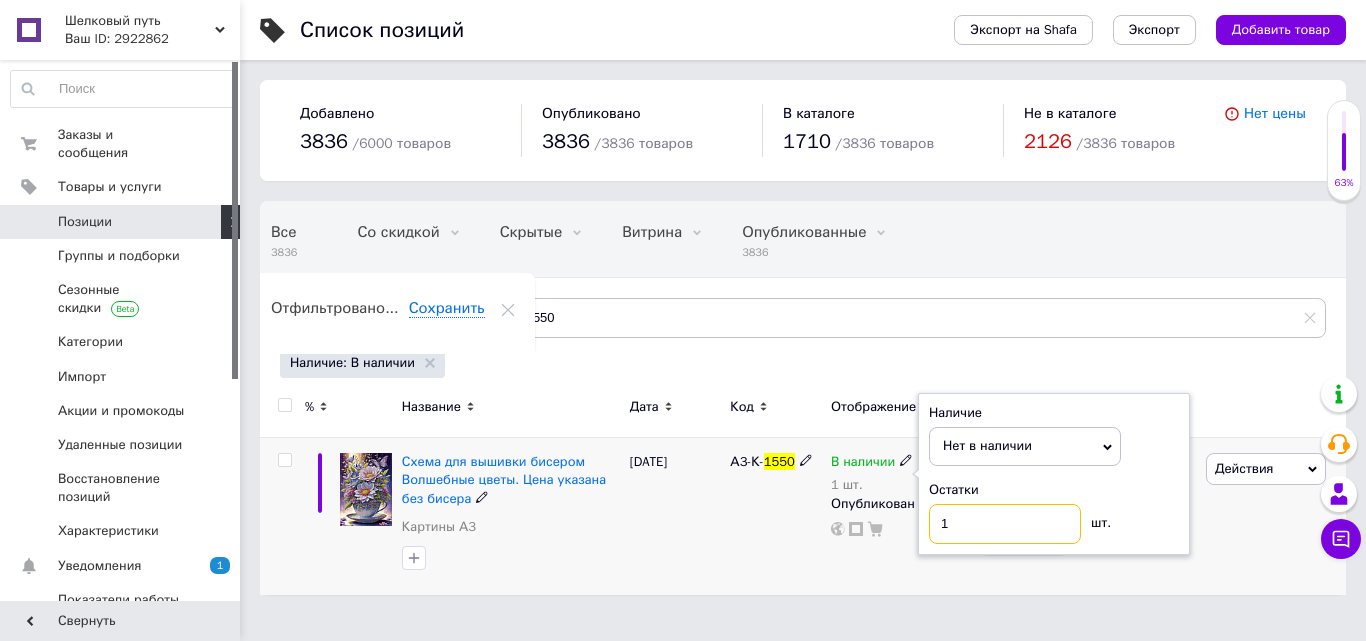 drag, startPoint x: 958, startPoint y: 522, endPoint x: 845, endPoint y: 551, distance: 116.6619 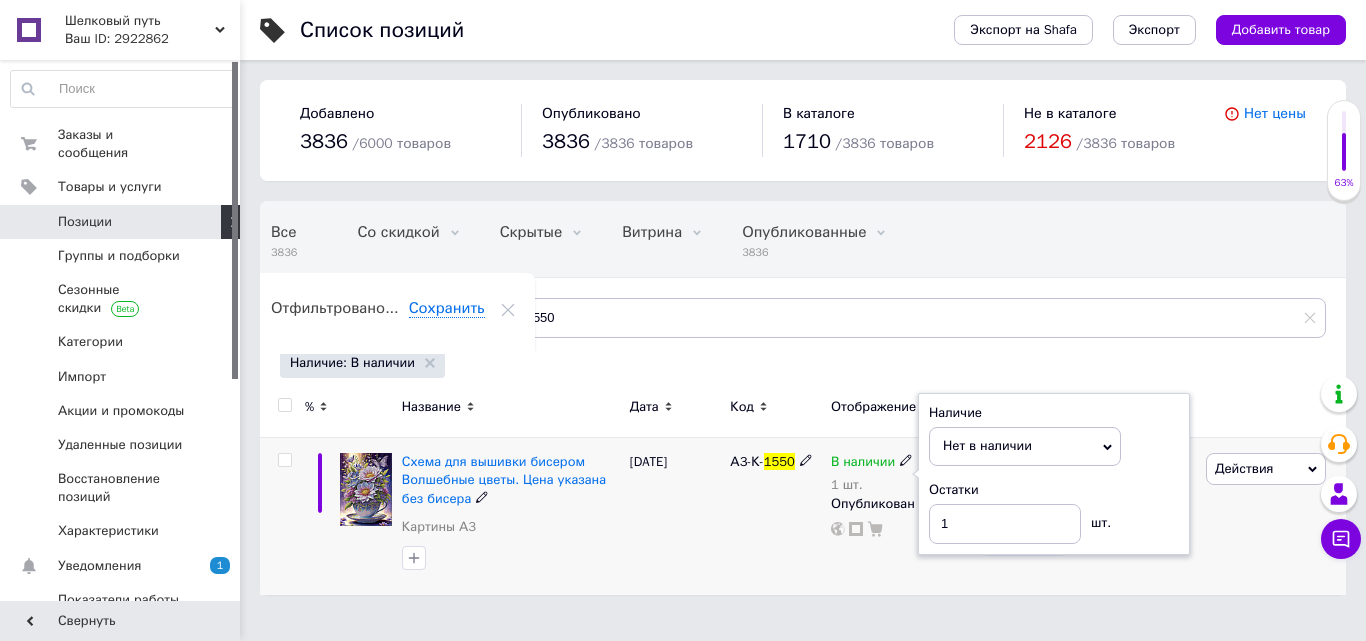 click on "В наличии 1 шт. Наличие Нет в наличии В наличии Под заказ Готово к отправке Остатки 1 шт. Опубликован" at bounding box center (898, 516) 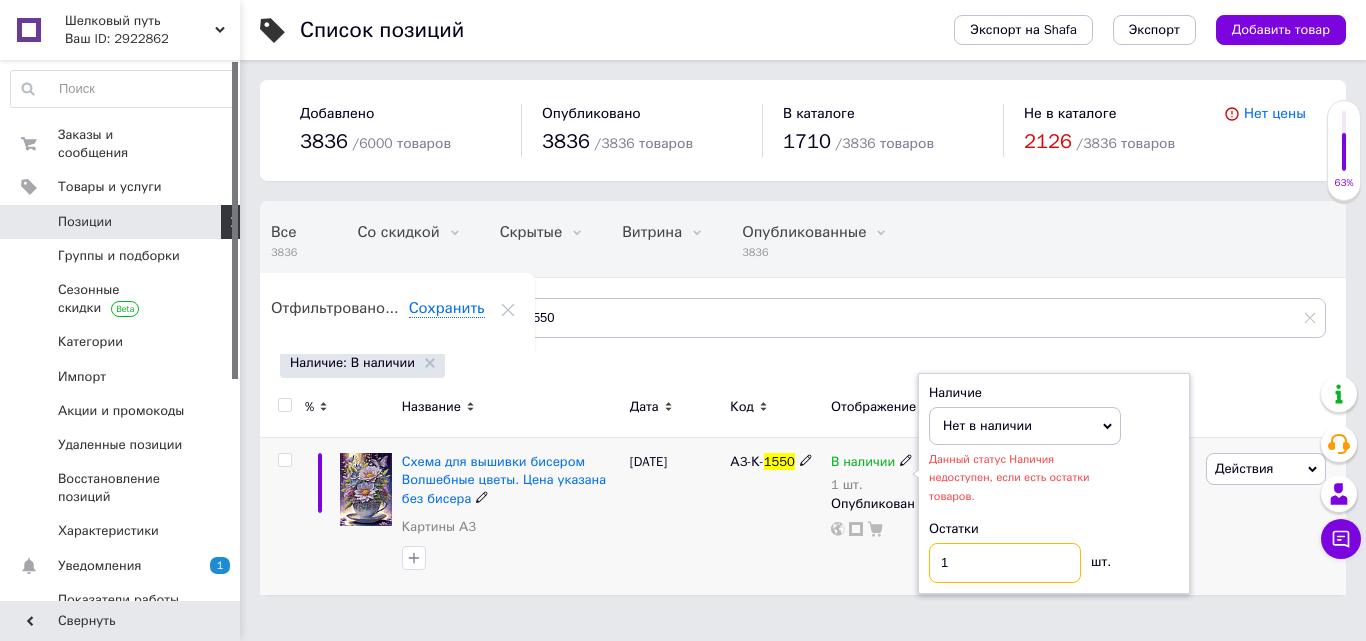 drag, startPoint x: 979, startPoint y: 557, endPoint x: 772, endPoint y: 521, distance: 210.10712 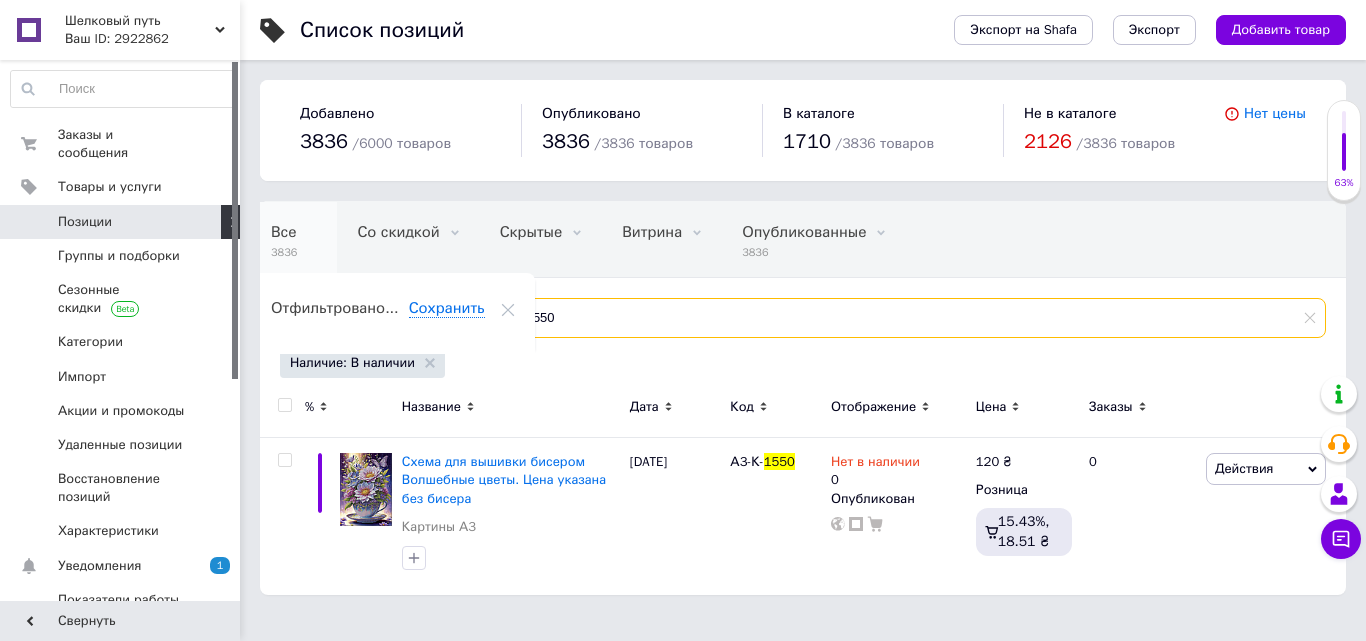 drag, startPoint x: 581, startPoint y: 317, endPoint x: 264, endPoint y: 255, distance: 323.0062 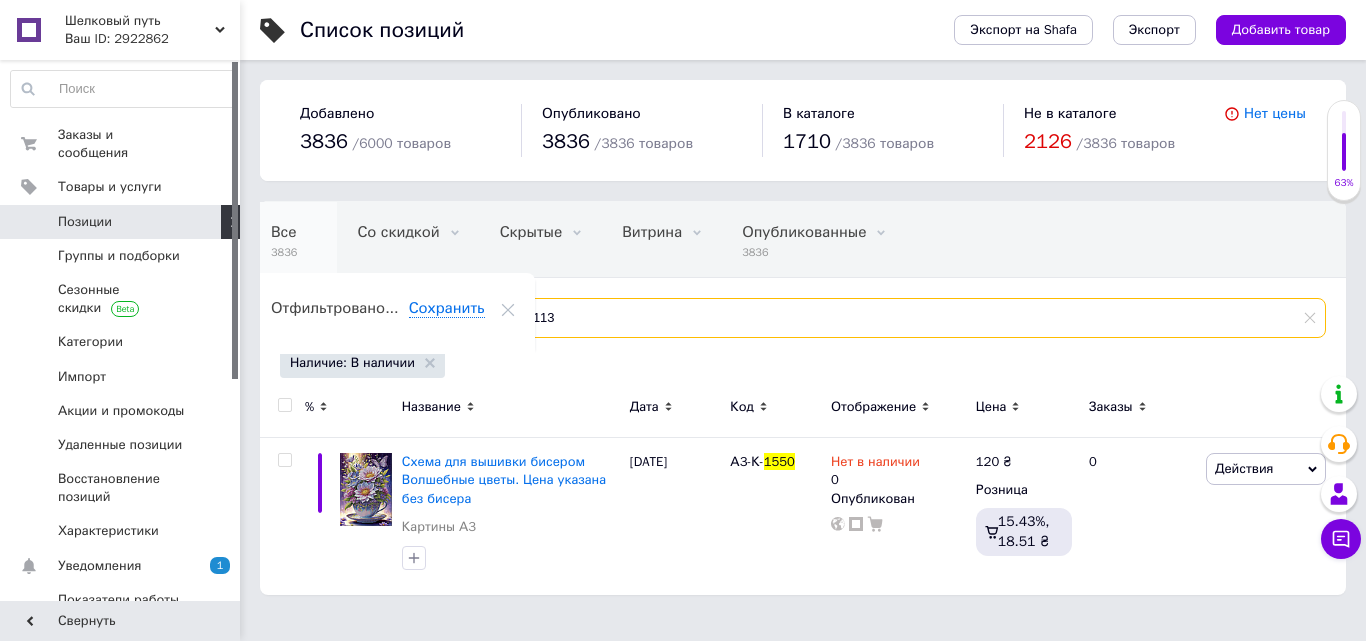 type on "4113" 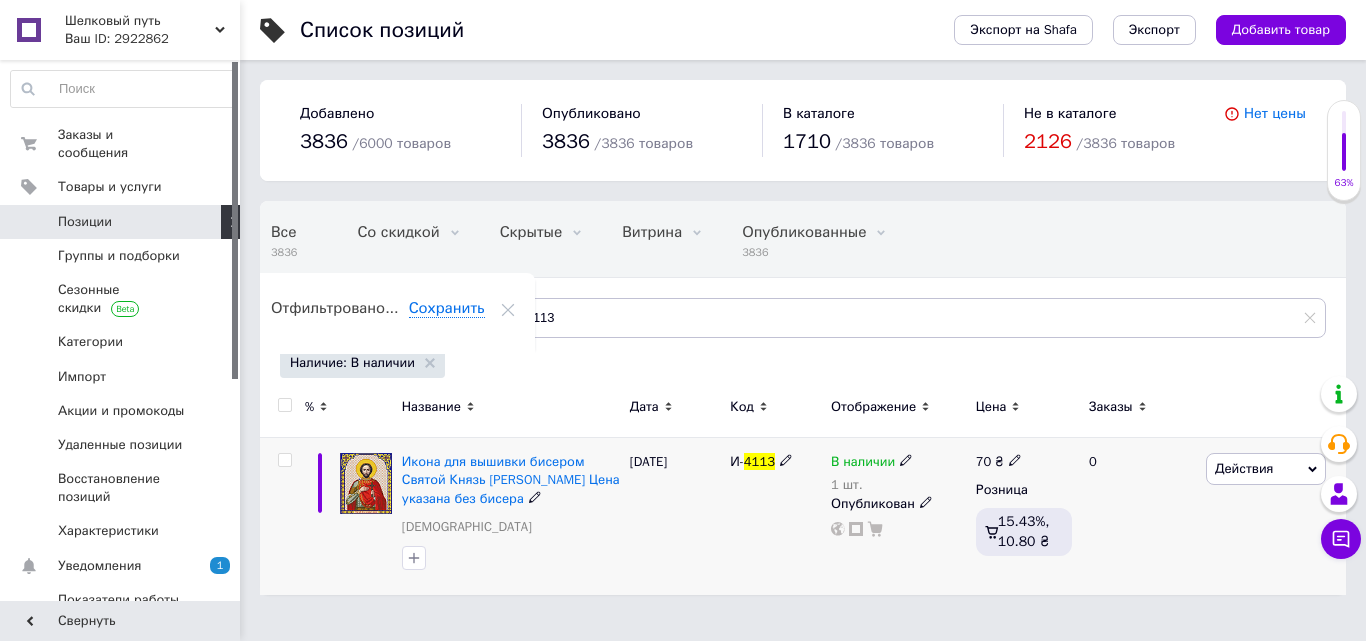 click on "В наличии 1 шт. Опубликован" at bounding box center (898, 516) 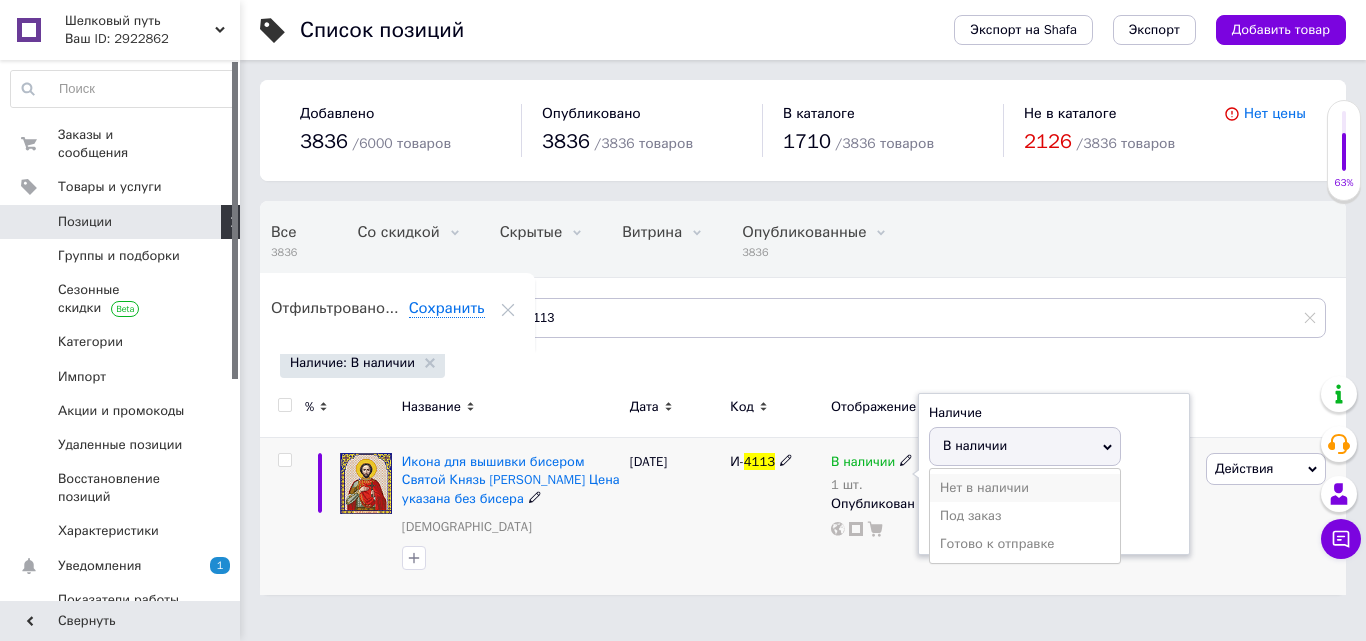 click on "Нет в наличии" at bounding box center [1025, 488] 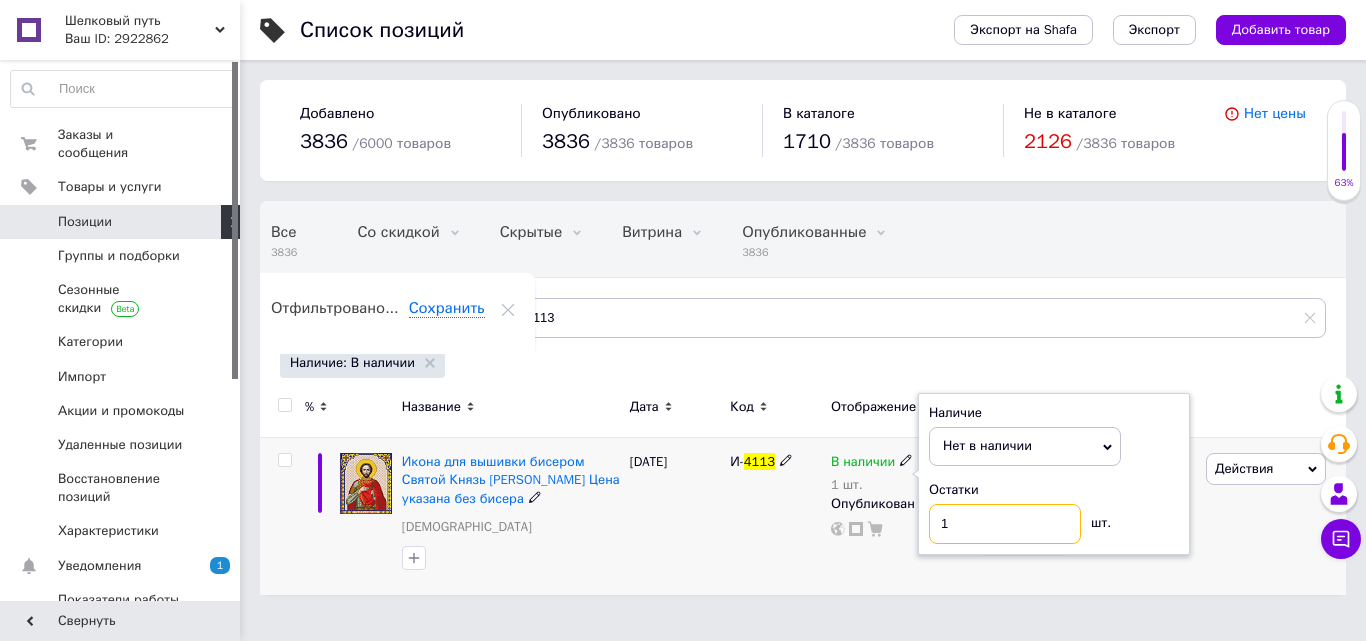 drag, startPoint x: 964, startPoint y: 522, endPoint x: 863, endPoint y: 545, distance: 103.58572 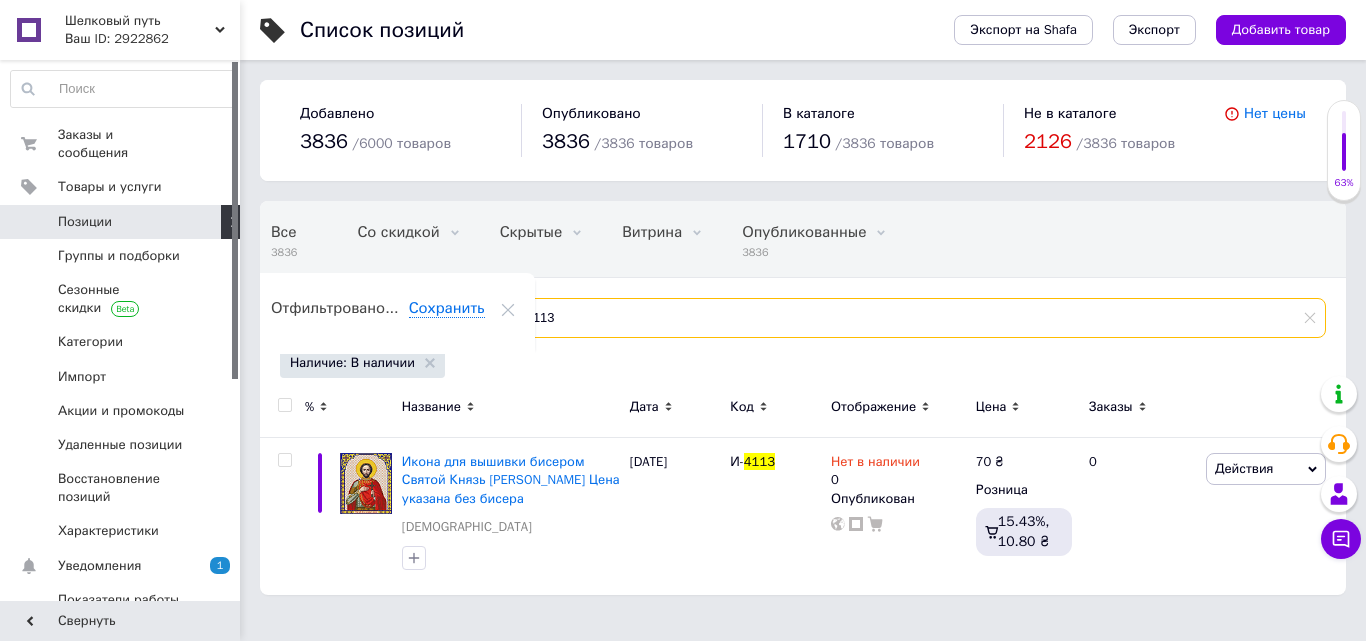 click on "4113" at bounding box center [908, 318] 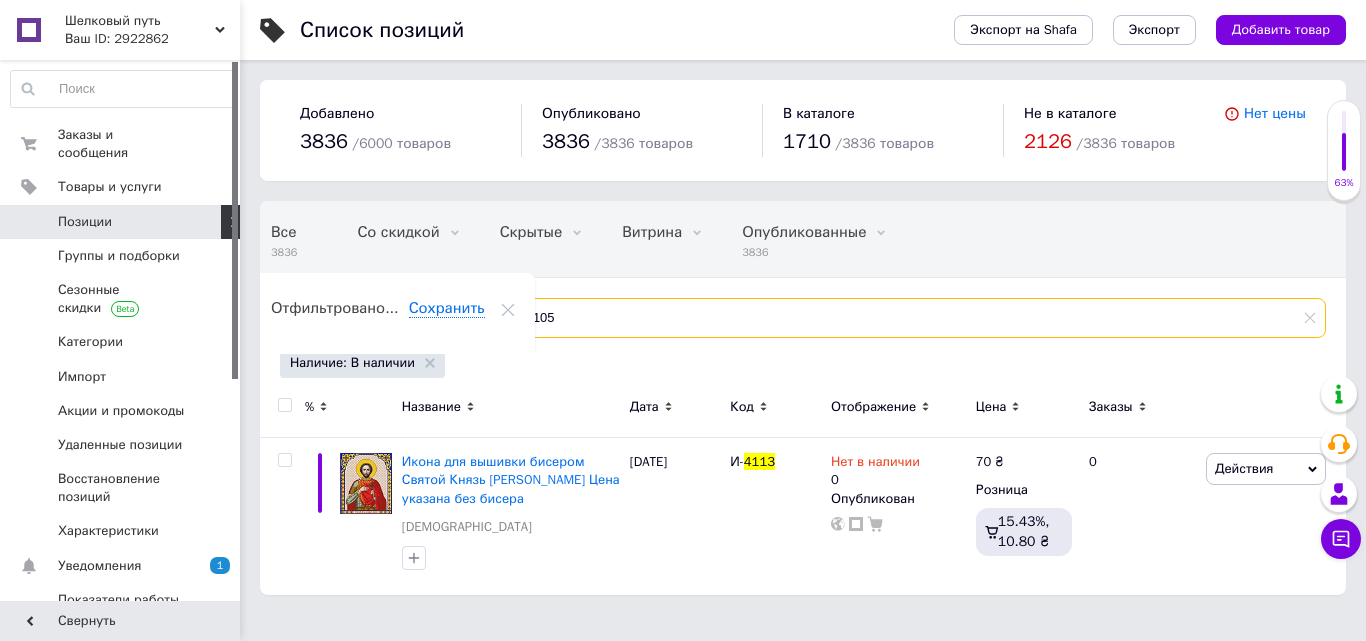 type on "4105" 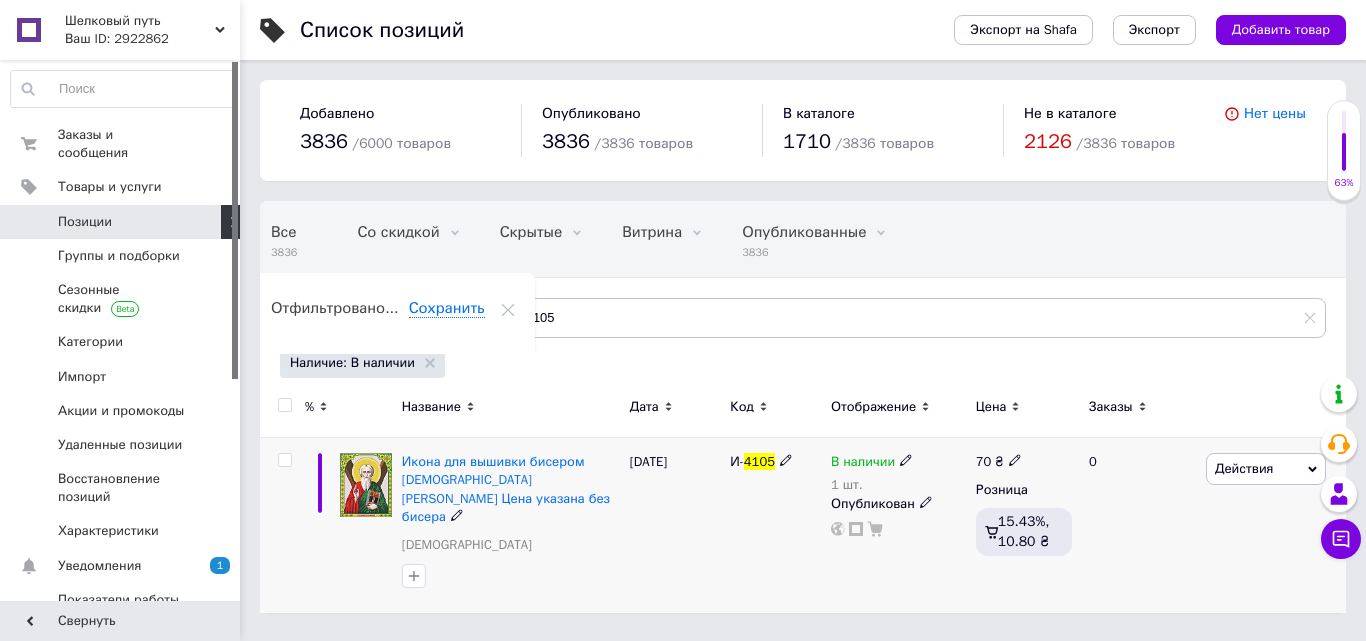 click 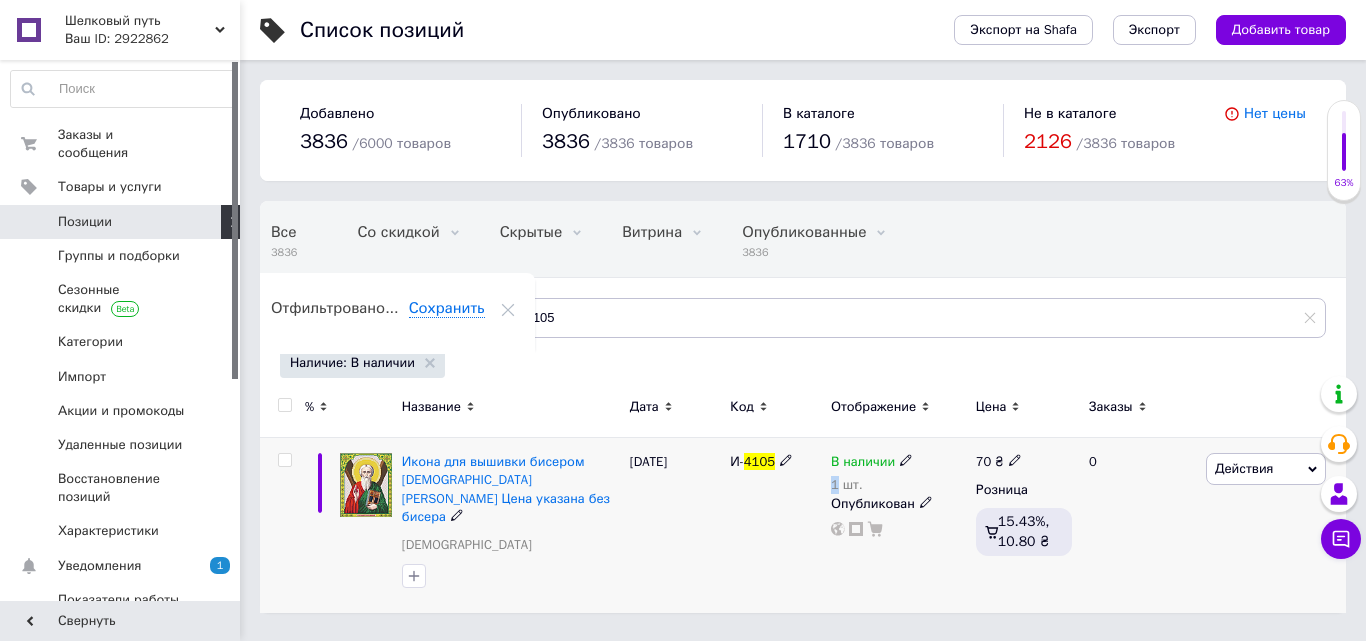 click 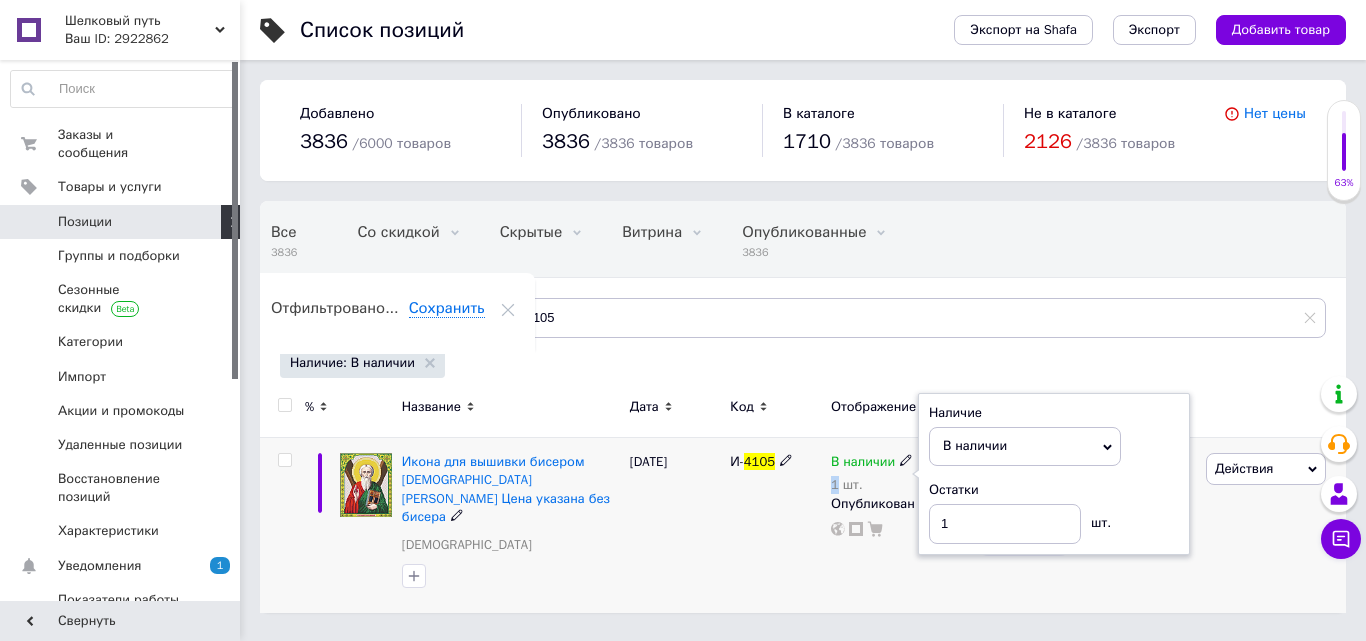 click on "В наличии" at bounding box center (975, 445) 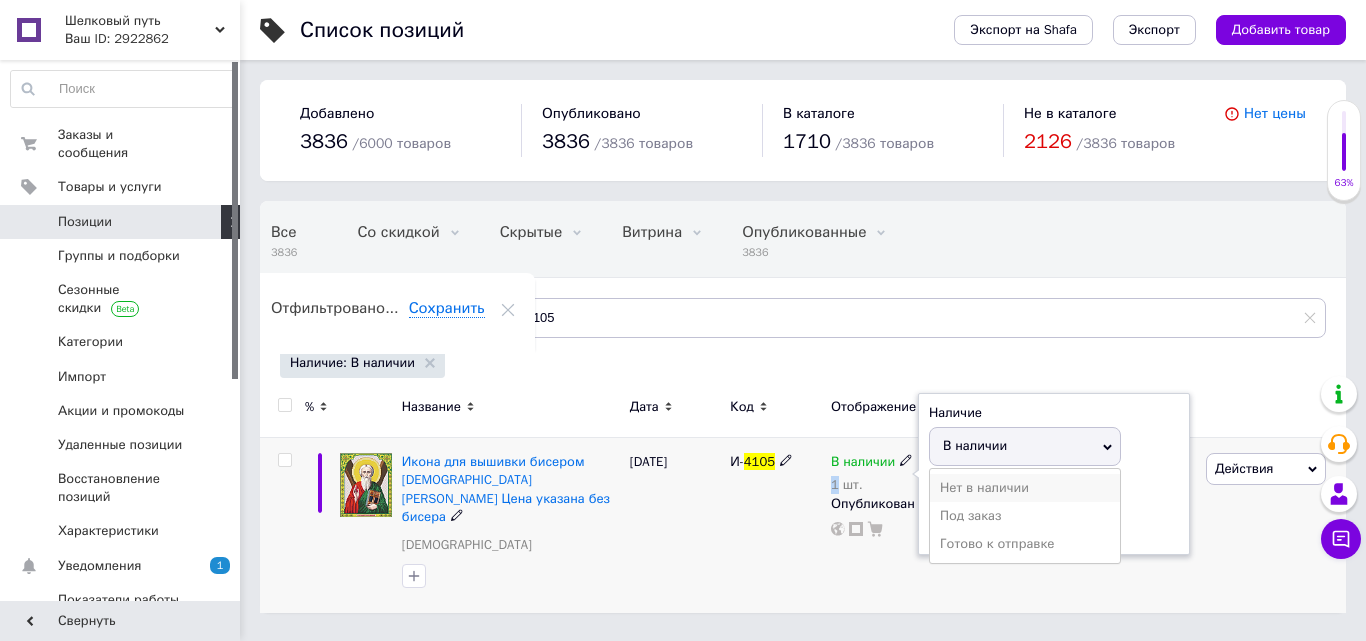 click on "Нет в наличии" at bounding box center [1025, 488] 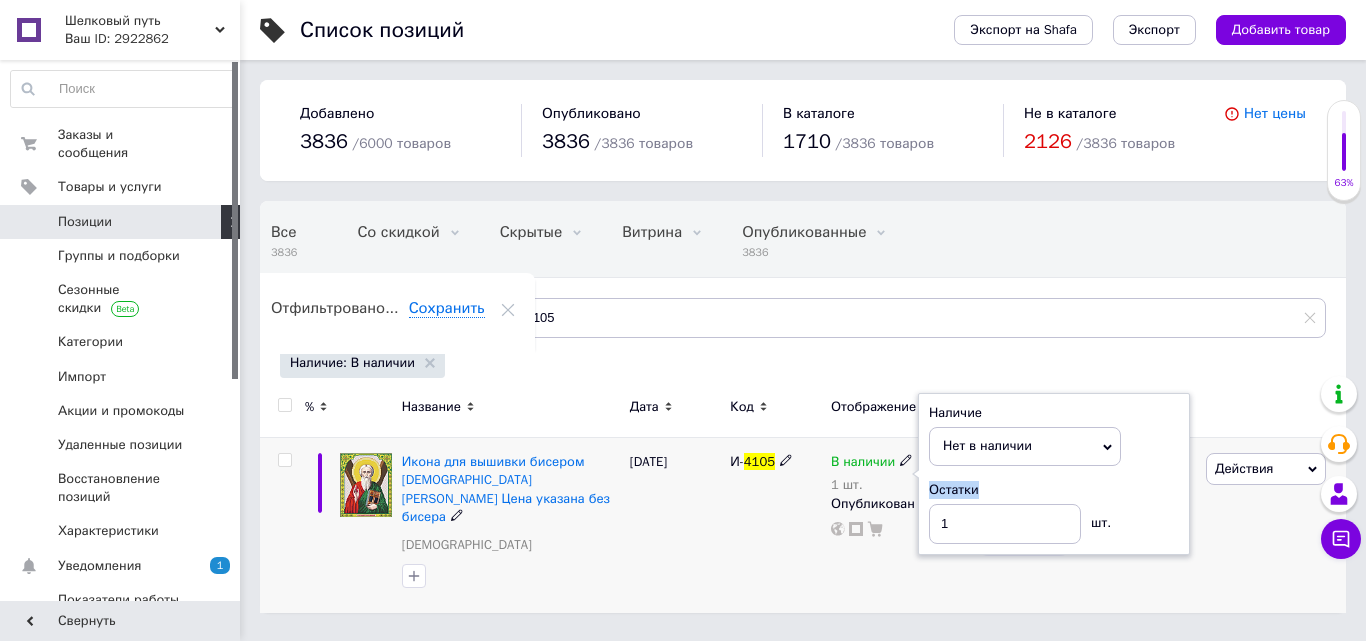 click on "Остатки" at bounding box center [1054, 490] 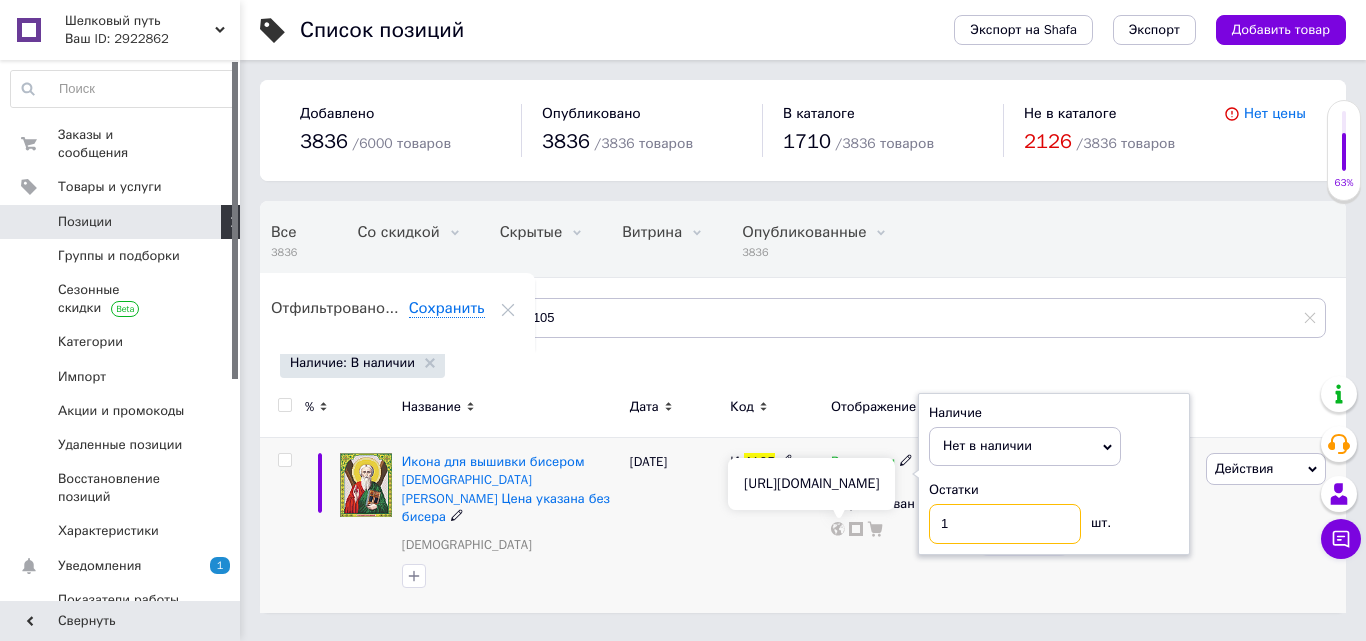 drag, startPoint x: 968, startPoint y: 526, endPoint x: 831, endPoint y: 528, distance: 137.0146 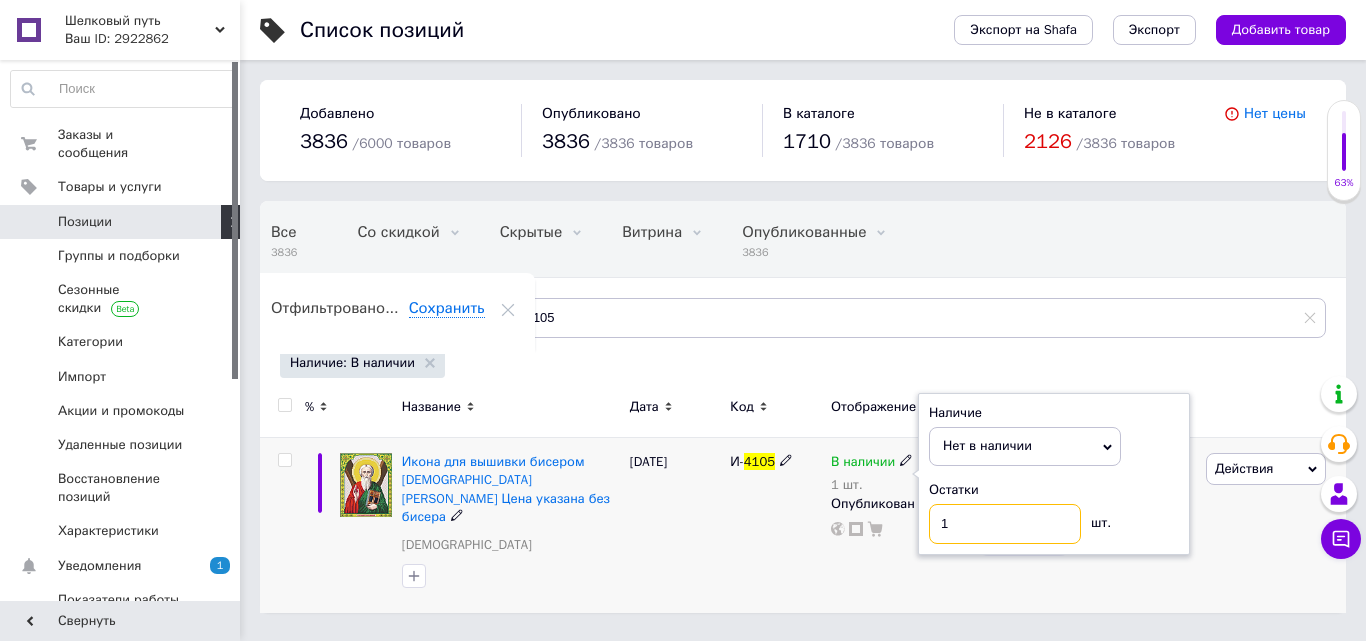 type on "0" 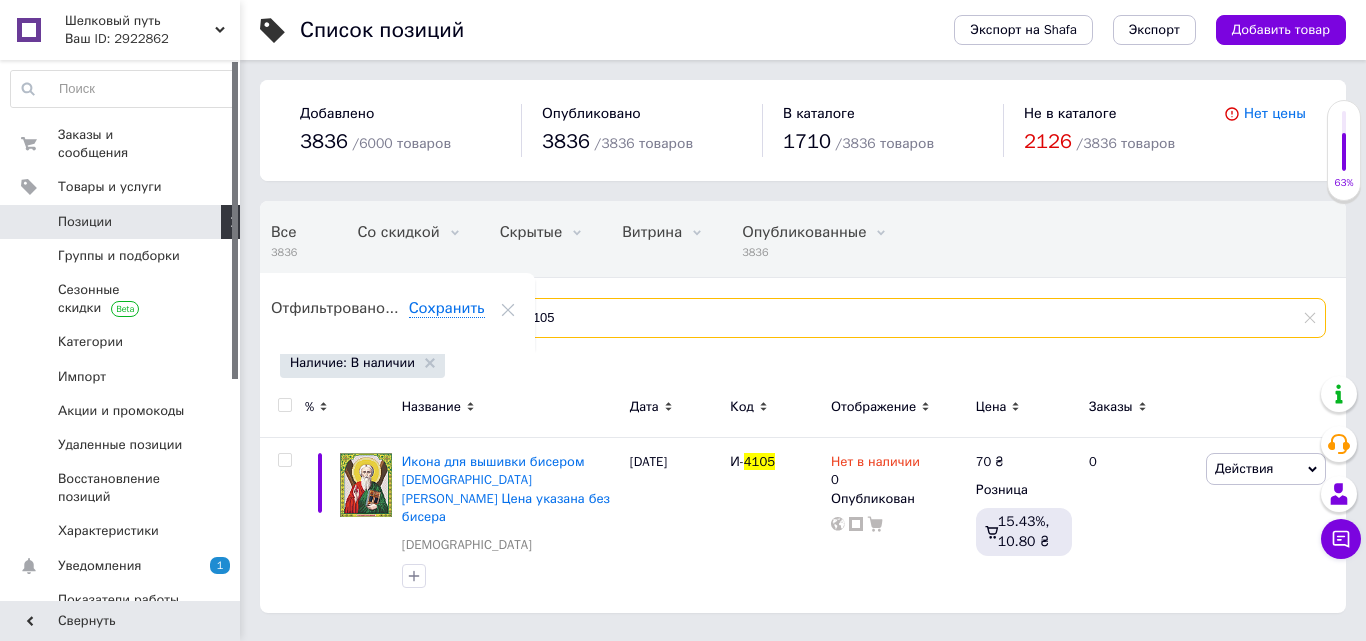 click on "4105" at bounding box center (908, 318) 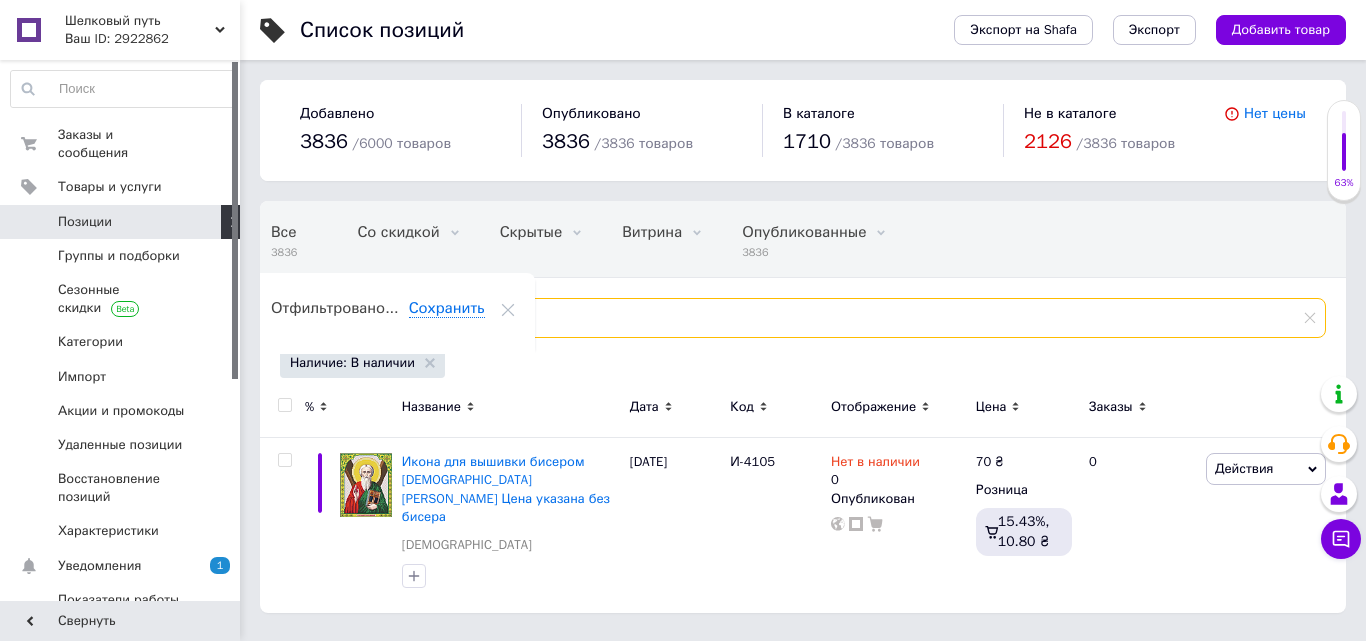 drag, startPoint x: 595, startPoint y: 323, endPoint x: 484, endPoint y: 311, distance: 111.64677 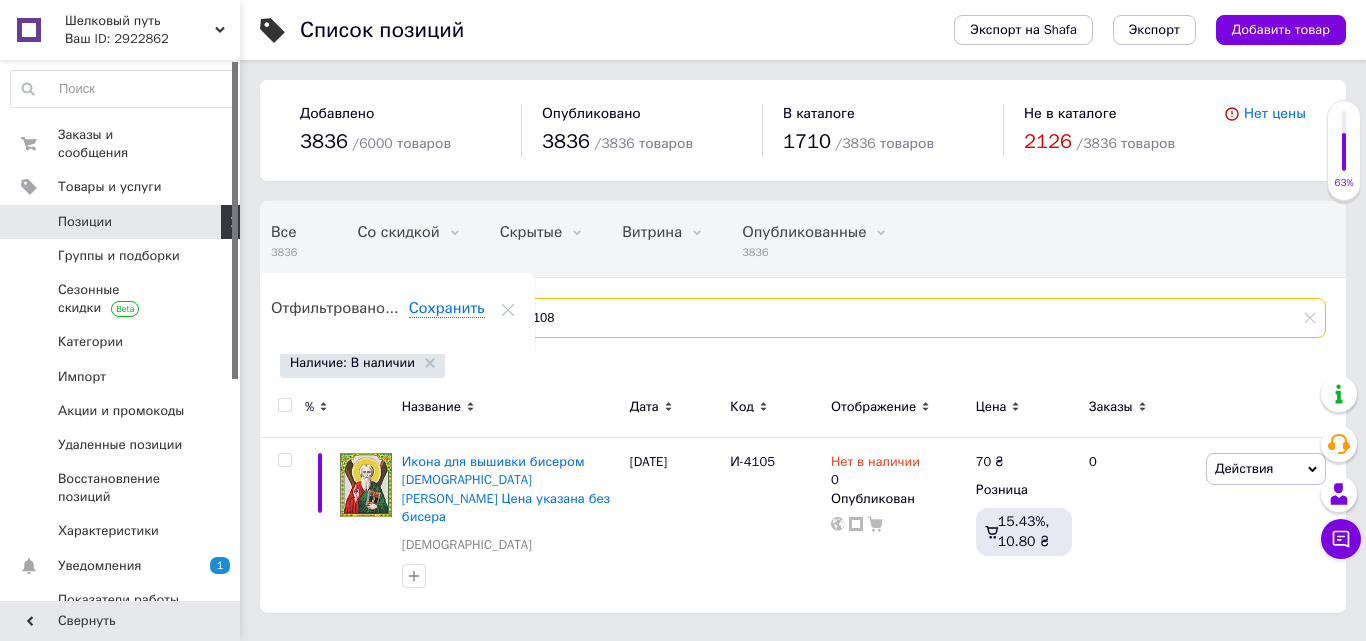 type on "4108" 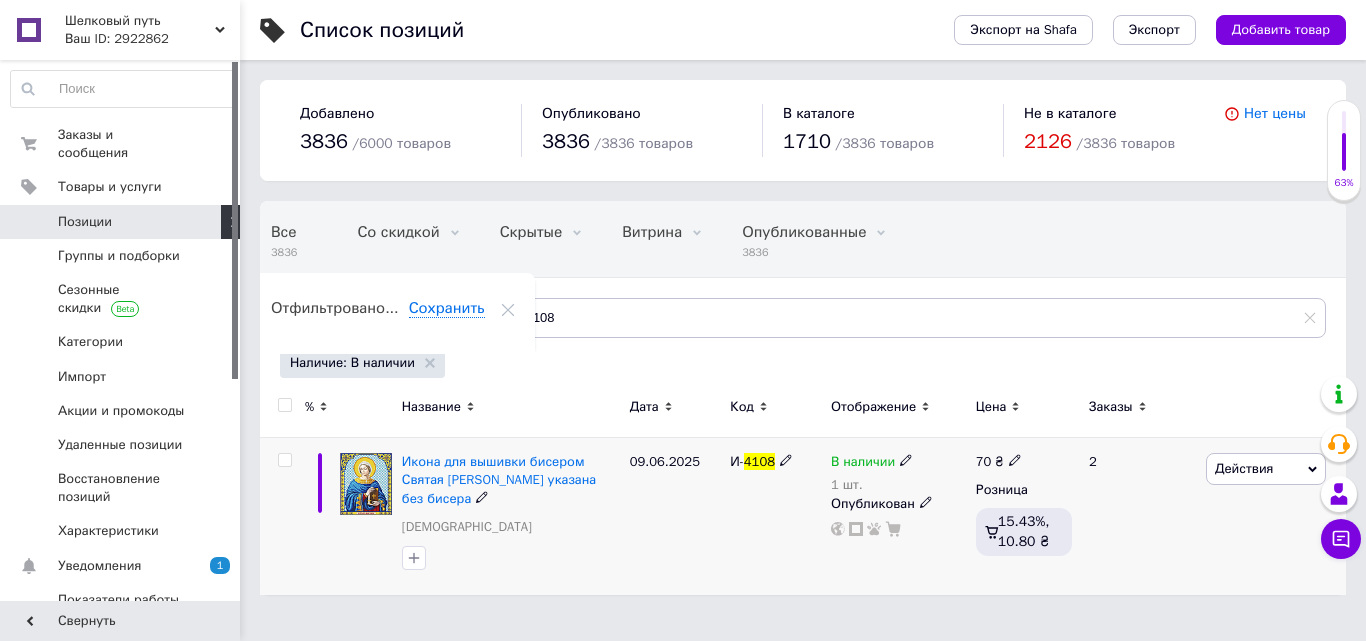 click on "В наличии 1 шт. Опубликован" at bounding box center [898, 516] 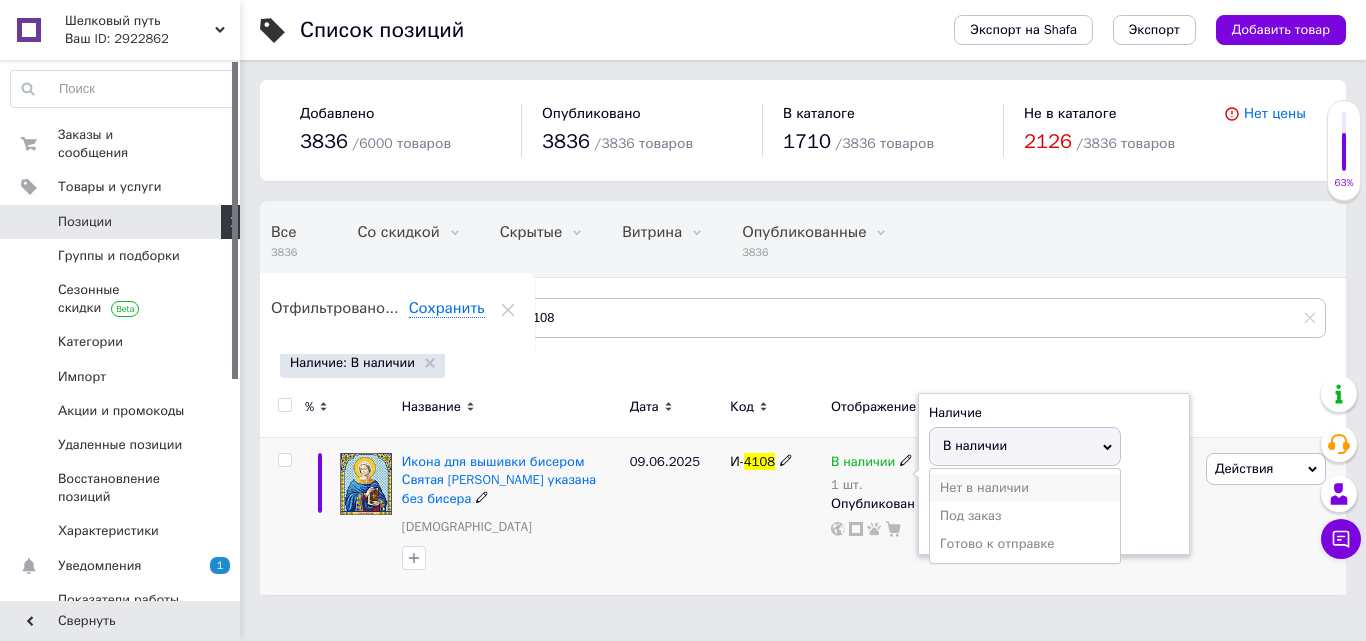 click on "Нет в наличии" at bounding box center (1025, 488) 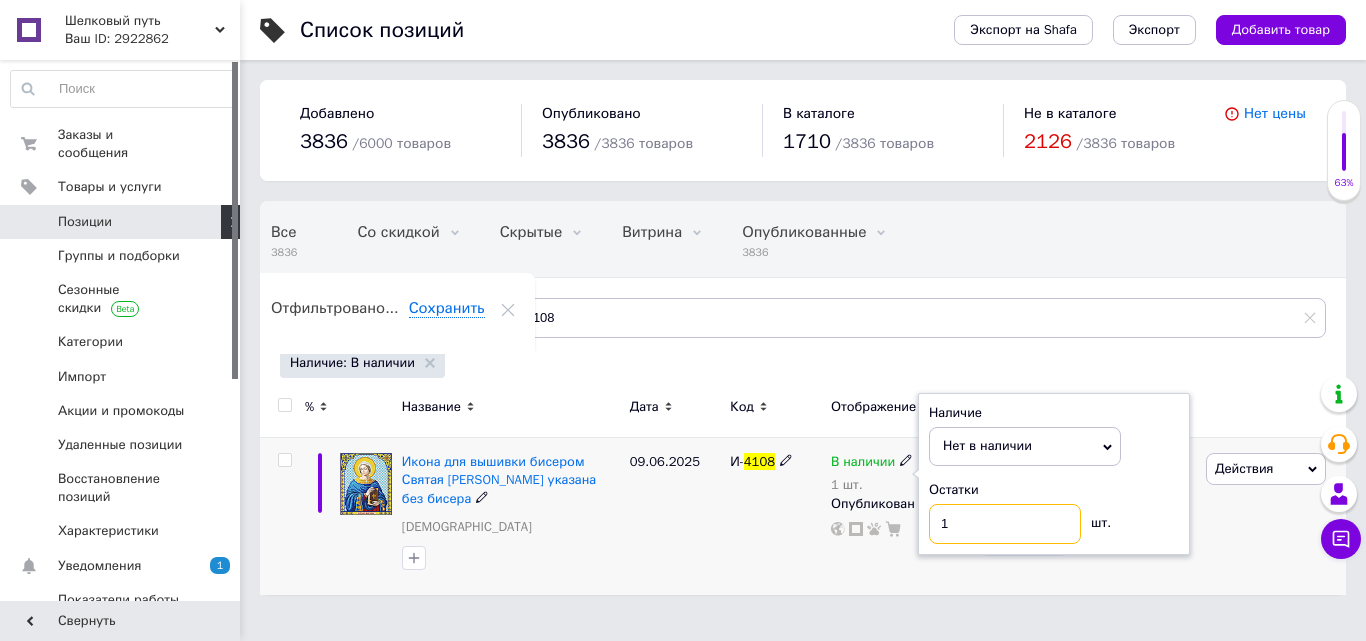 drag, startPoint x: 847, startPoint y: 542, endPoint x: 836, endPoint y: 547, distance: 12.083046 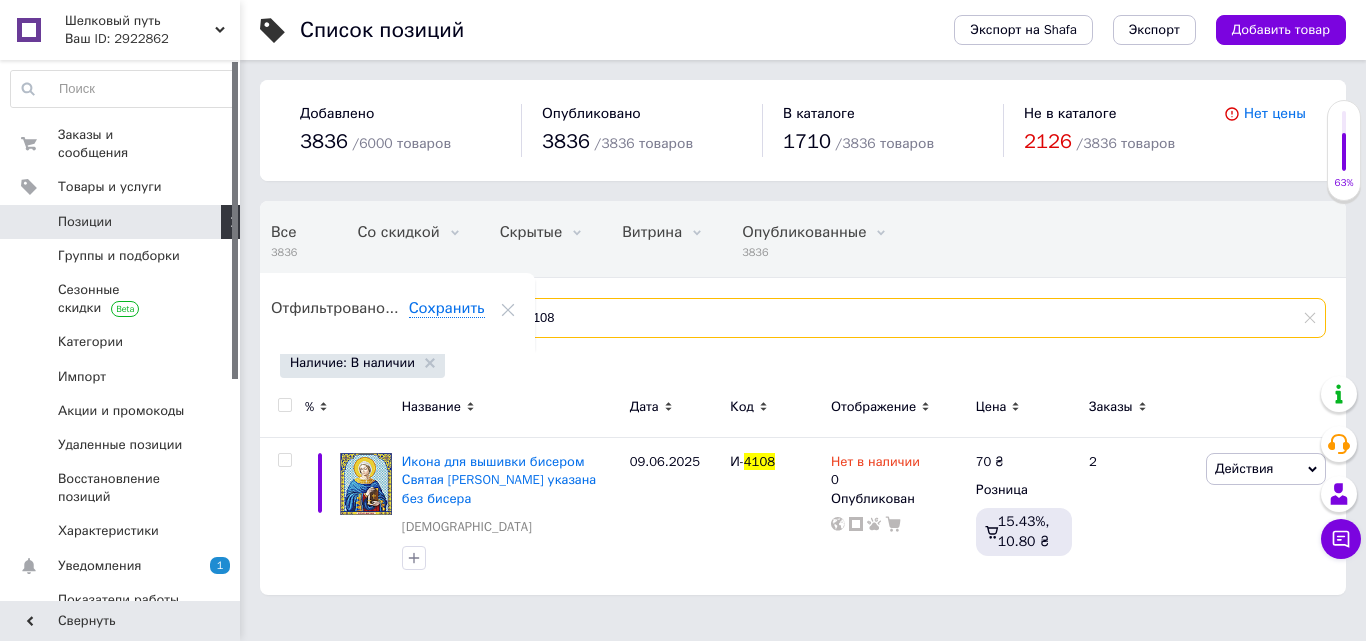 drag, startPoint x: 579, startPoint y: 312, endPoint x: 359, endPoint y: 304, distance: 220.1454 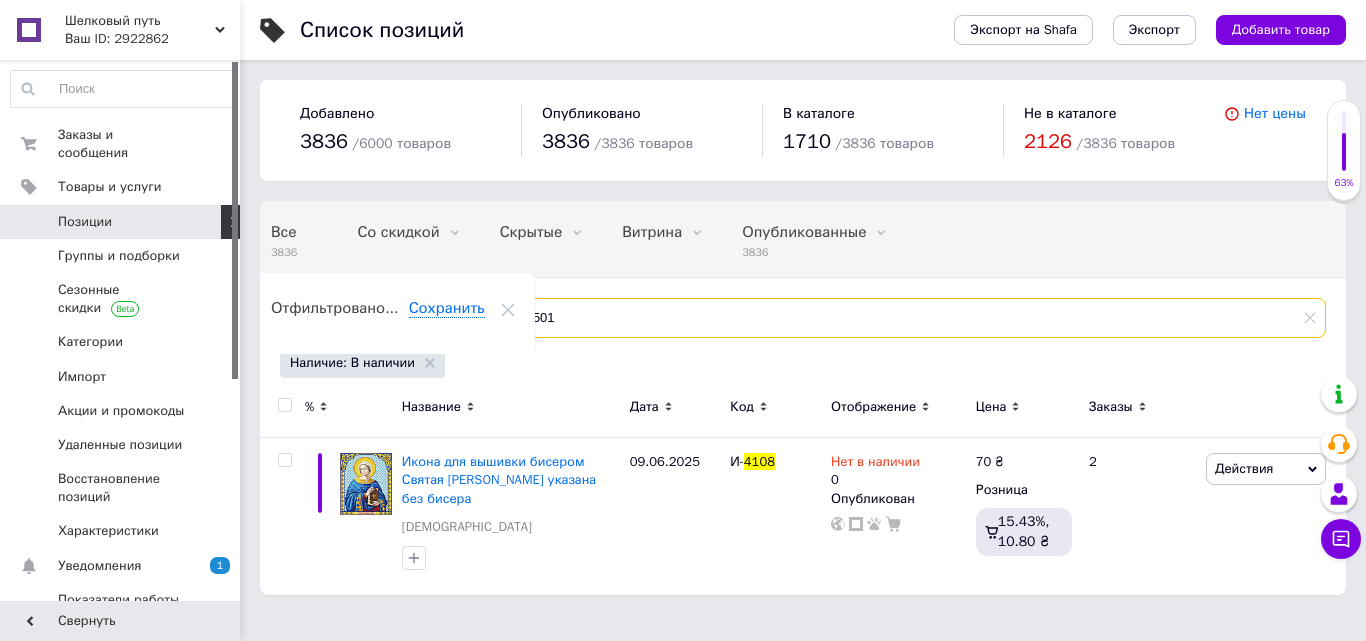 type on "1501" 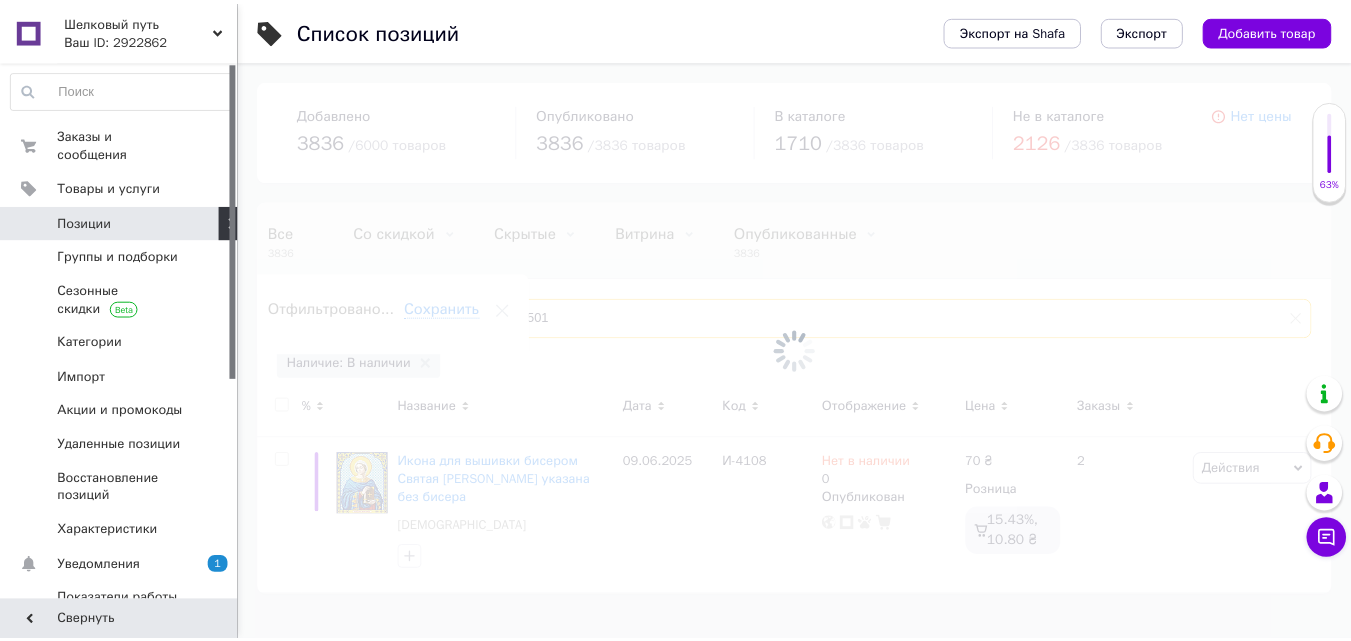 scroll, scrollTop: 0, scrollLeft: 24, axis: horizontal 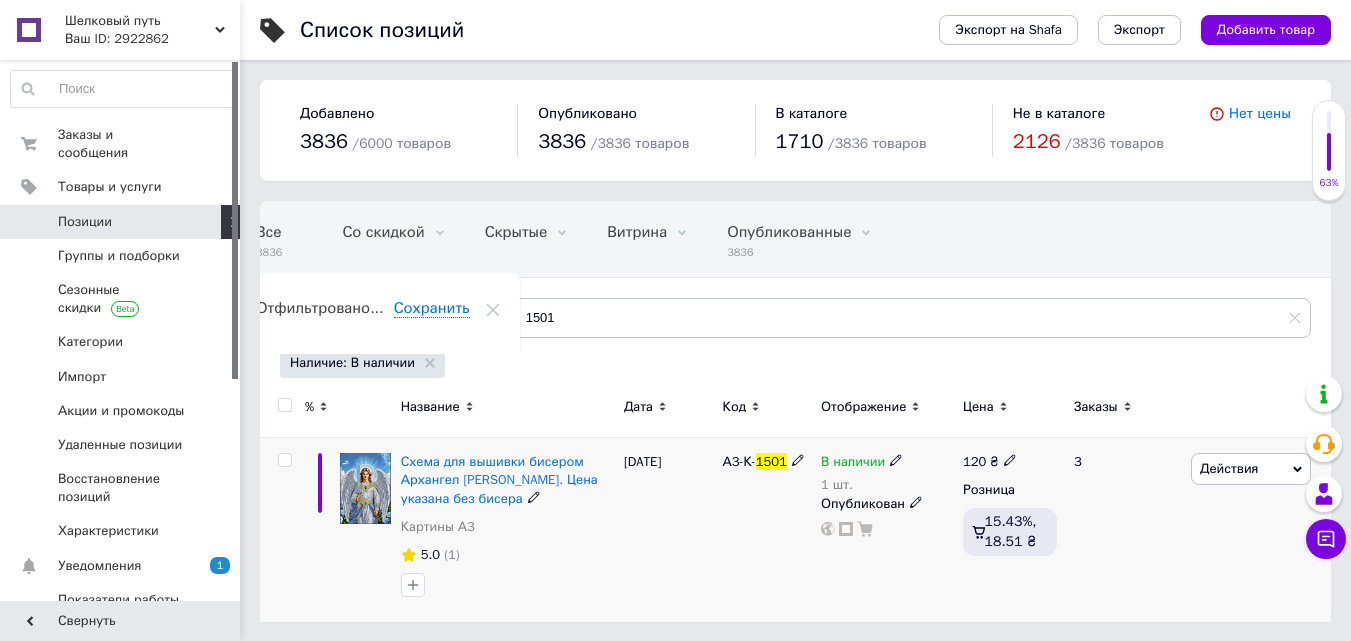 click 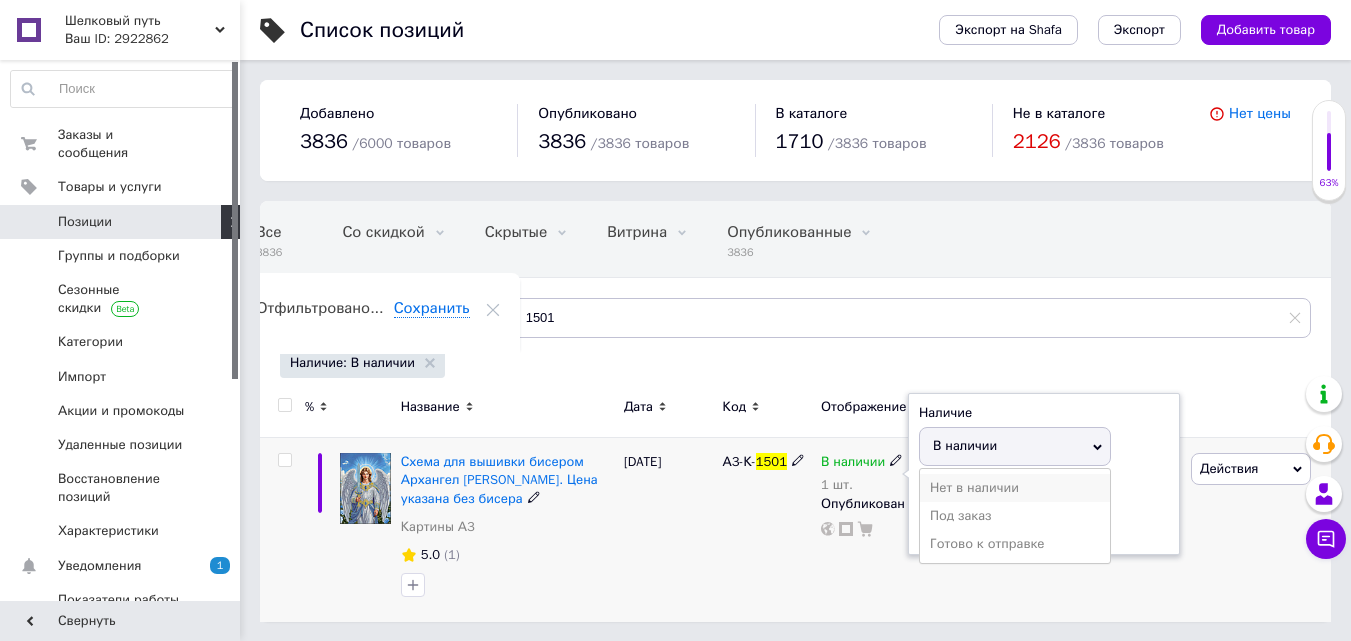 click on "Нет в наличии" at bounding box center (1015, 488) 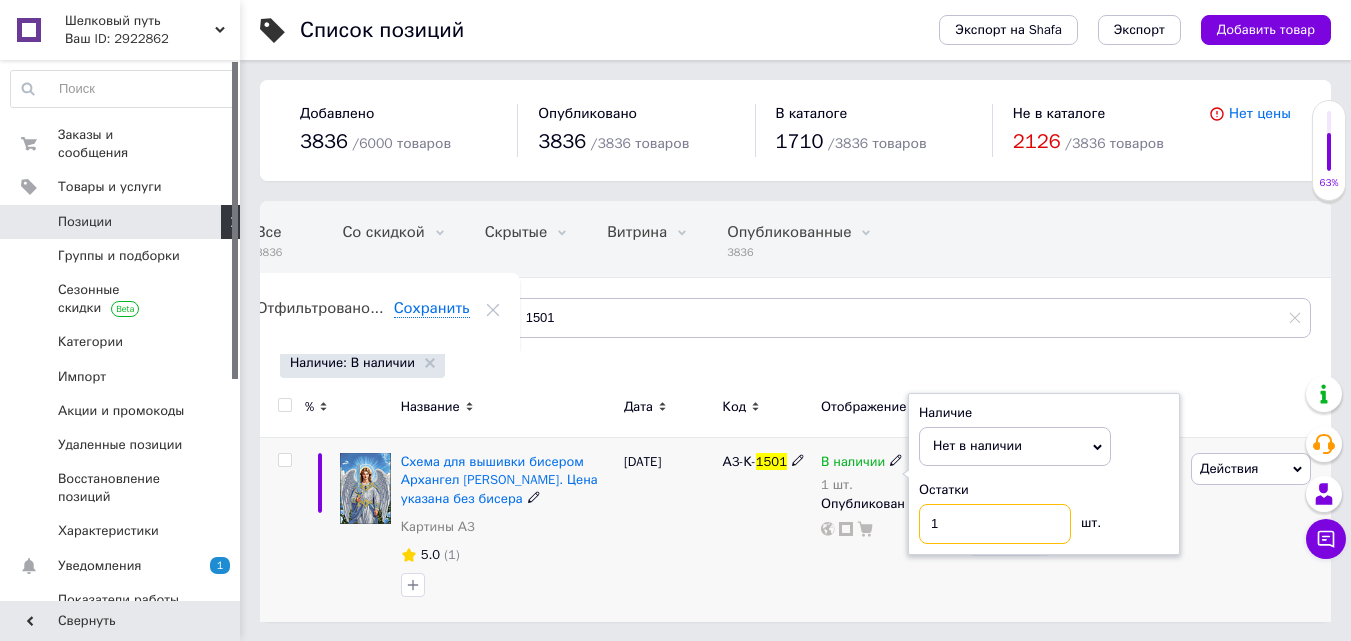 click on "В наличии 1 шт. Наличие Нет в наличии В наличии Под заказ Готово к отправке Остатки 1 шт. Опубликован" at bounding box center [887, 530] 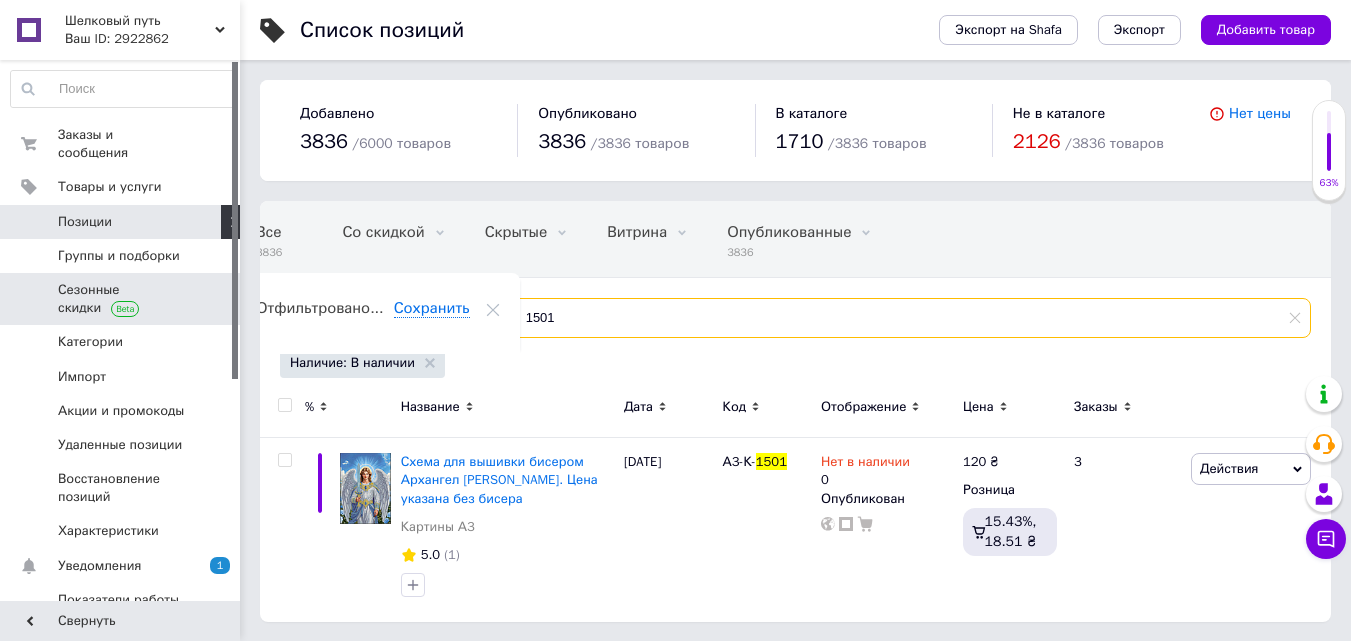 drag, startPoint x: 561, startPoint y: 317, endPoint x: 140, endPoint y: 275, distance: 423.0898 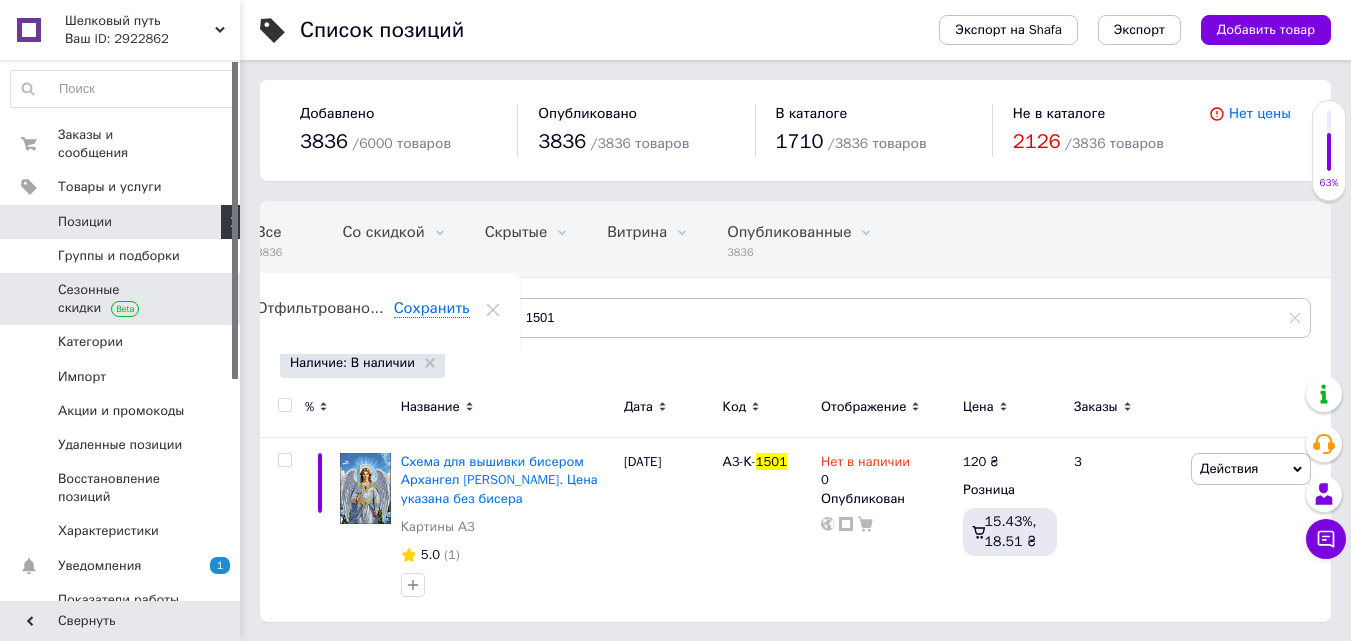 click on "Сезонные скидки" at bounding box center (121, 299) 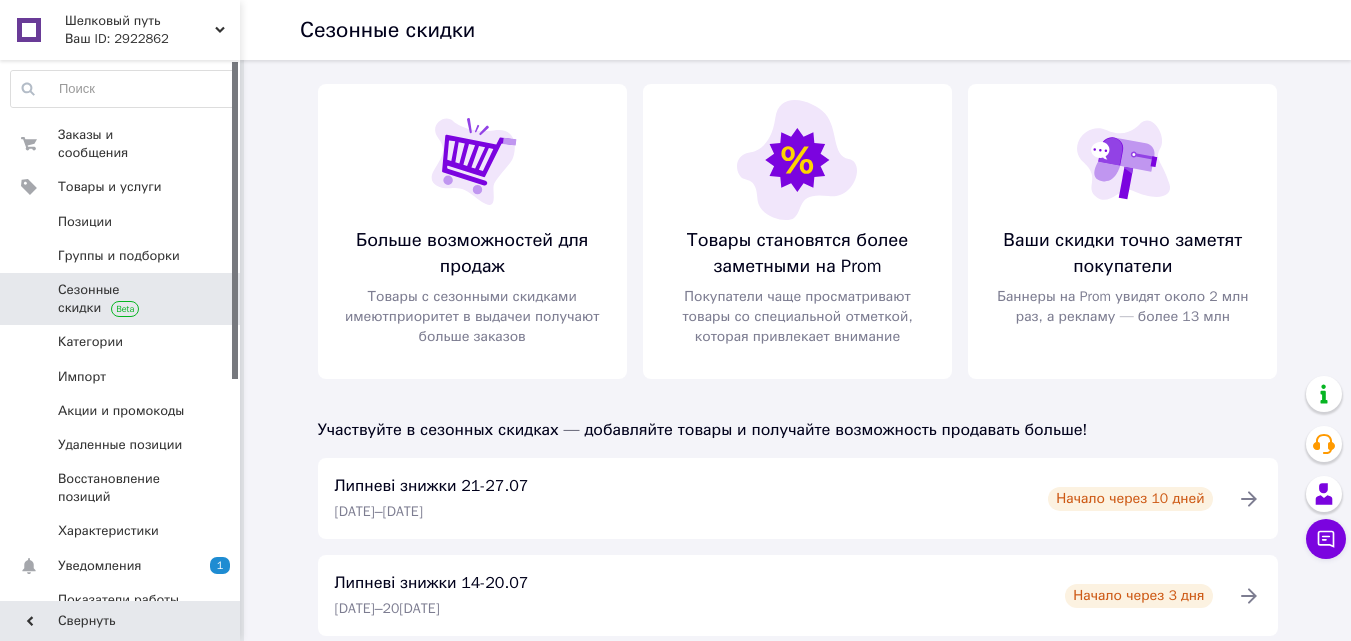 click on "Сезонные скидки" at bounding box center (123, 299) 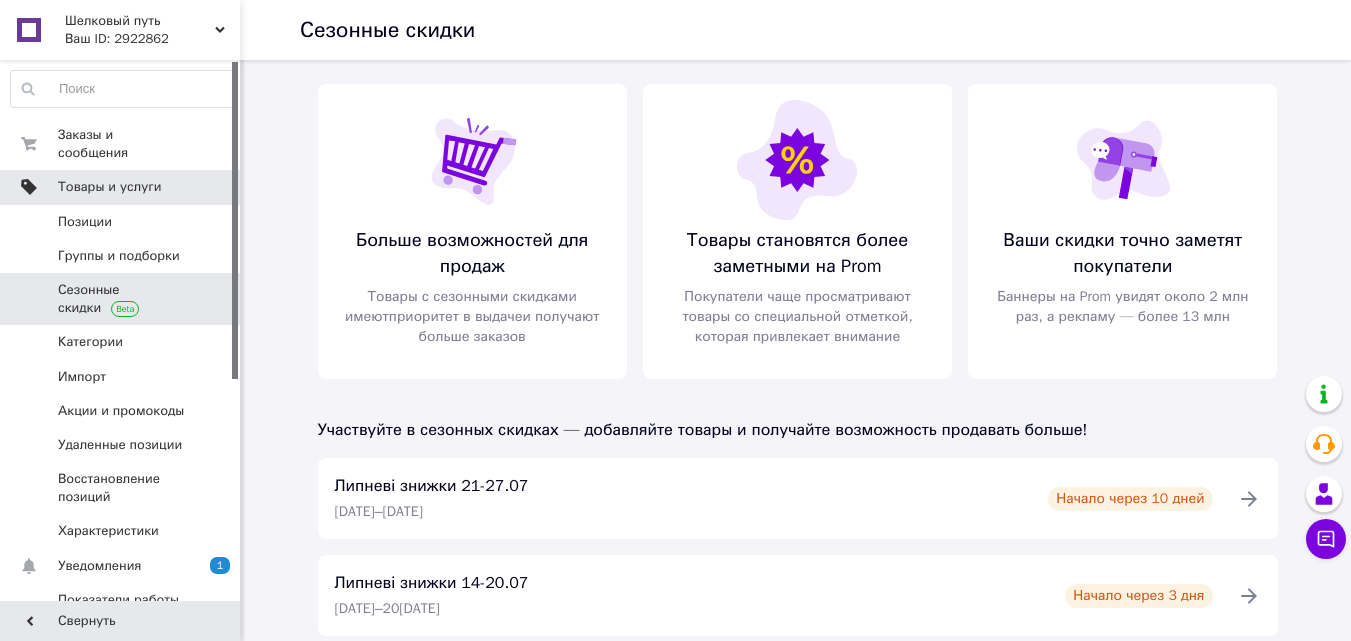 click on "Товары и услуги" at bounding box center (110, 187) 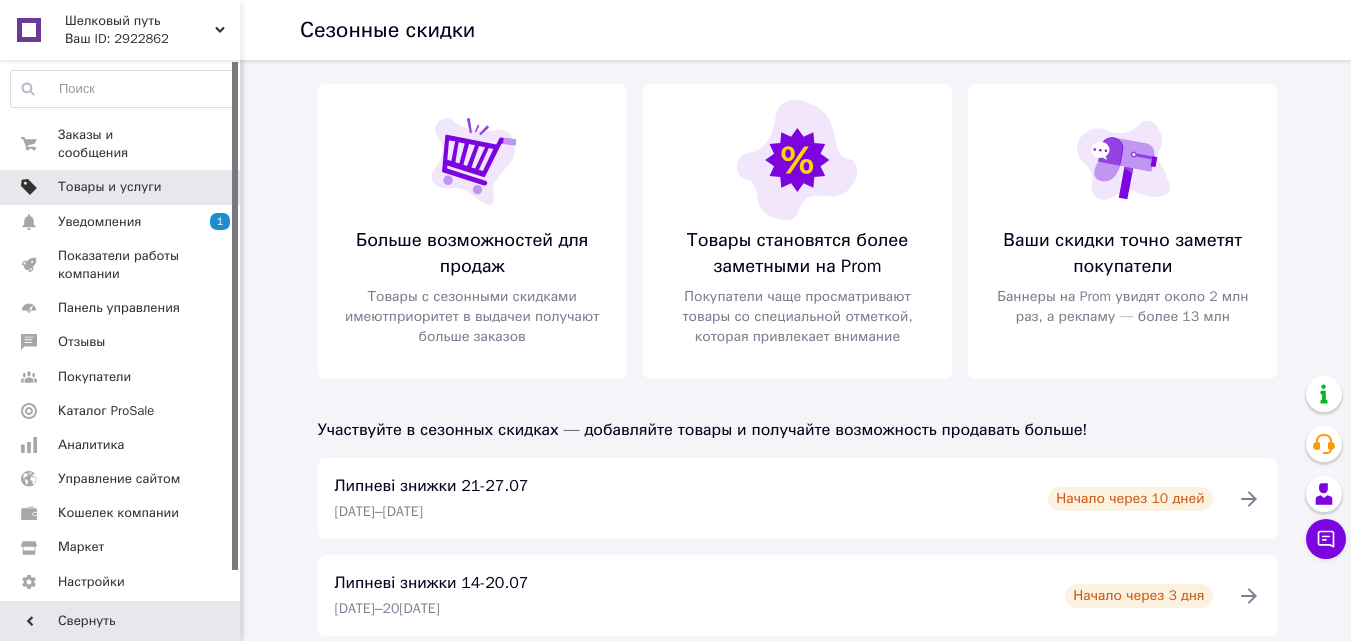 click on "Товары и услуги" at bounding box center [110, 187] 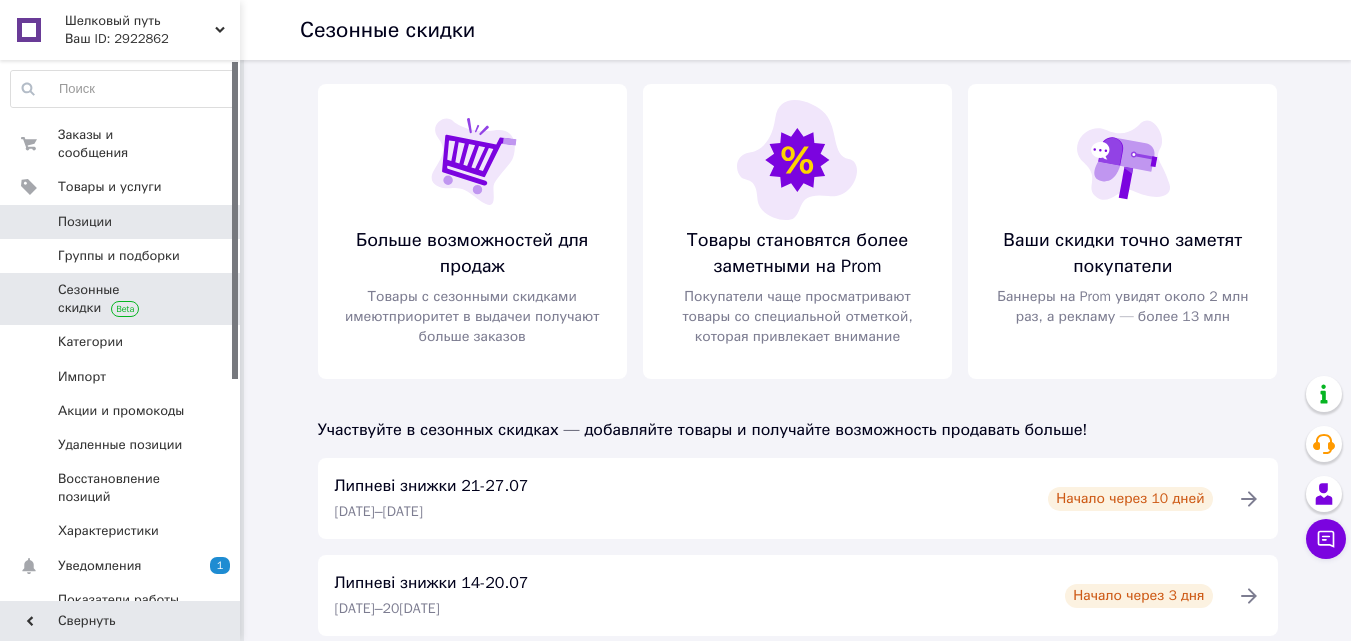 click on "Позиции" at bounding box center [121, 222] 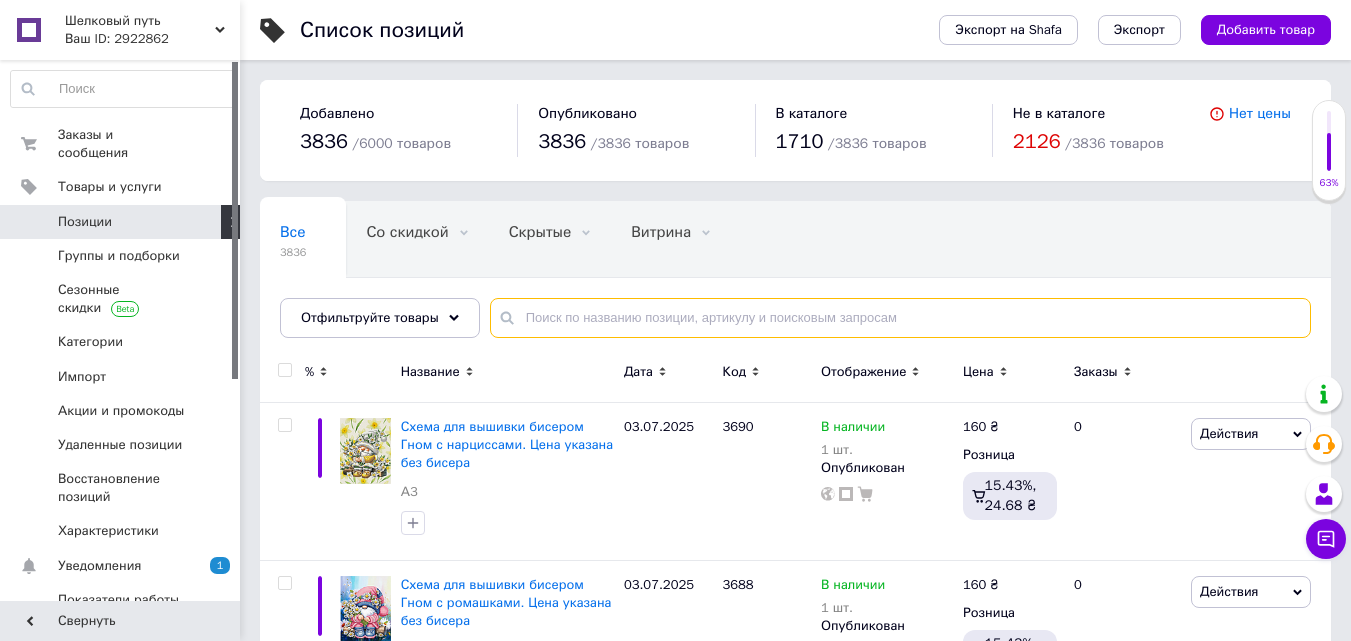 click at bounding box center (900, 318) 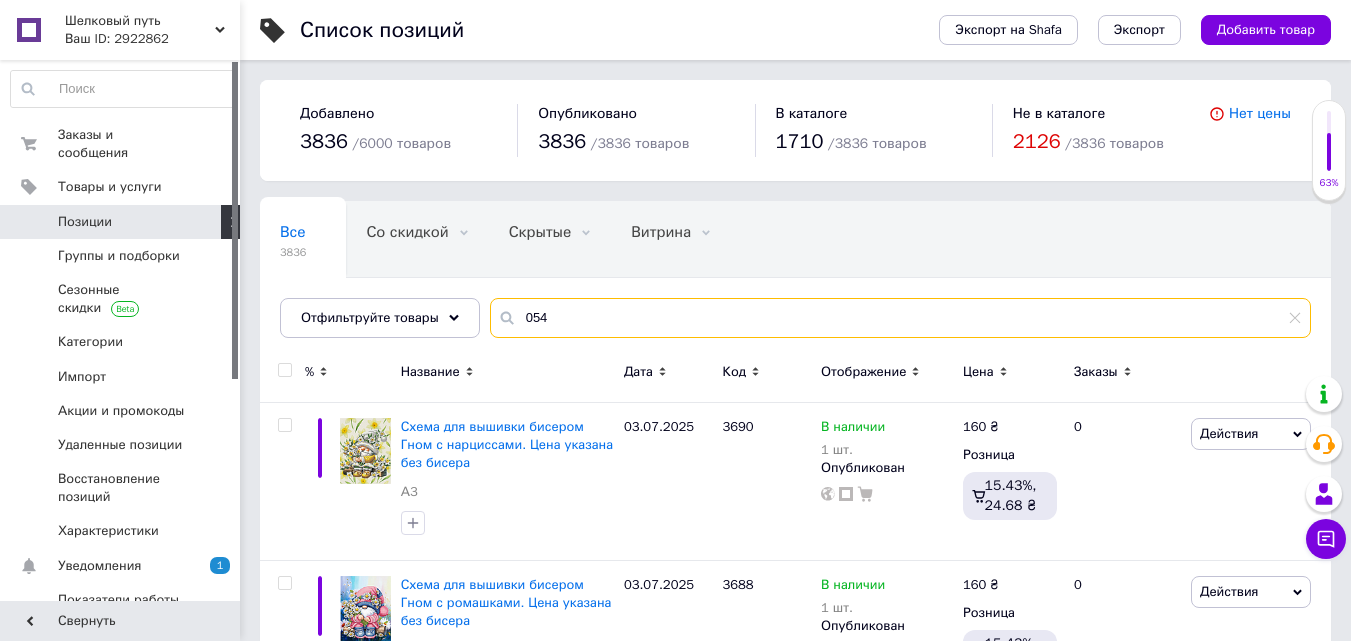 type on "054" 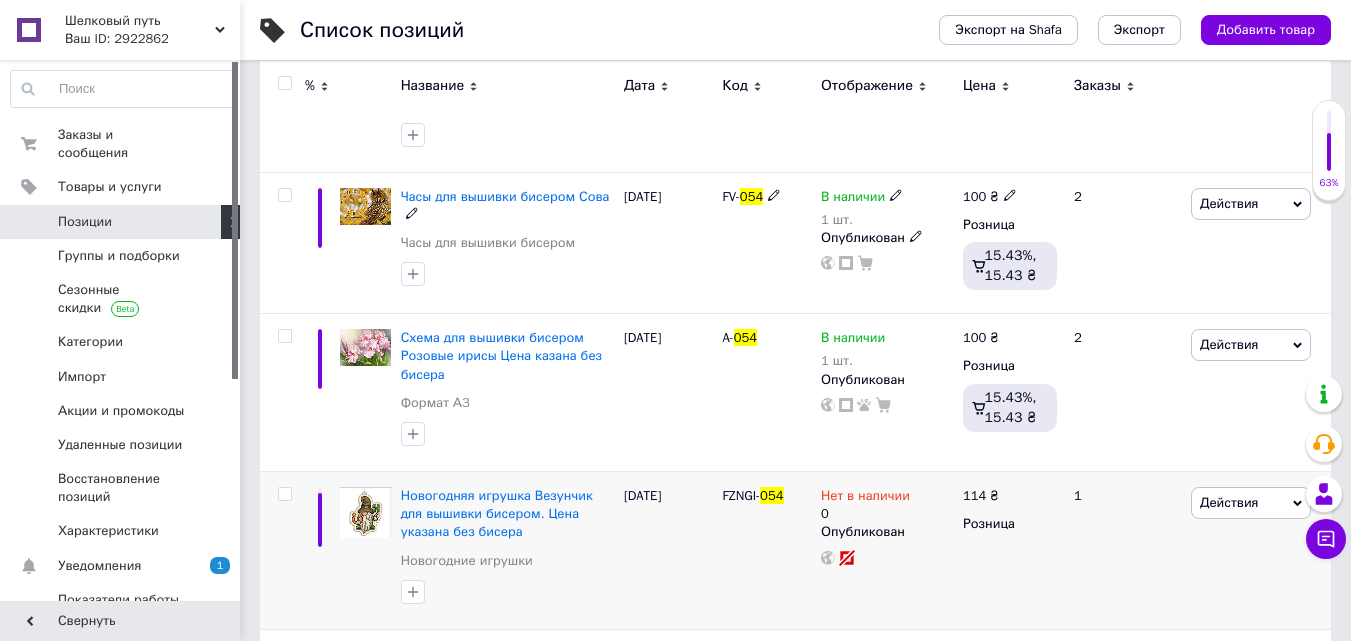 scroll, scrollTop: 500, scrollLeft: 0, axis: vertical 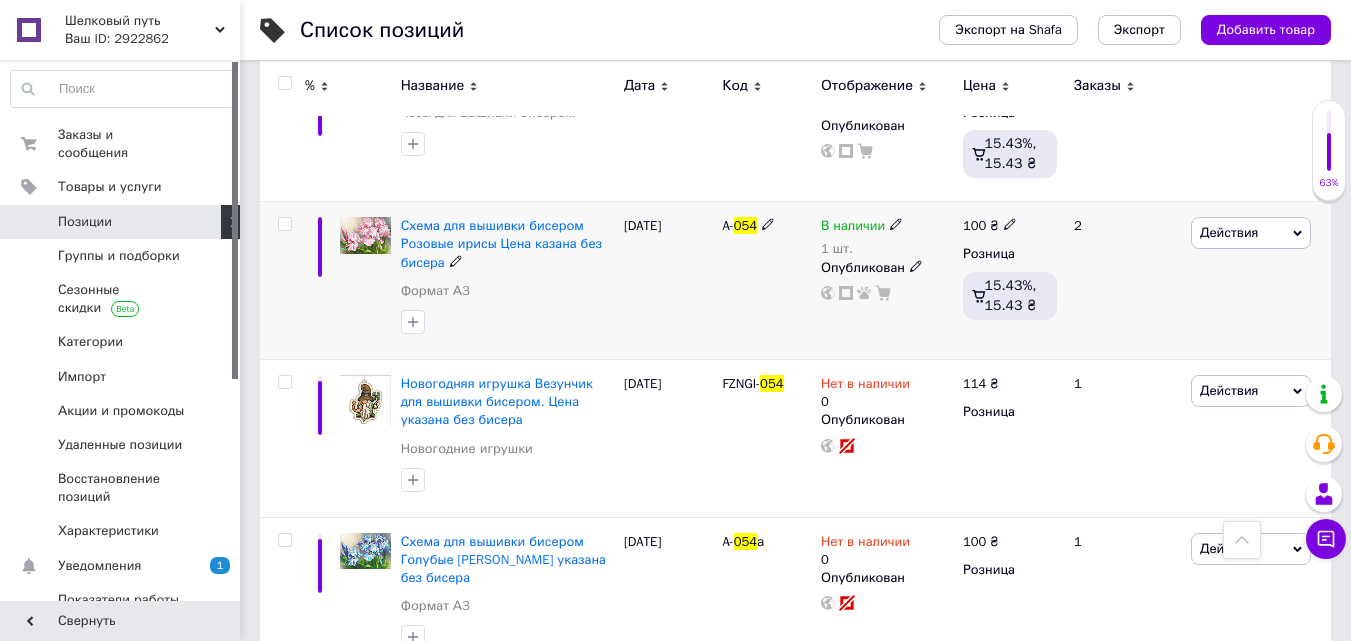 click at bounding box center [896, 224] 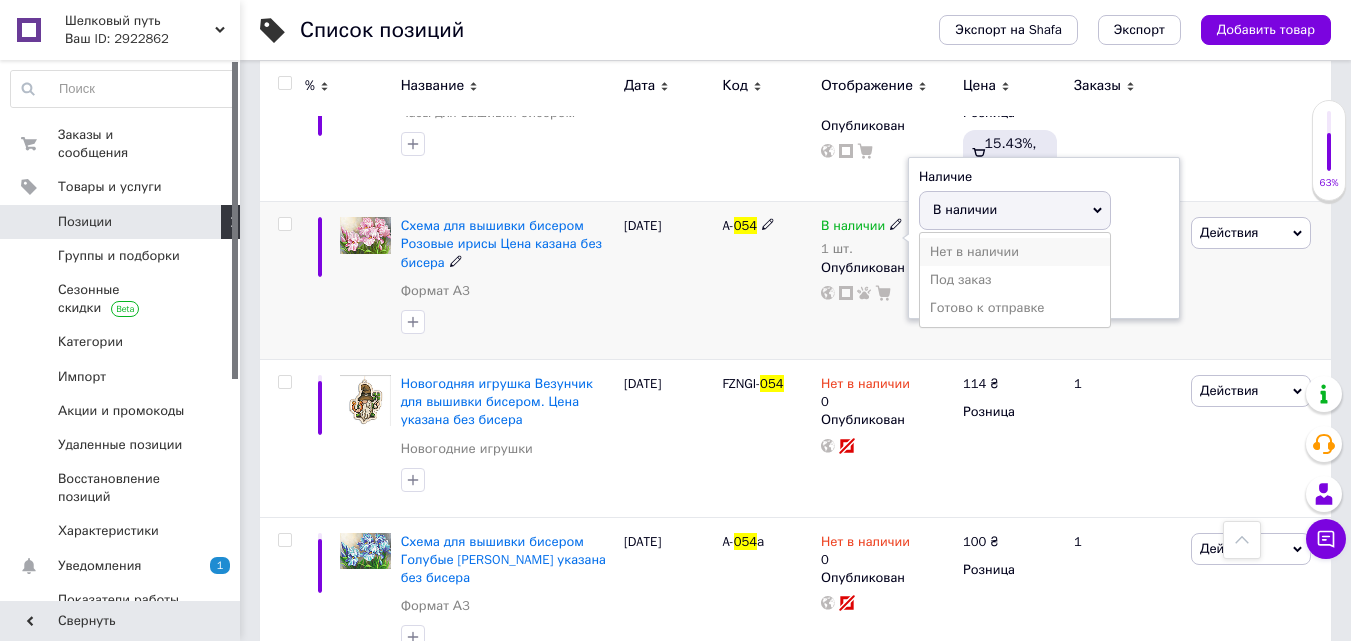 click on "Нет в наличии" at bounding box center (1015, 252) 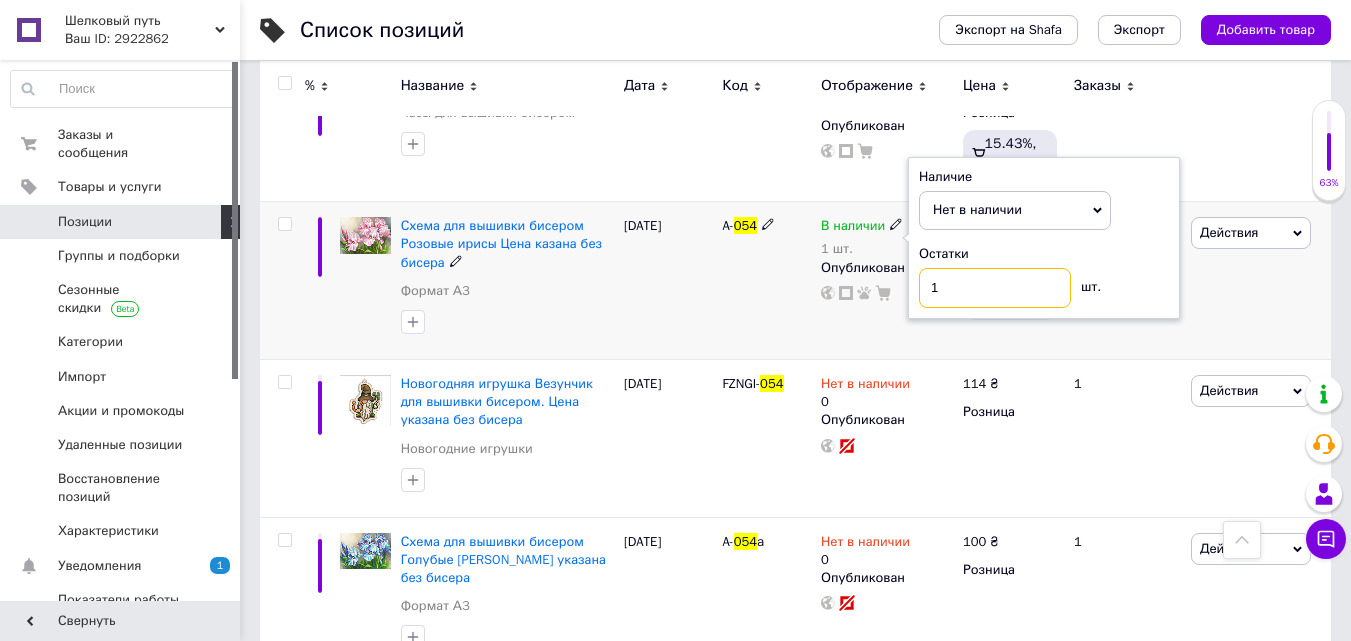 drag, startPoint x: 911, startPoint y: 290, endPoint x: 696, endPoint y: 326, distance: 217.99312 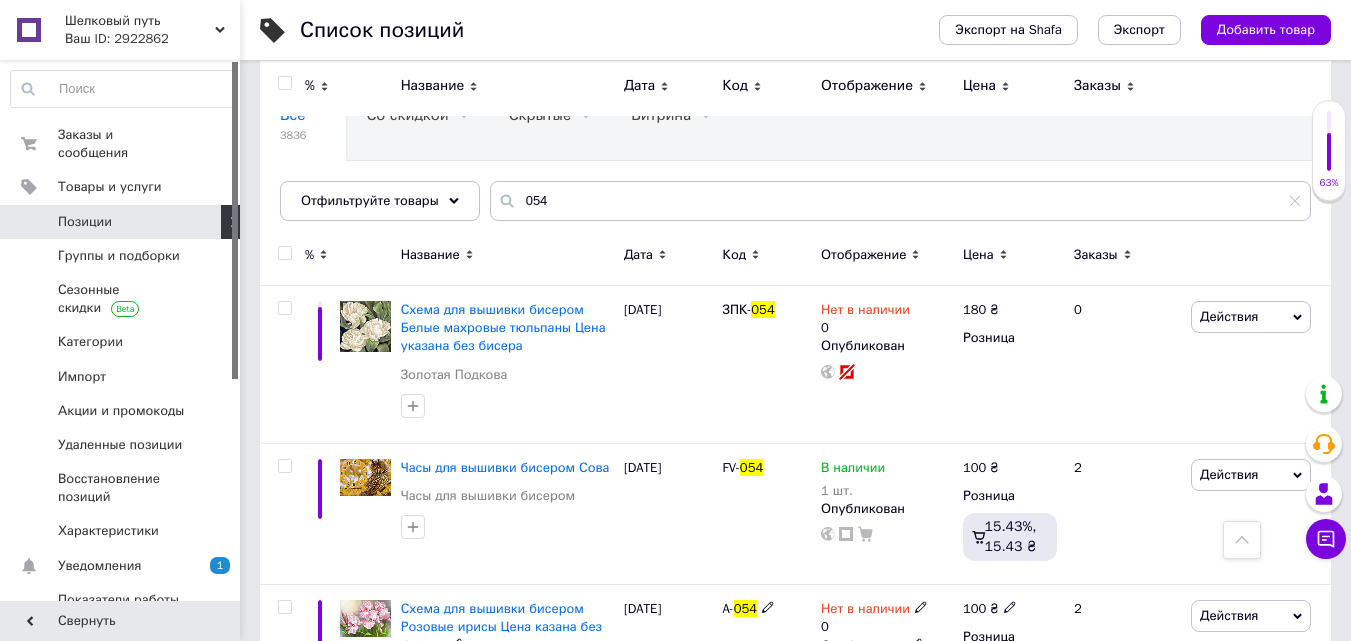 scroll, scrollTop: 0, scrollLeft: 0, axis: both 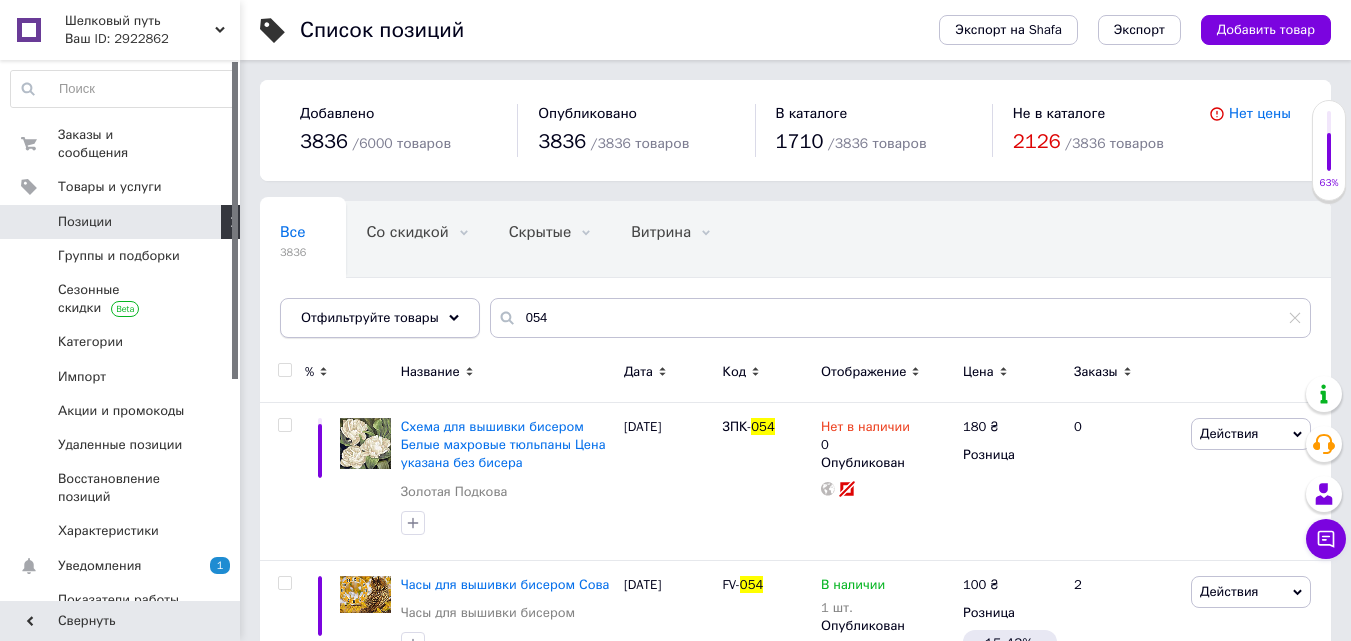 click on "Отфильтруйте товары" at bounding box center [380, 318] 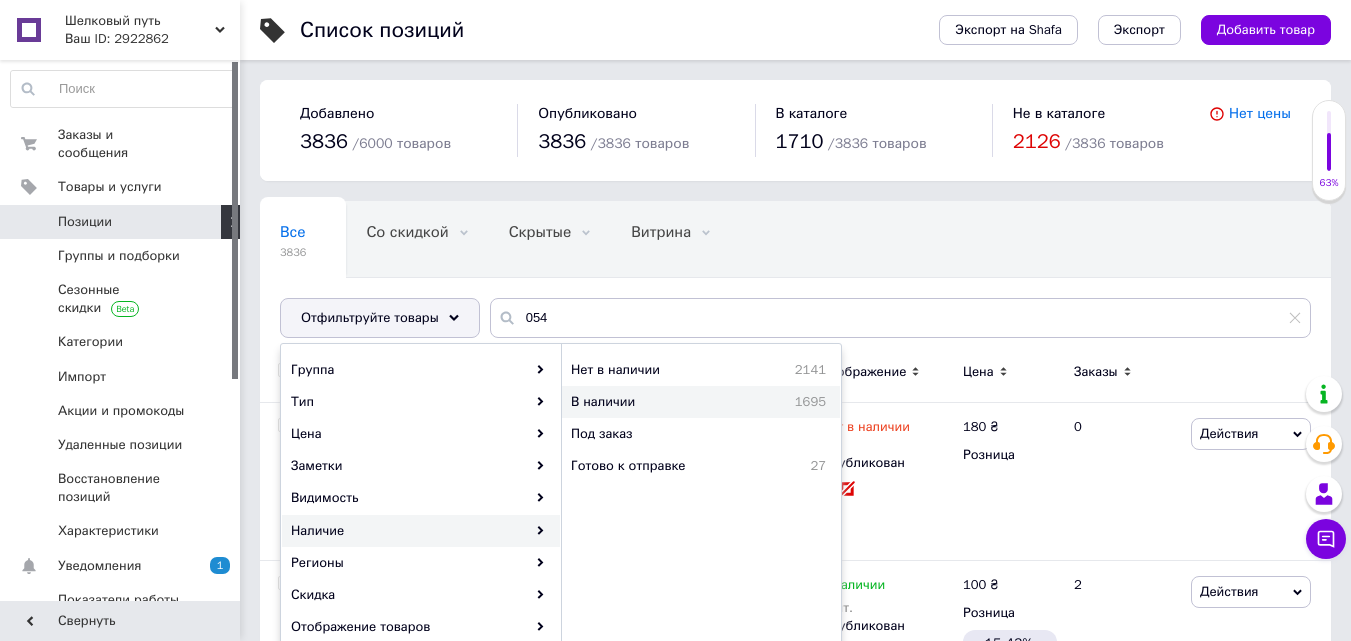 click on "В наличии" at bounding box center [648, 402] 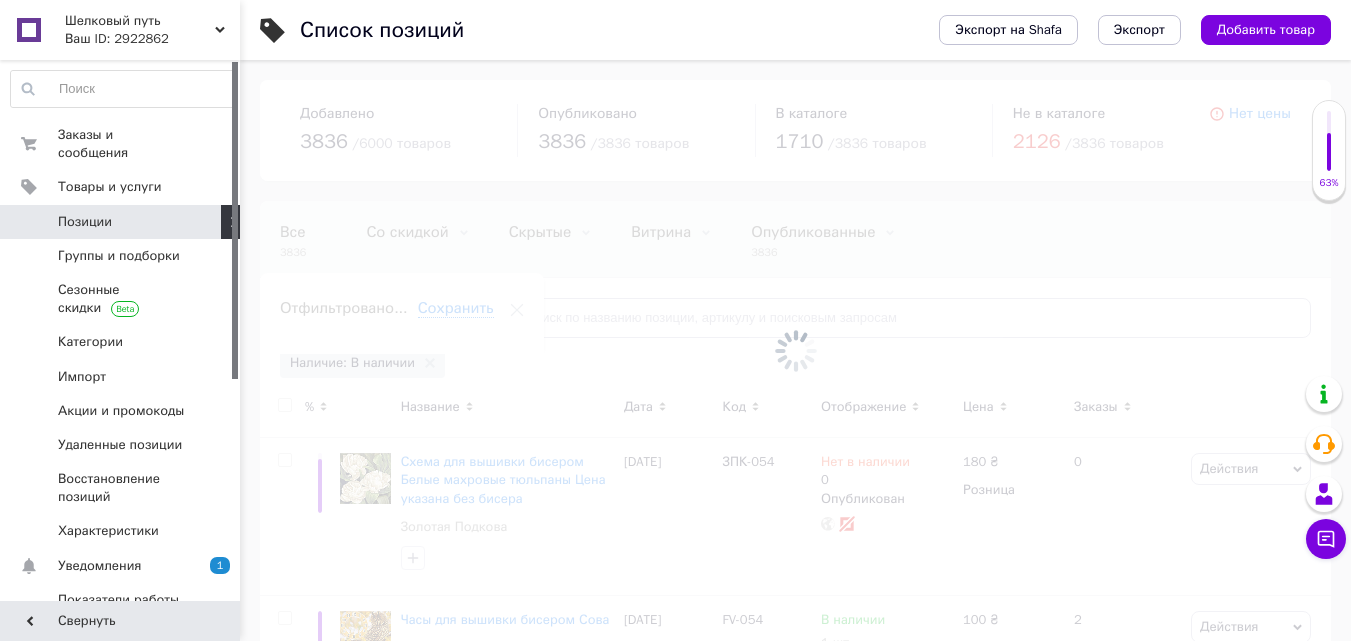 scroll, scrollTop: 0, scrollLeft: 24, axis: horizontal 